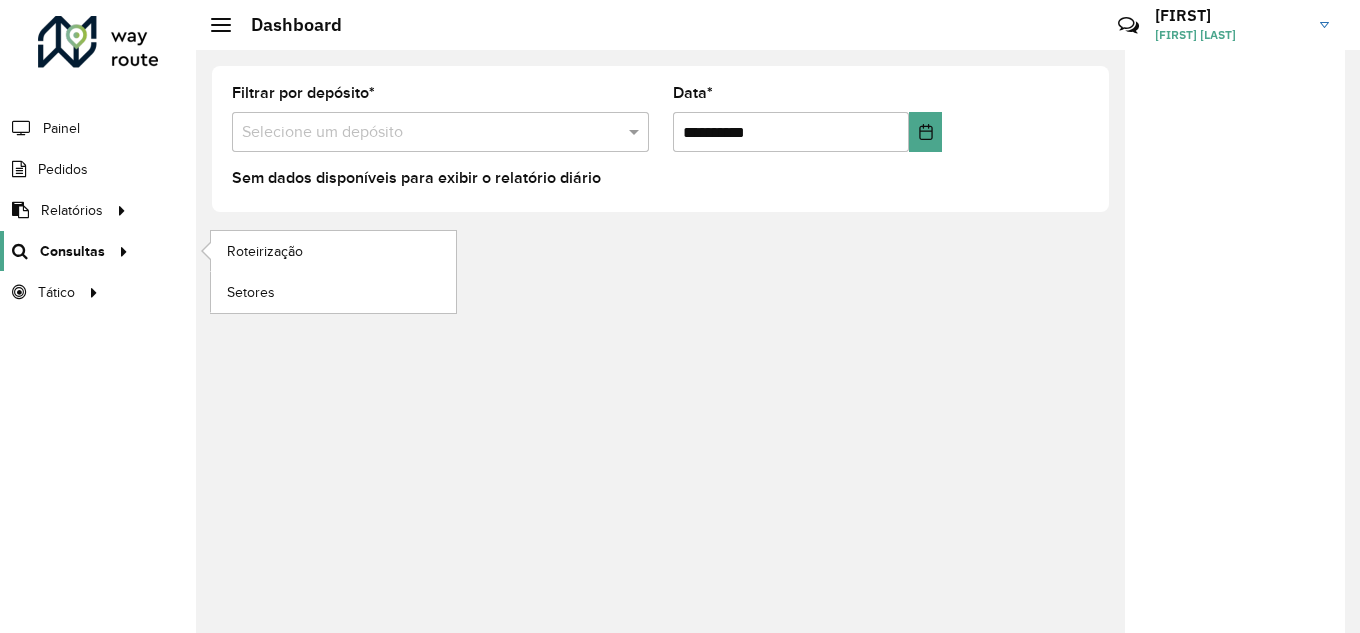 scroll, scrollTop: 0, scrollLeft: 0, axis: both 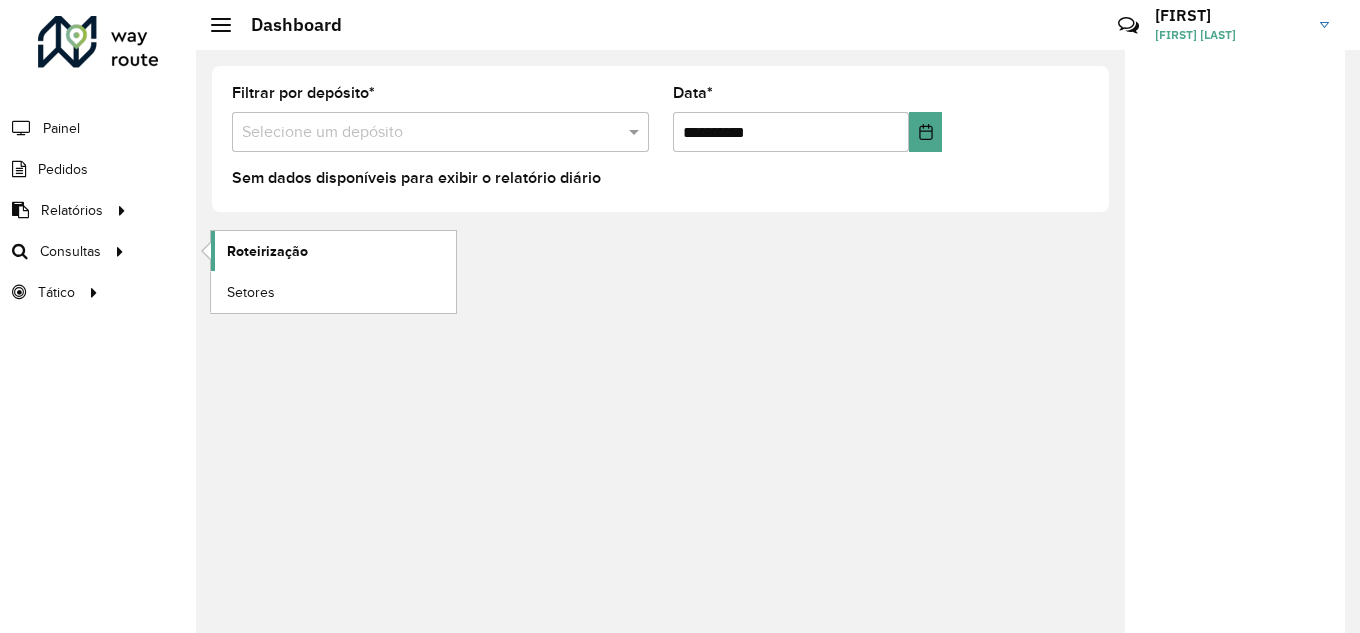 click on "Roteirização" 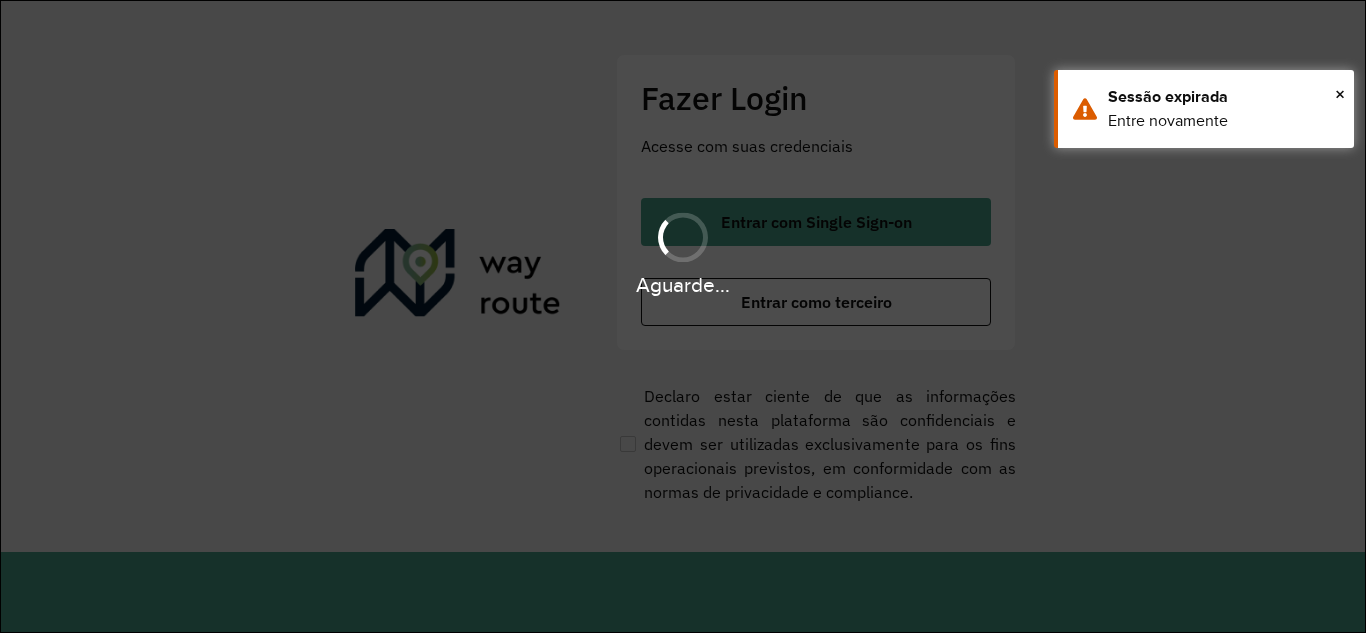 scroll, scrollTop: 0, scrollLeft: 0, axis: both 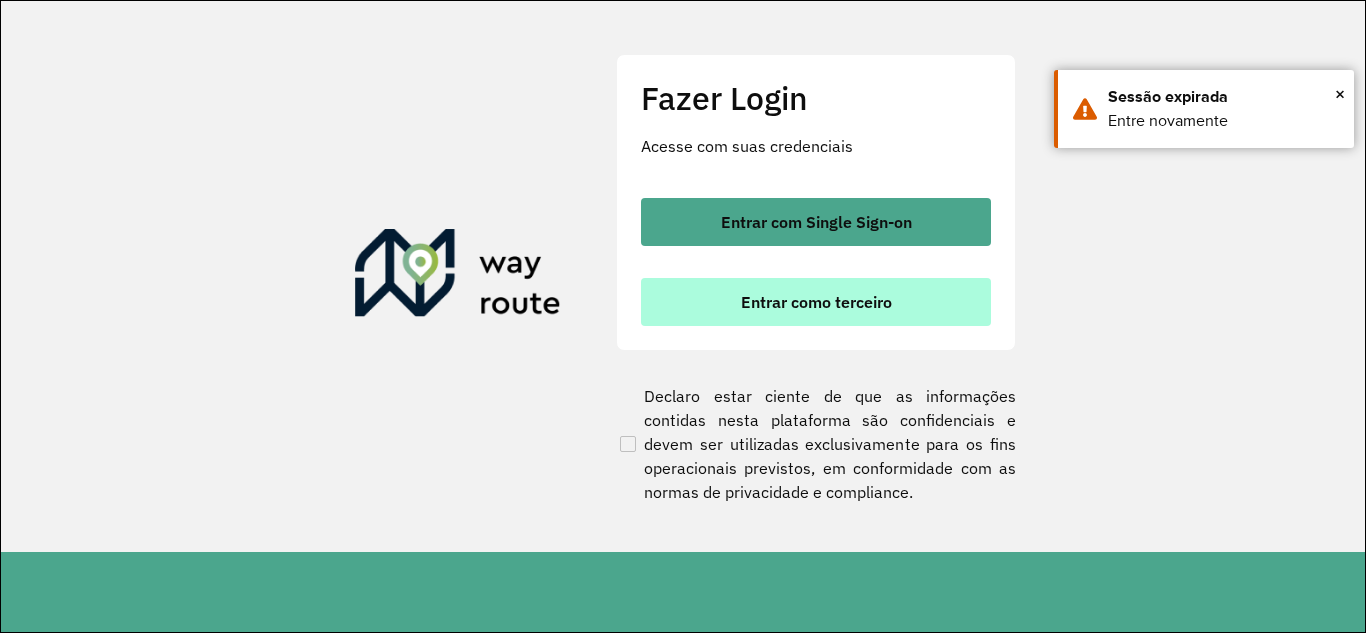 click on "Entrar como terceiro" at bounding box center [816, 302] 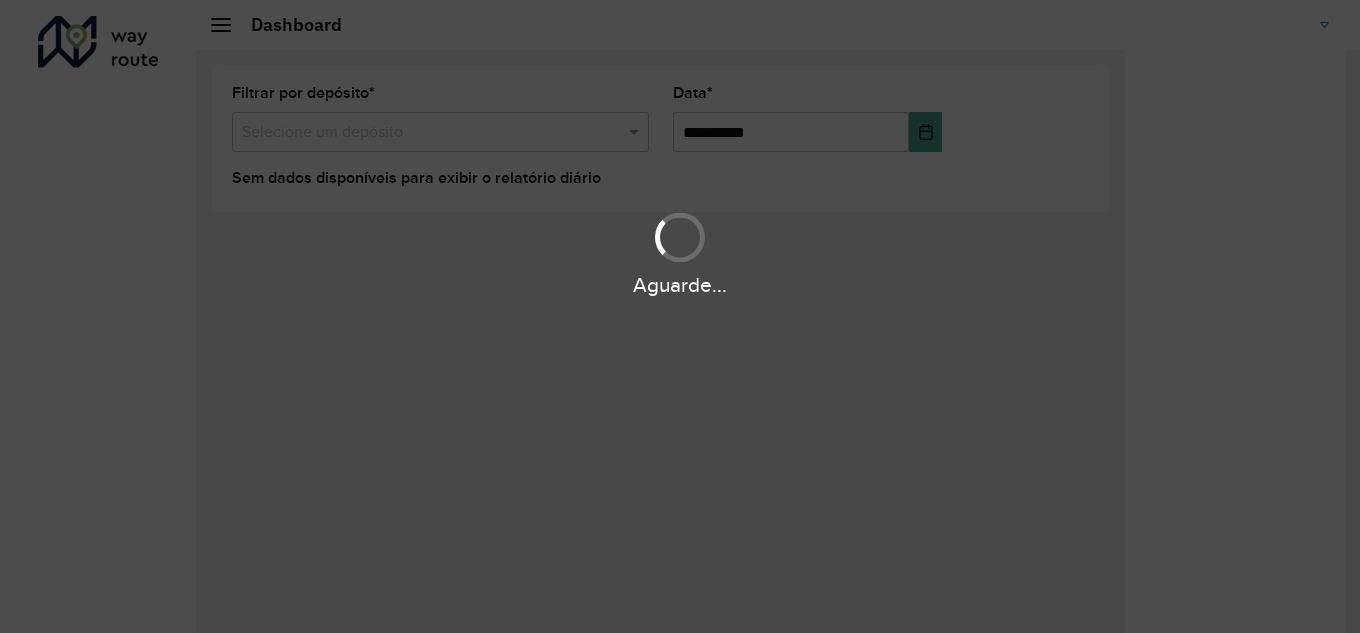 scroll, scrollTop: 0, scrollLeft: 0, axis: both 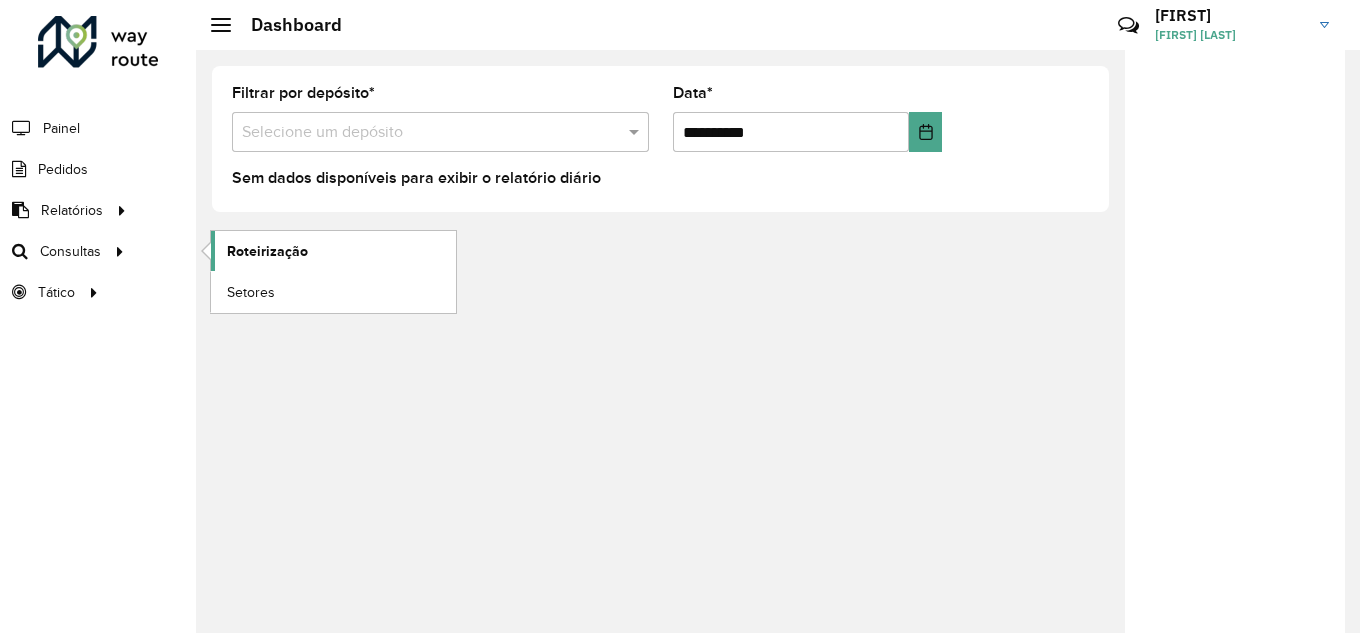 click on "Roteirização" 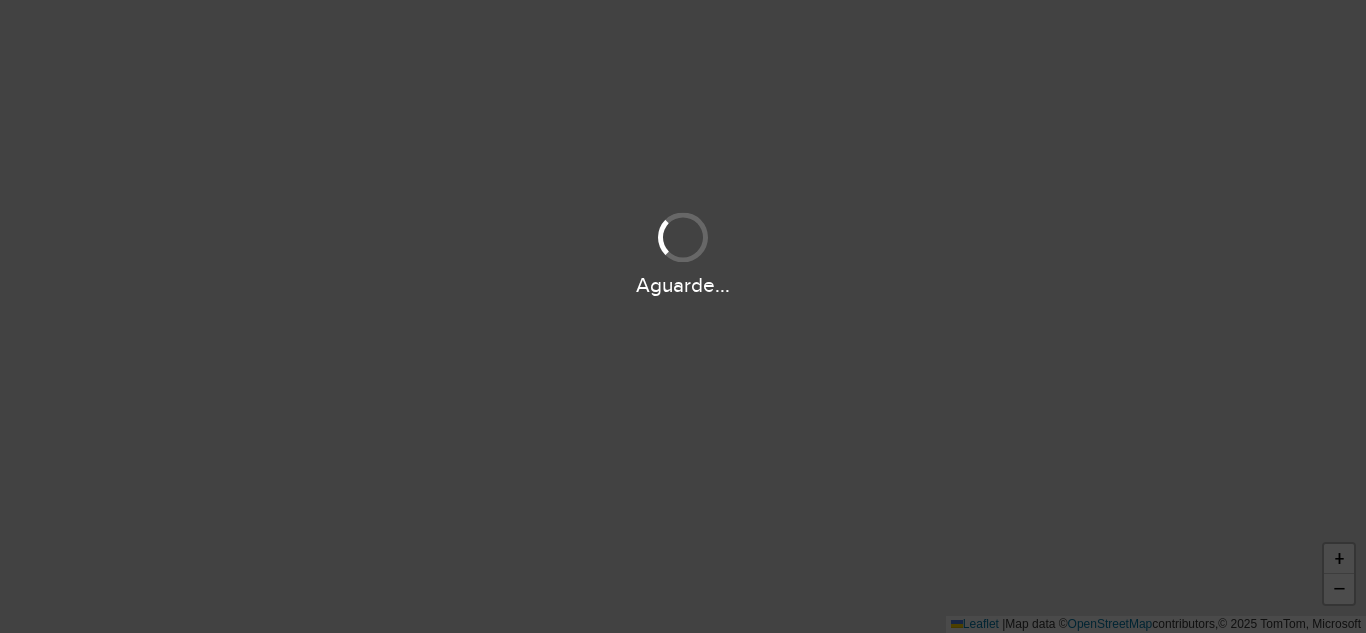 scroll, scrollTop: 0, scrollLeft: 0, axis: both 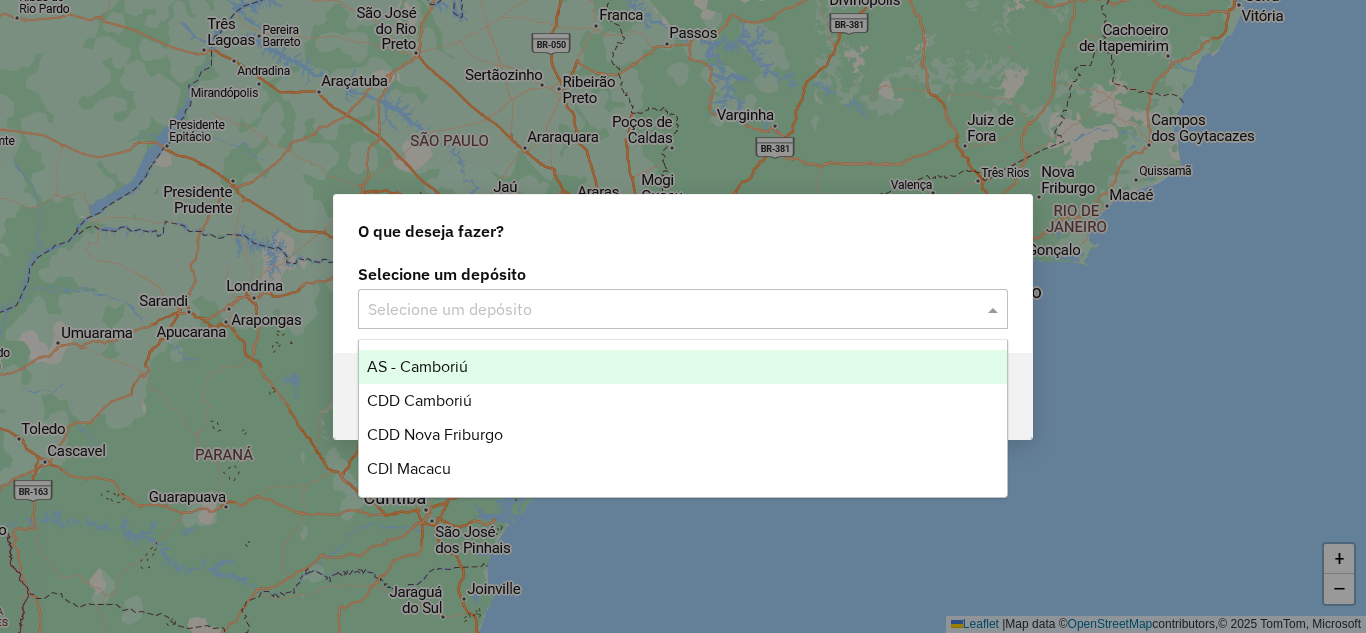 click 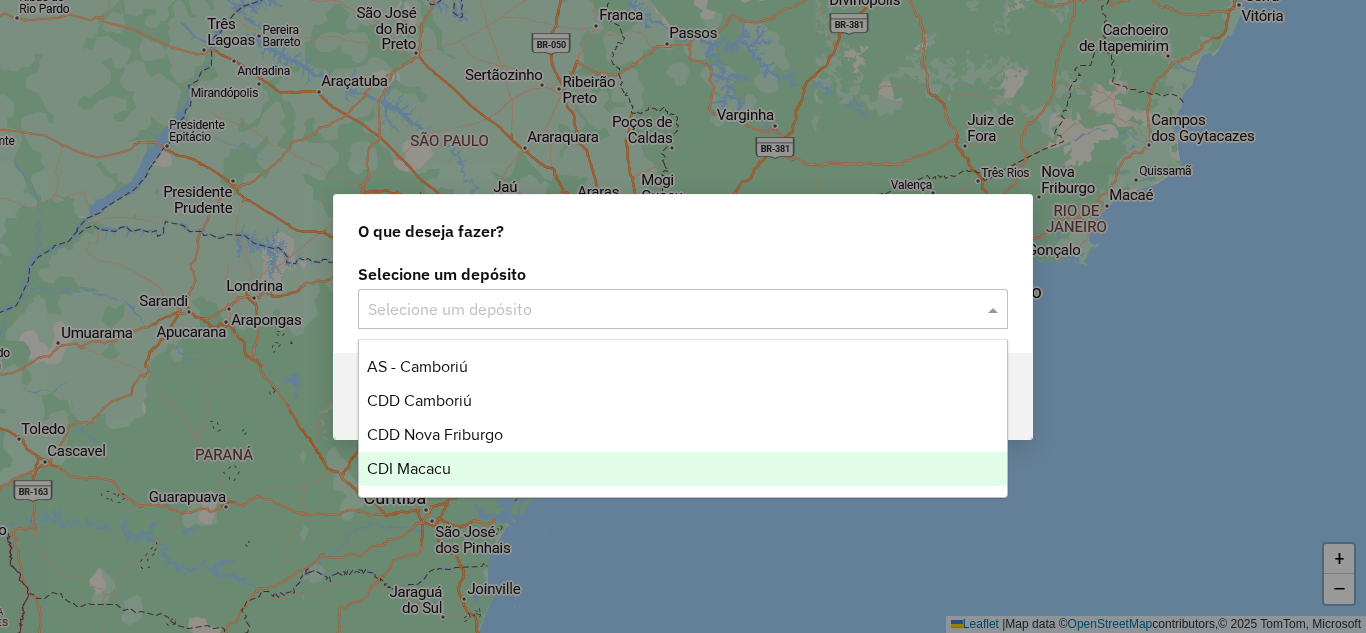 click on "CDI Macacu" at bounding box center [409, 468] 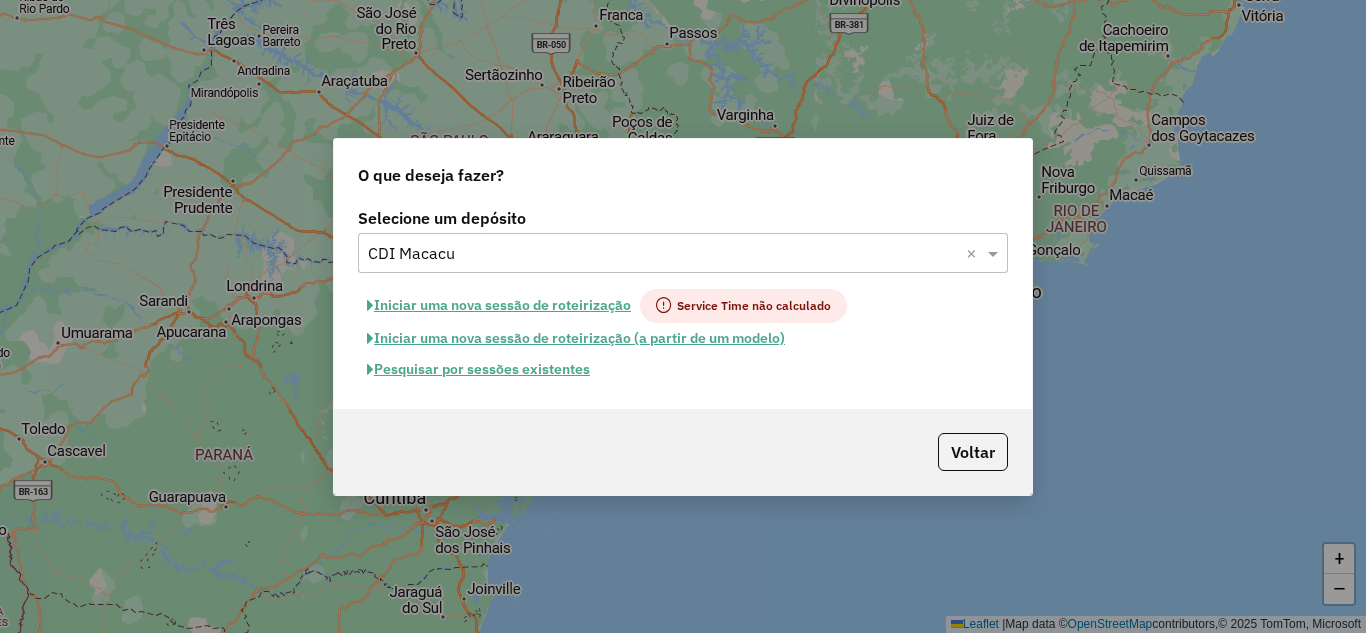 click on "Pesquisar por sessões existentes" 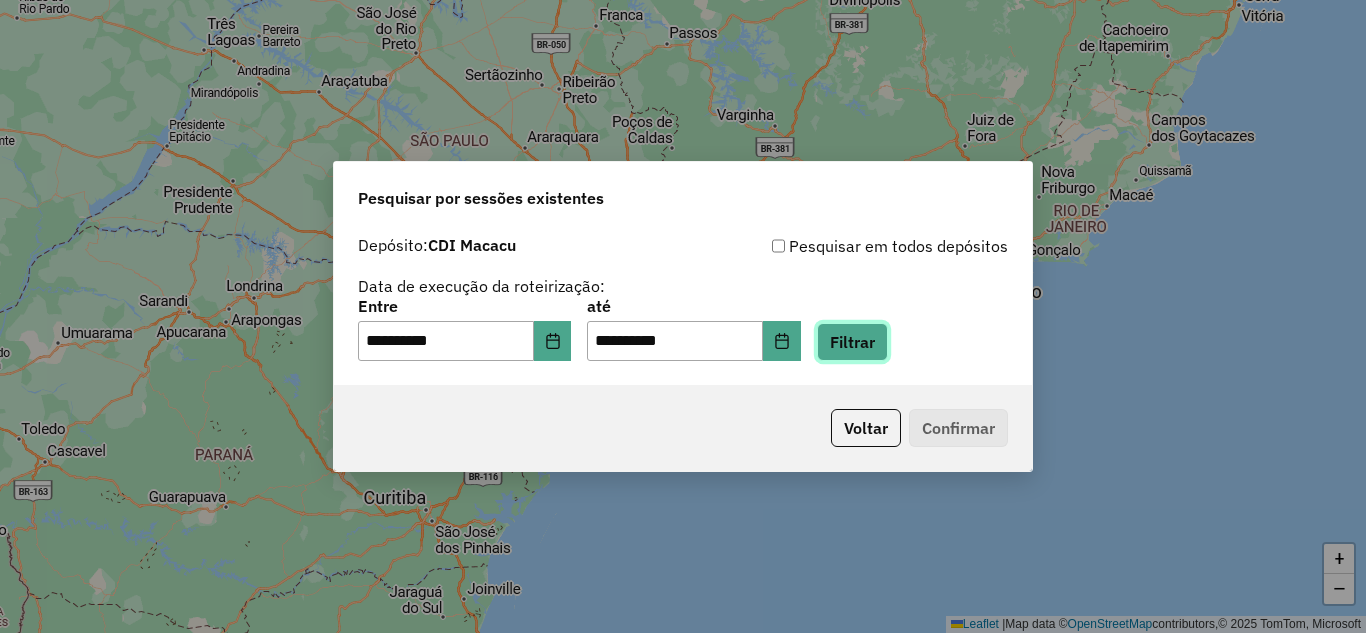 click on "Filtrar" 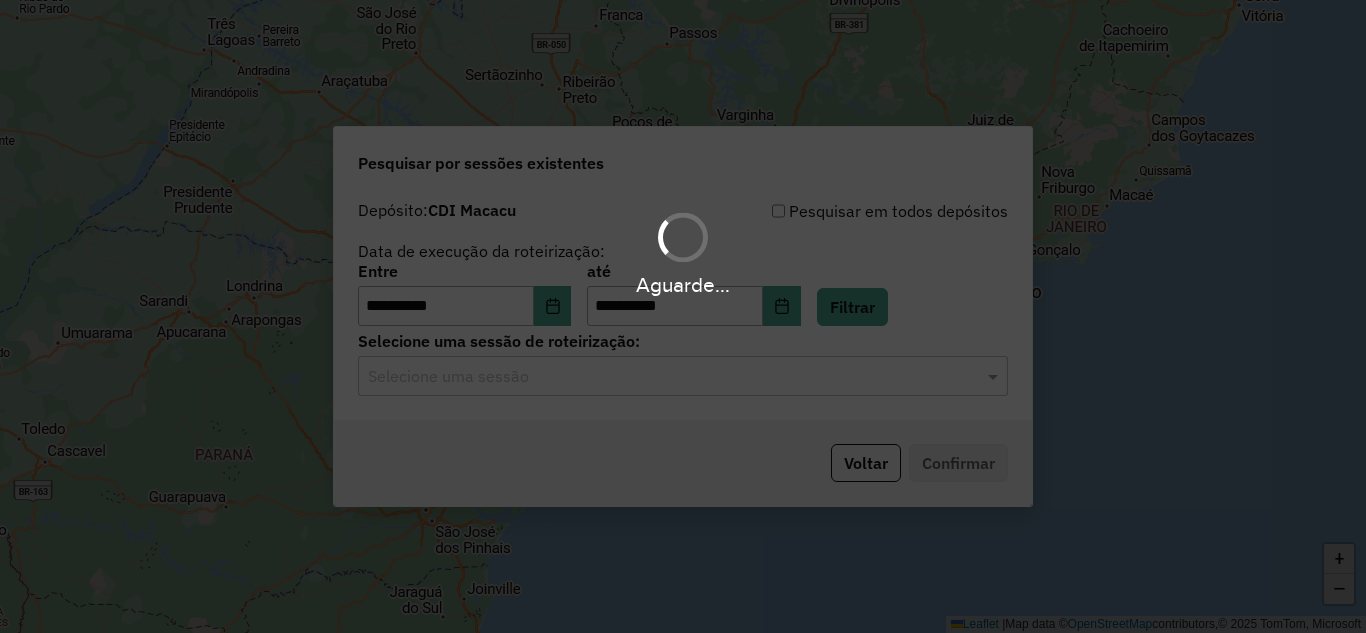 click on "Selecione uma sessão" 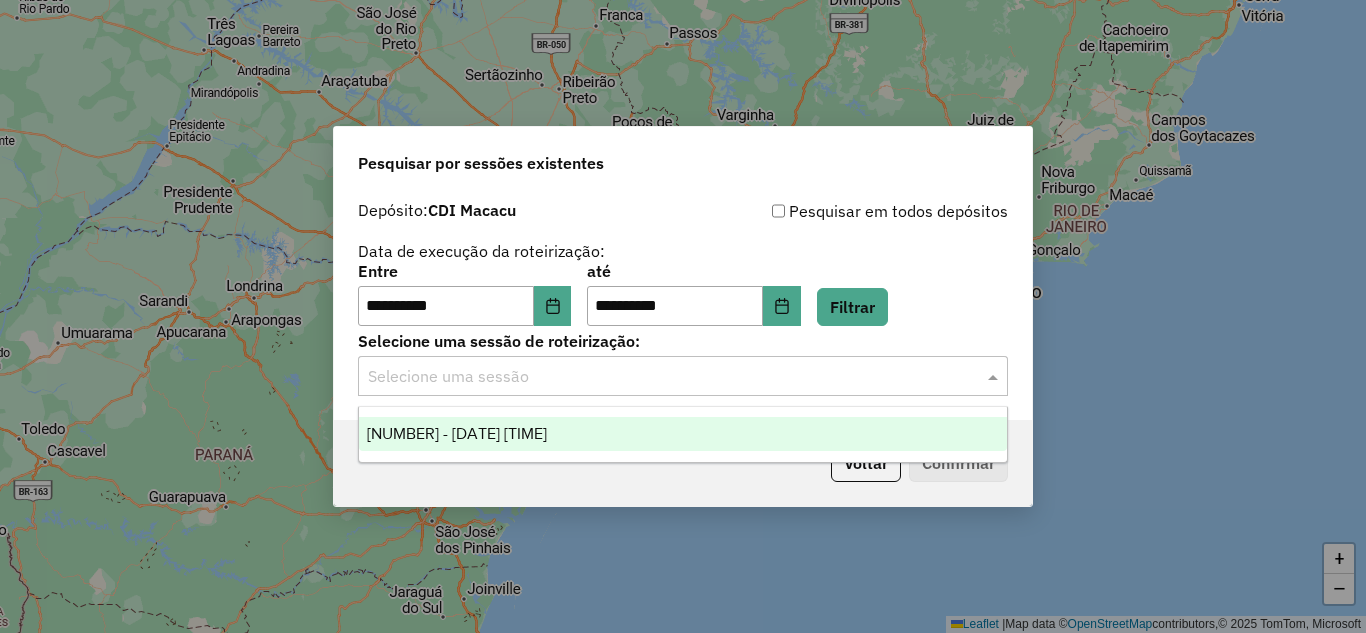click on "1224888 - 06/08/2025 20:56" at bounding box center [683, 434] 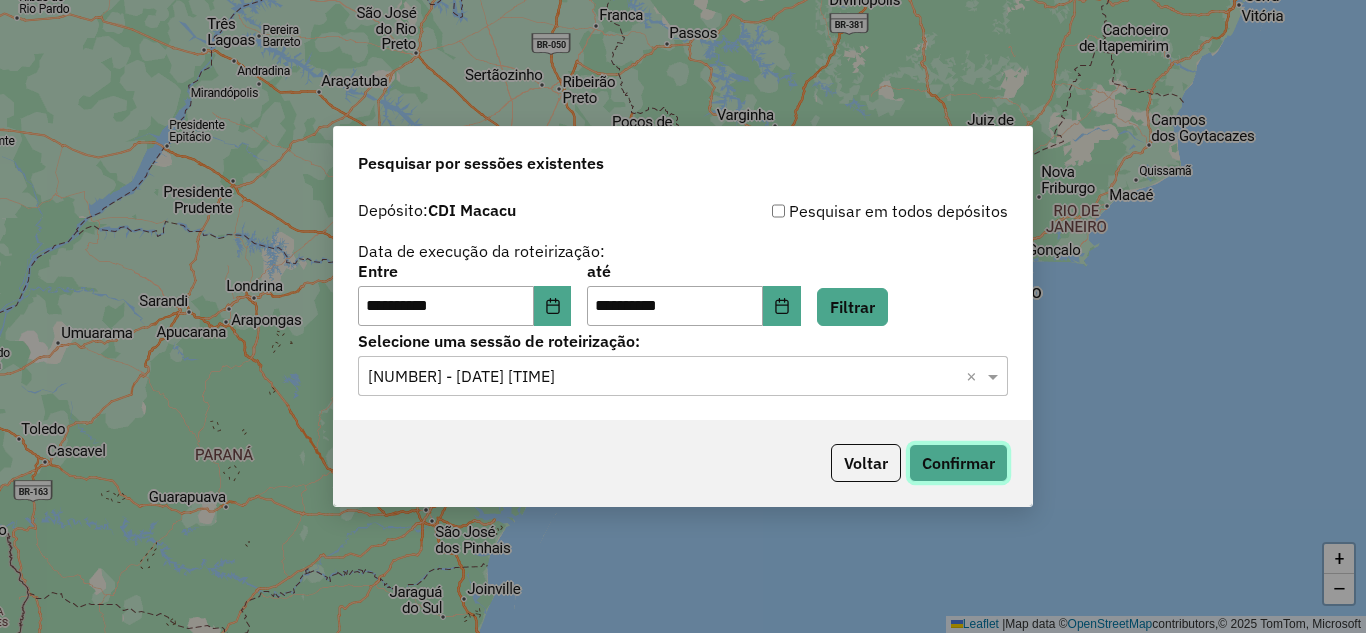 click on "Confirmar" 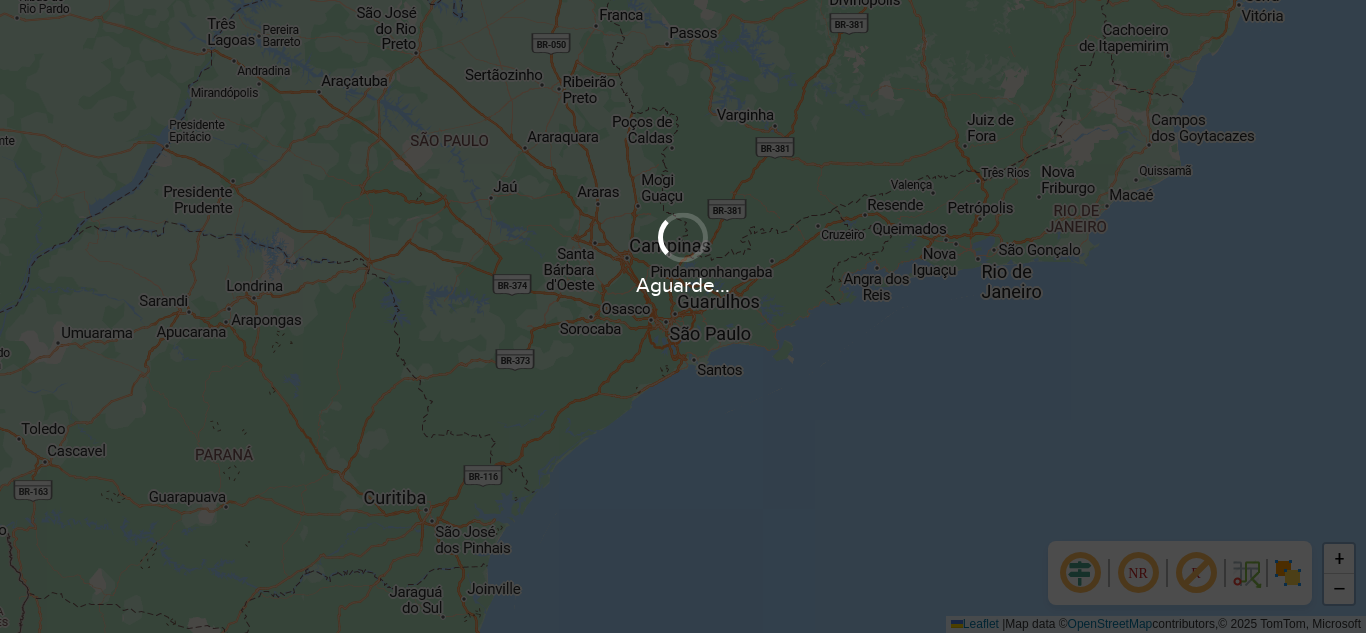 scroll, scrollTop: 0, scrollLeft: 0, axis: both 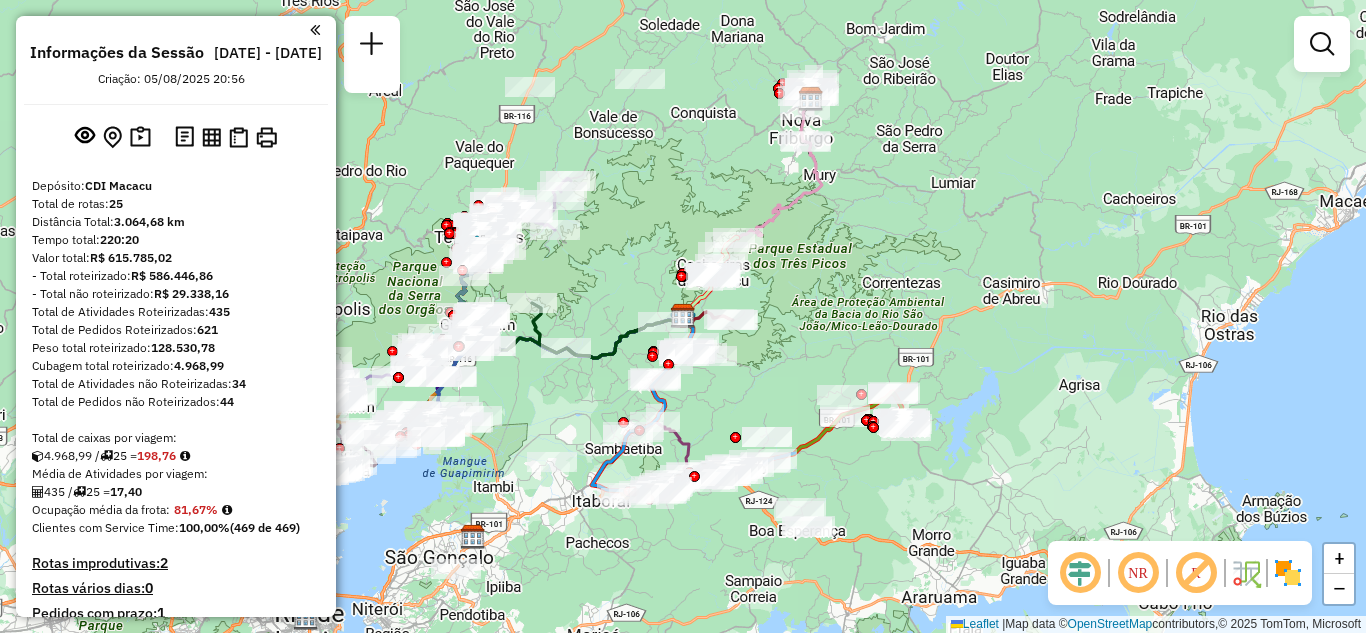 drag, startPoint x: 634, startPoint y: 264, endPoint x: 826, endPoint y: 206, distance: 200.56918 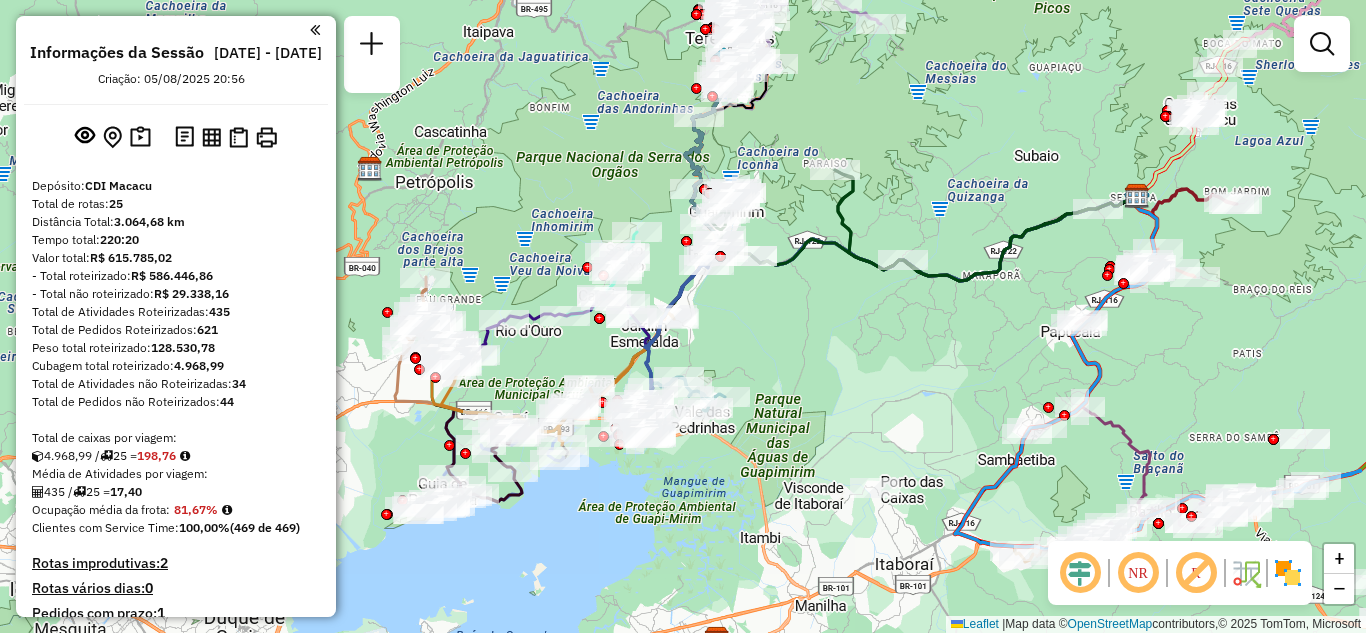 drag, startPoint x: 823, startPoint y: 367, endPoint x: 748, endPoint y: 245, distance: 143.20964 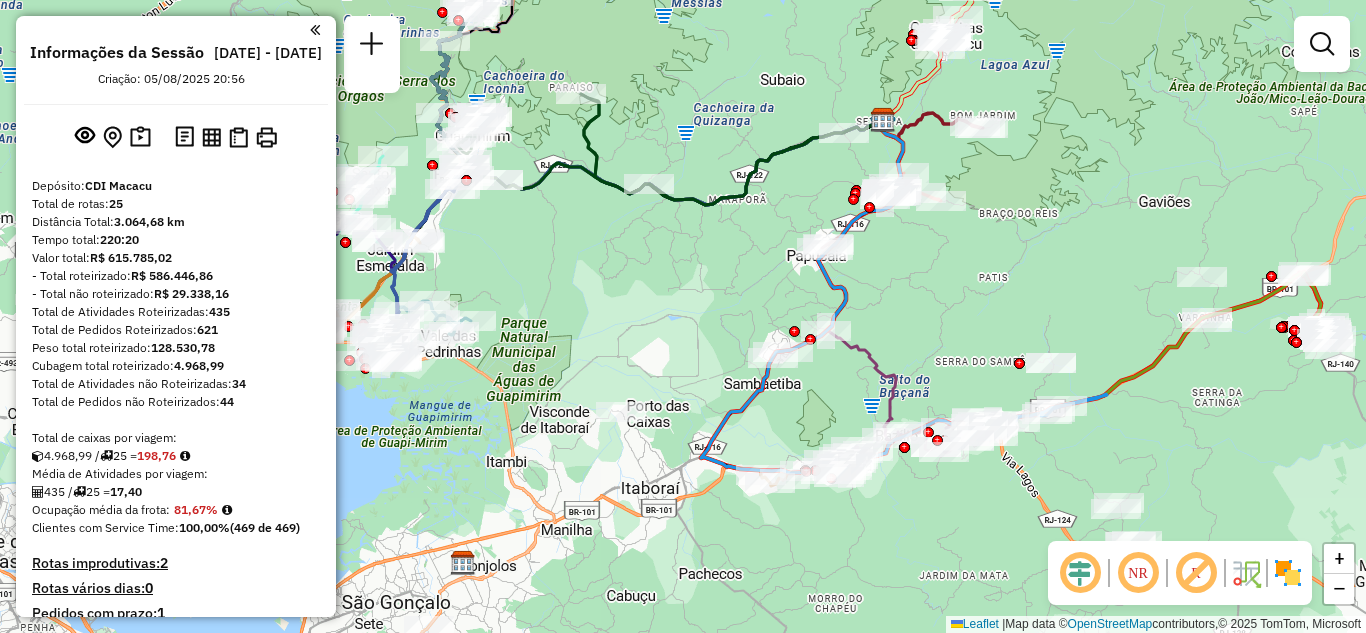 drag, startPoint x: 786, startPoint y: 246, endPoint x: 610, endPoint y: 297, distance: 183.24028 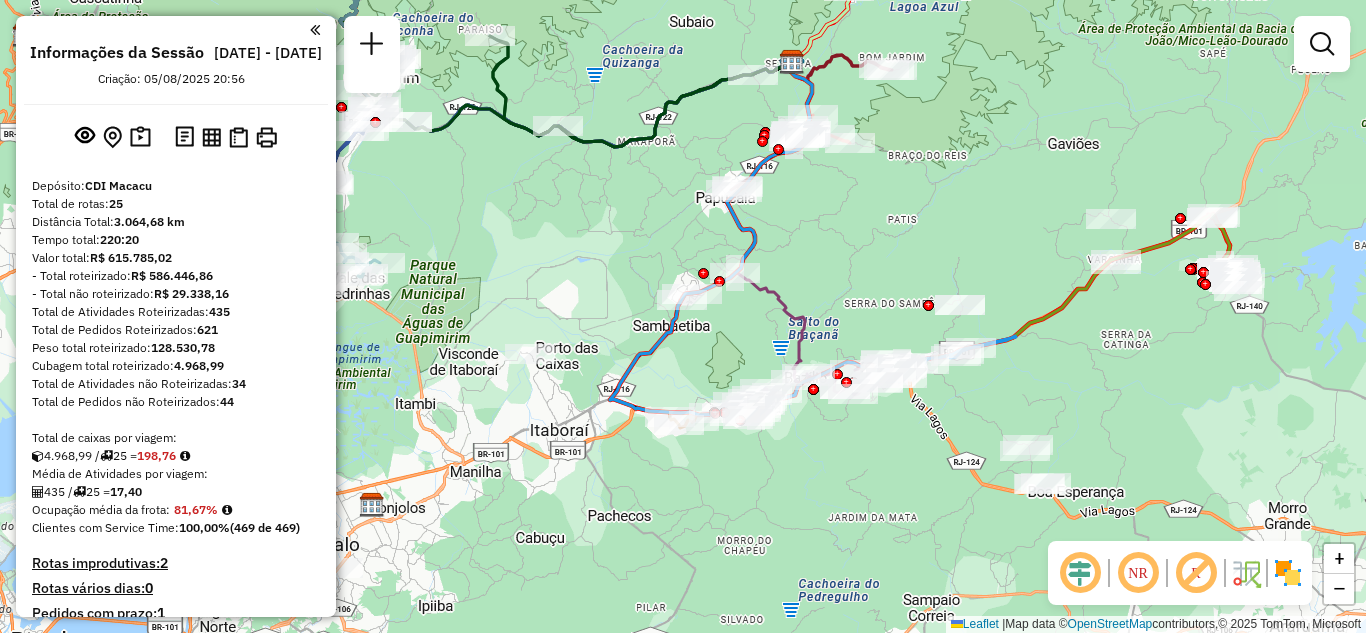 drag, startPoint x: 903, startPoint y: 301, endPoint x: 822, endPoint y: 237, distance: 103.23275 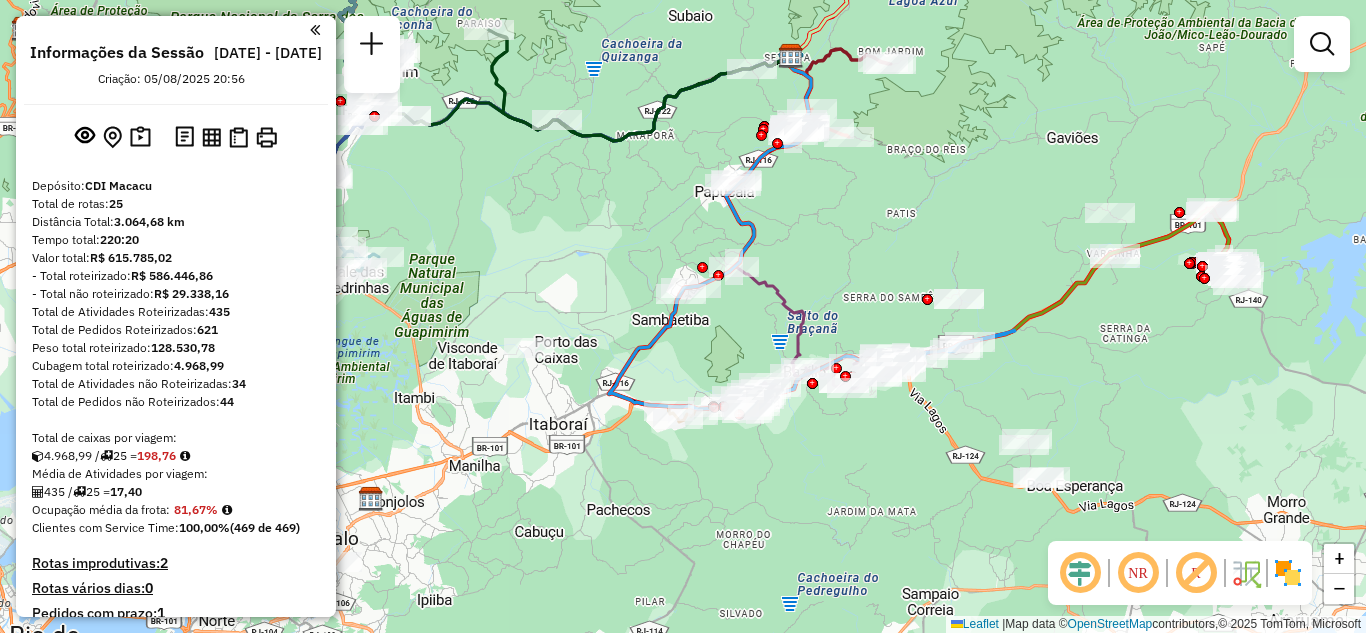 drag, startPoint x: 817, startPoint y: 287, endPoint x: 808, endPoint y: 235, distance: 52.773098 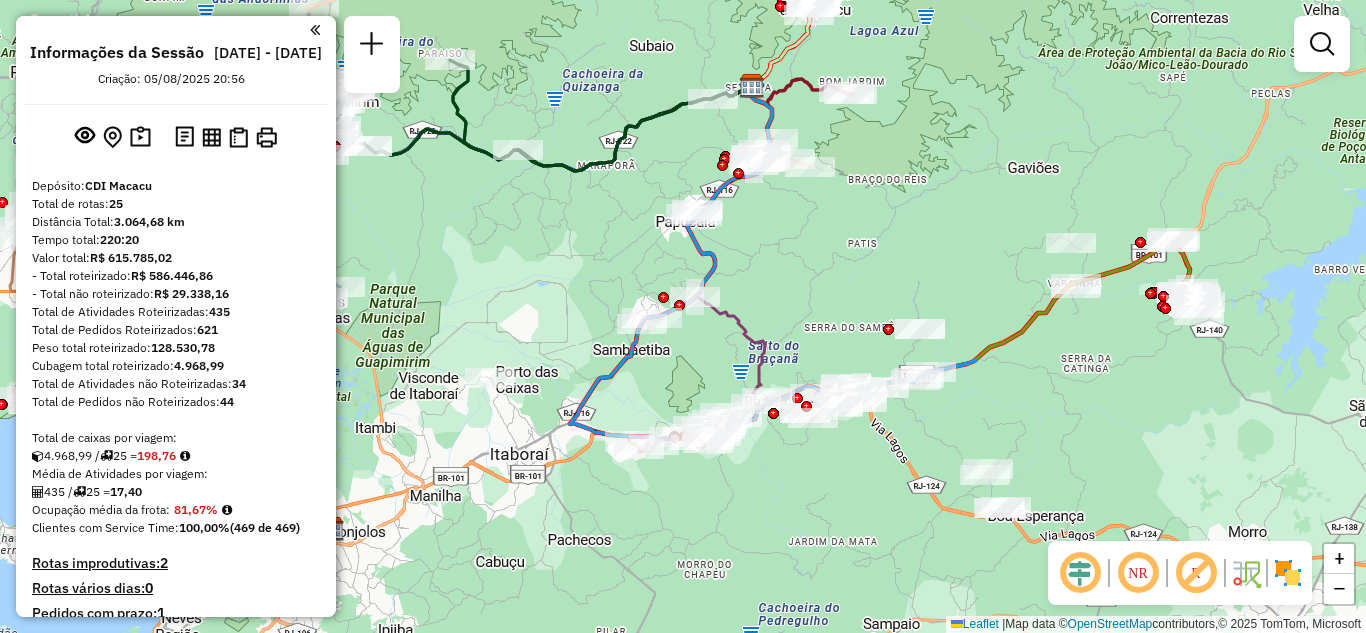 drag, startPoint x: 885, startPoint y: 202, endPoint x: 828, endPoint y: 296, distance: 109.9318 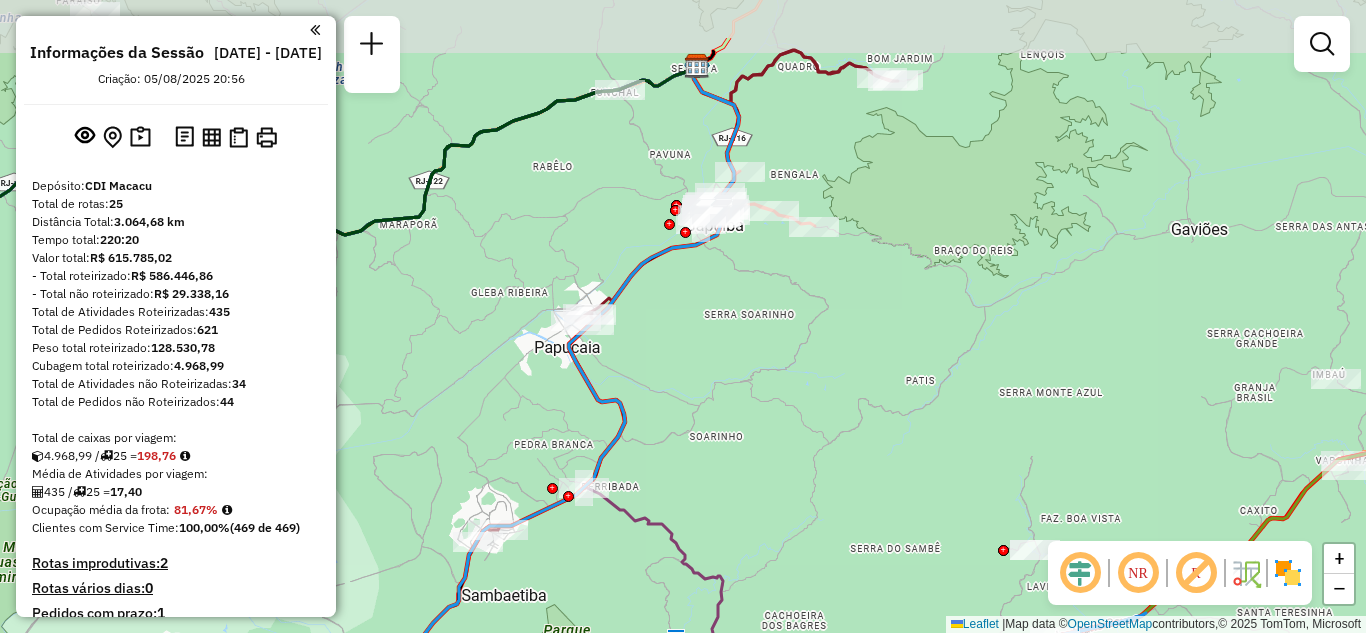 drag, startPoint x: 790, startPoint y: 239, endPoint x: 795, endPoint y: 305, distance: 66.189125 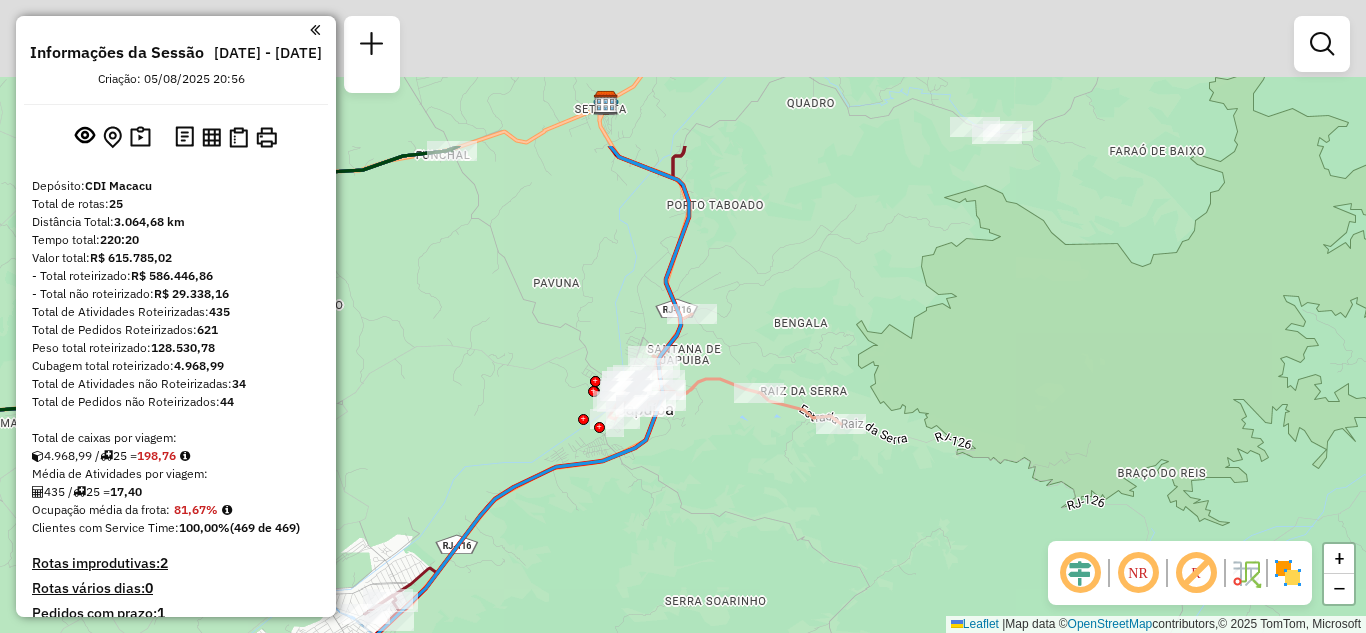 drag, startPoint x: 810, startPoint y: 312, endPoint x: 775, endPoint y: 509, distance: 200.08498 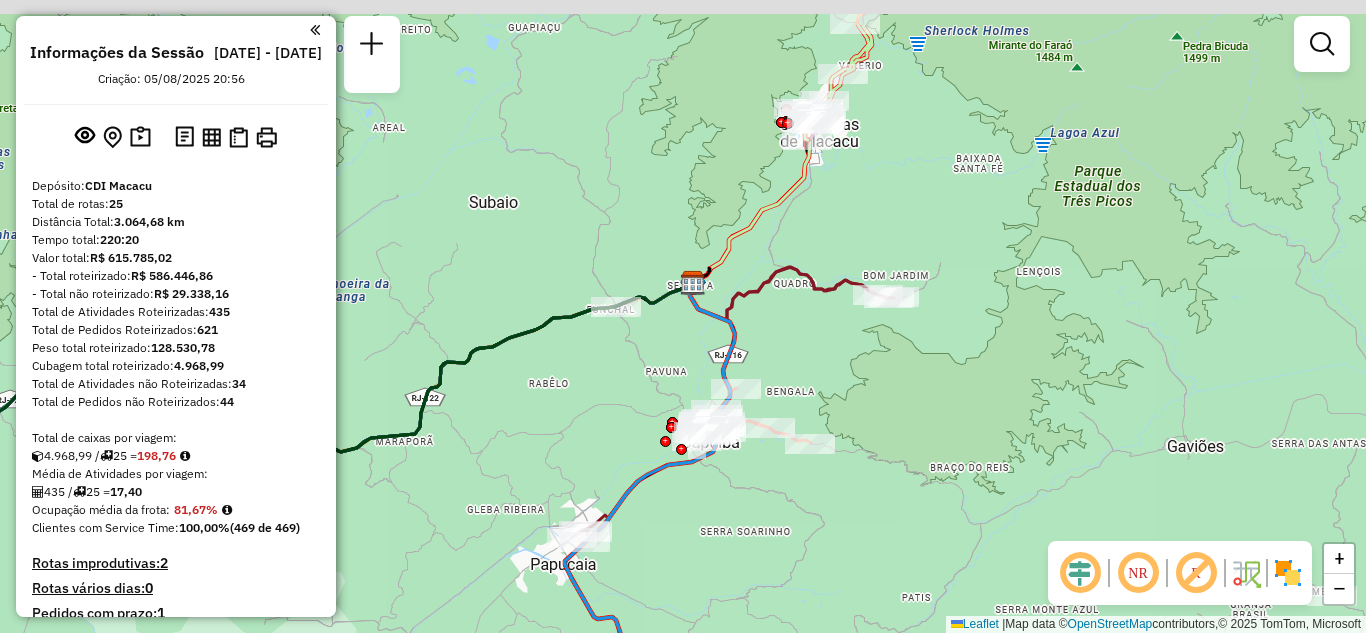 drag, startPoint x: 840, startPoint y: 355, endPoint x: 828, endPoint y: 367, distance: 16.970562 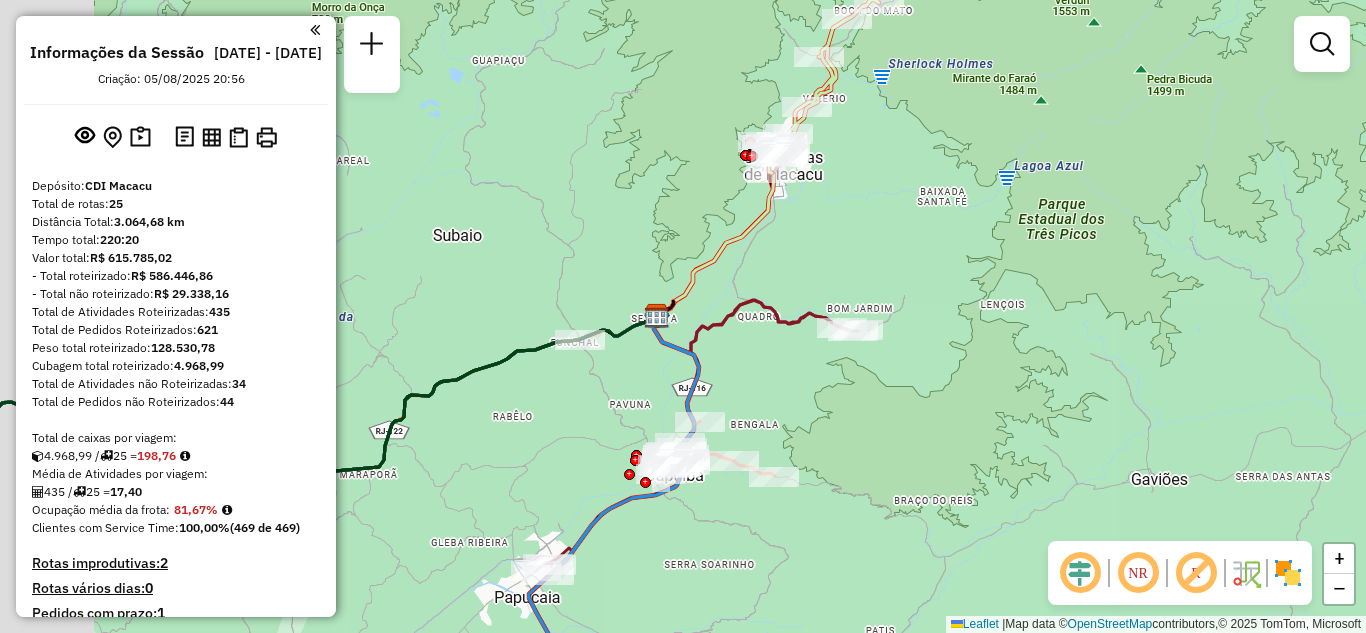 drag, startPoint x: 694, startPoint y: 419, endPoint x: 883, endPoint y: 341, distance: 204.4627 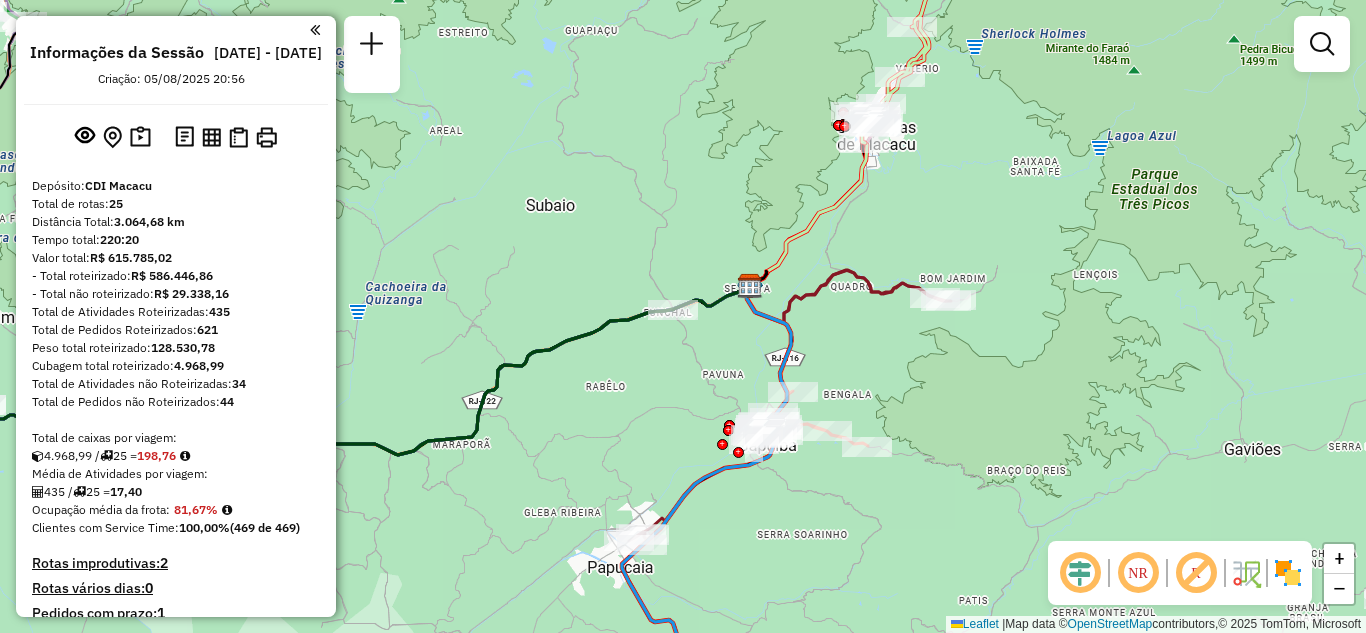 drag, startPoint x: 630, startPoint y: 403, endPoint x: 1092, endPoint y: 186, distance: 510.42435 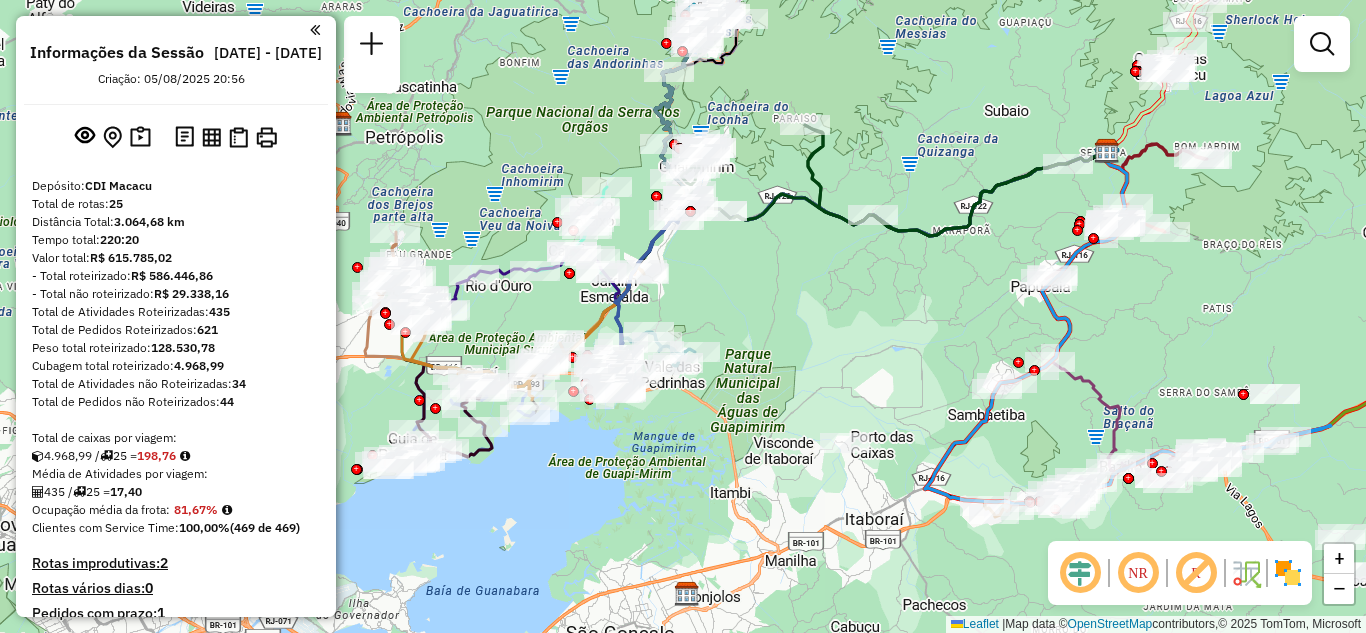 drag, startPoint x: 908, startPoint y: 320, endPoint x: 923, endPoint y: 320, distance: 15 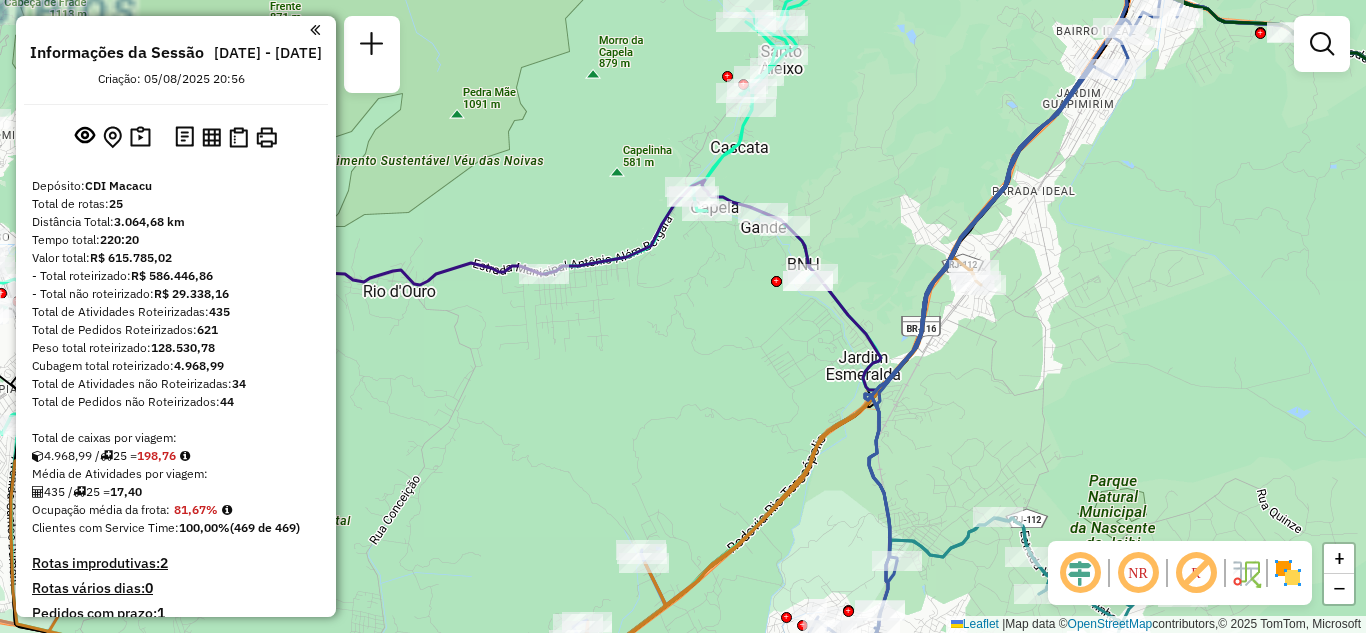 drag, startPoint x: 562, startPoint y: 345, endPoint x: 823, endPoint y: 262, distance: 273.87955 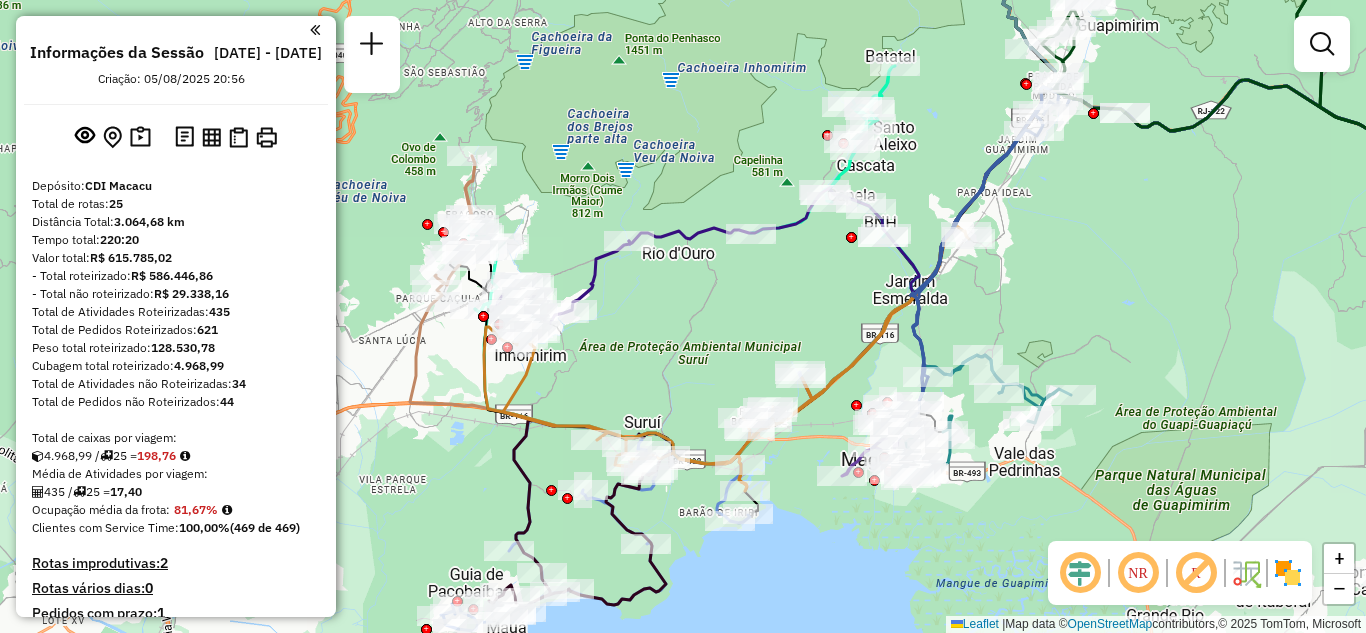 click on "Janela de atendimento Grade de atendimento Capacidade Transportadoras Veículos Cliente Pedidos  Rotas Selecione os dias de semana para filtrar as janelas de atendimento  Seg   Ter   Qua   Qui   Sex   Sáb   Dom  Informe o período da janela de atendimento: De: Até:  Filtrar exatamente a janela do cliente  Considerar janela de atendimento padrão  Selecione os dias de semana para filtrar as grades de atendimento  Seg   Ter   Qua   Qui   Sex   Sáb   Dom   Considerar clientes sem dia de atendimento cadastrado  Clientes fora do dia de atendimento selecionado Filtrar as atividades entre os valores definidos abaixo:  Peso mínimo:   Peso máximo:   Cubagem mínima:   Cubagem máxima:   De:   Até:  Filtrar as atividades entre o tempo de atendimento definido abaixo:  De:   Até:   Considerar capacidade total dos clientes não roteirizados Transportadora: Selecione um ou mais itens Tipo de veículo: Selecione um ou mais itens Veículo: Selecione um ou mais itens Motorista: Selecione um ou mais itens Nome: Rótulo:" 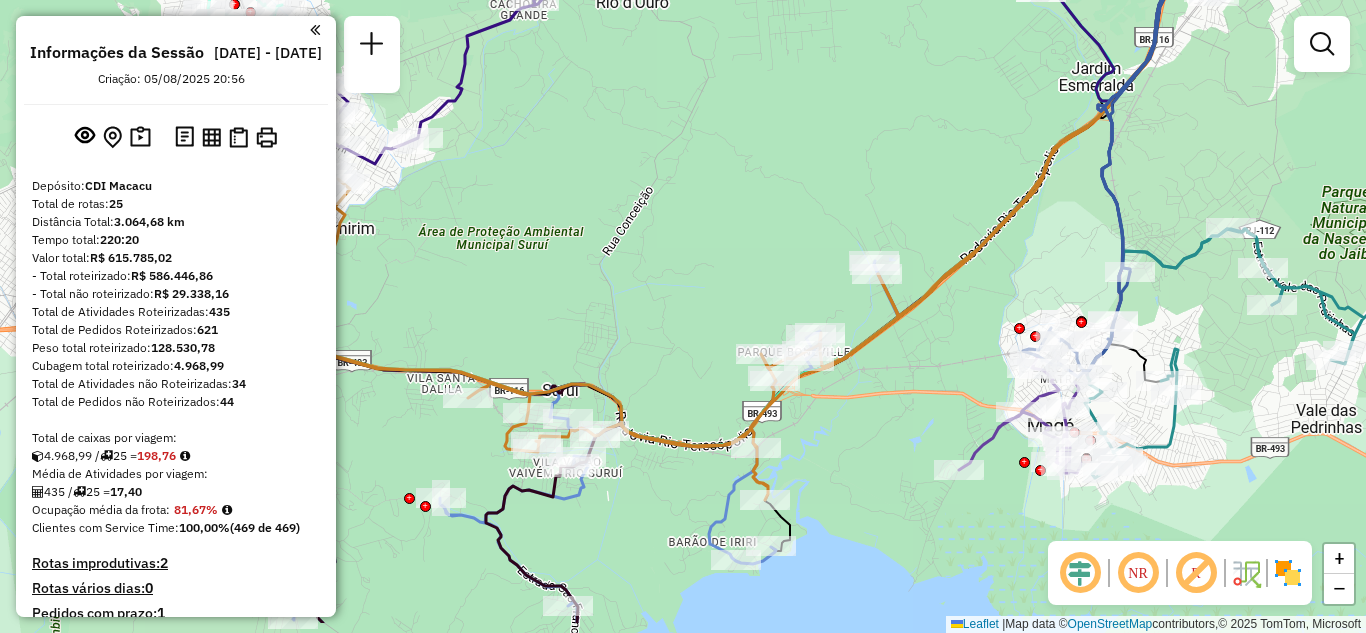 drag, startPoint x: 769, startPoint y: 339, endPoint x: 806, endPoint y: 254, distance: 92.70383 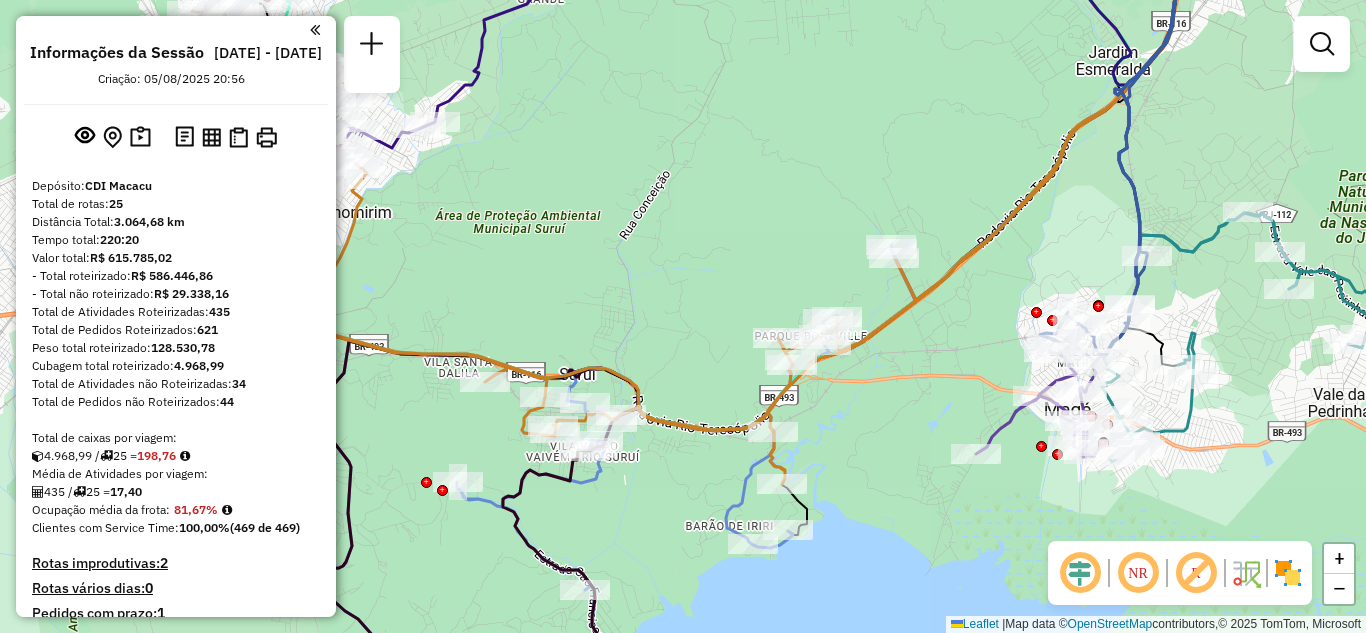 drag, startPoint x: 674, startPoint y: 222, endPoint x: 700, endPoint y: 369, distance: 149.28162 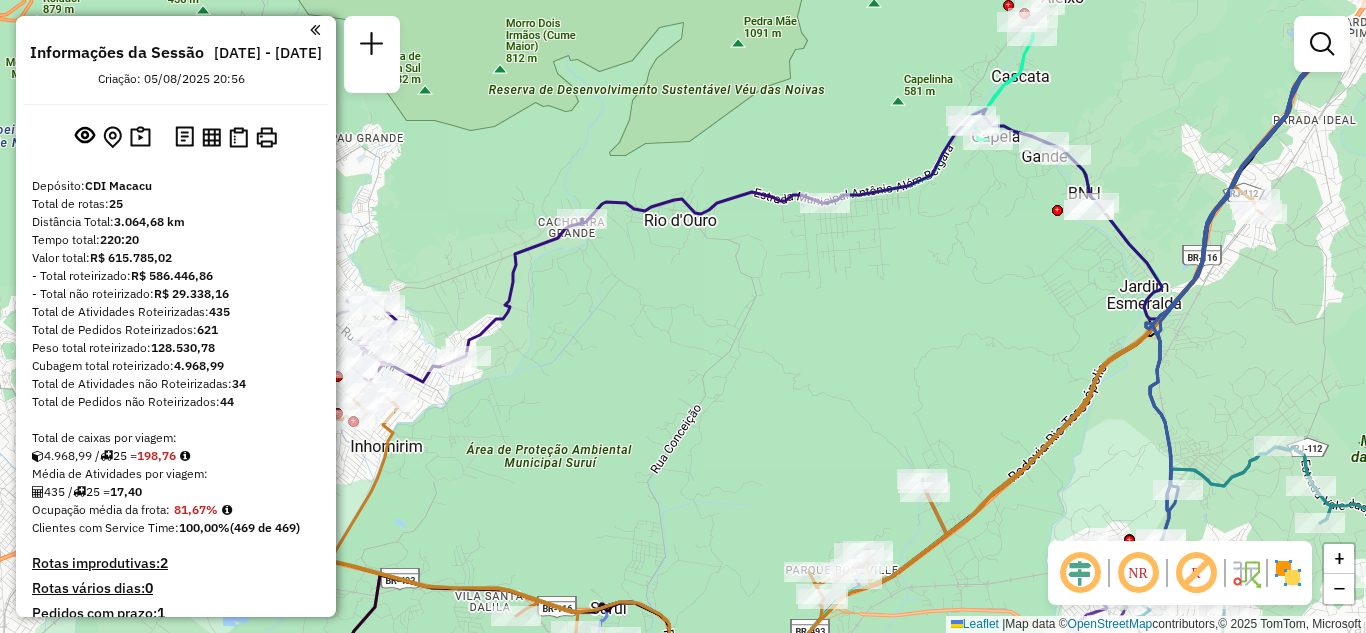 drag, startPoint x: 712, startPoint y: 207, endPoint x: 718, endPoint y: 297, distance: 90.199776 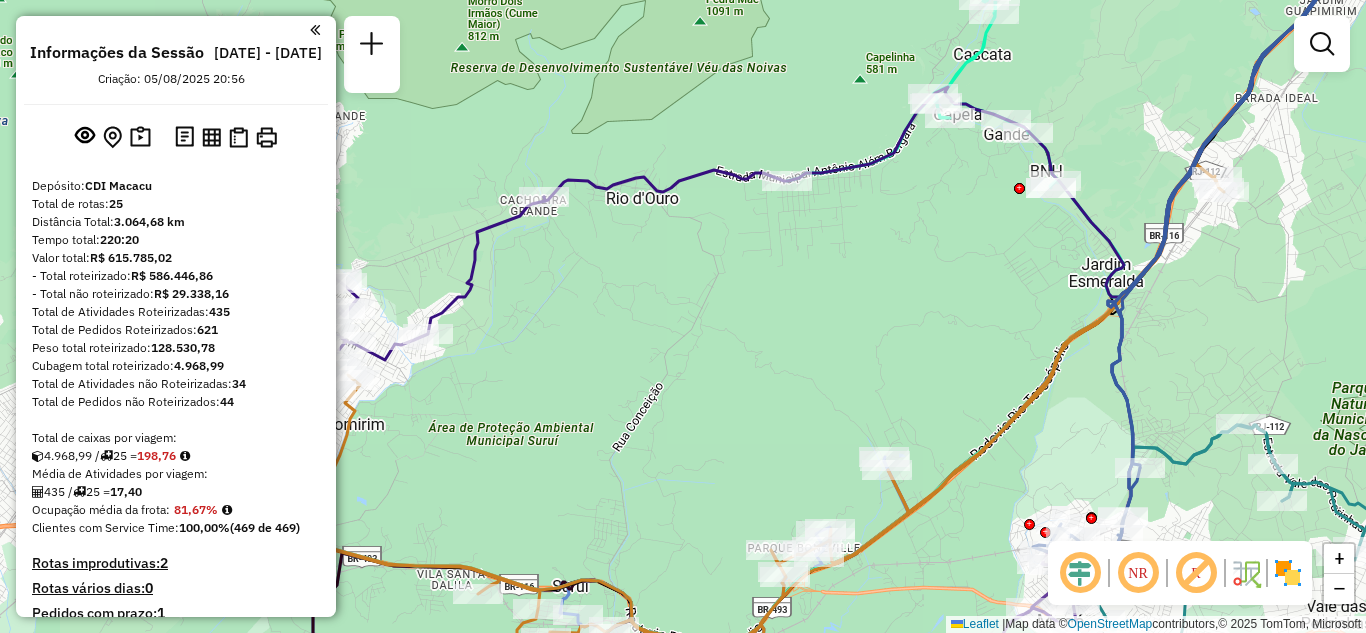 drag, startPoint x: 945, startPoint y: 326, endPoint x: 710, endPoint y: 177, distance: 278.25528 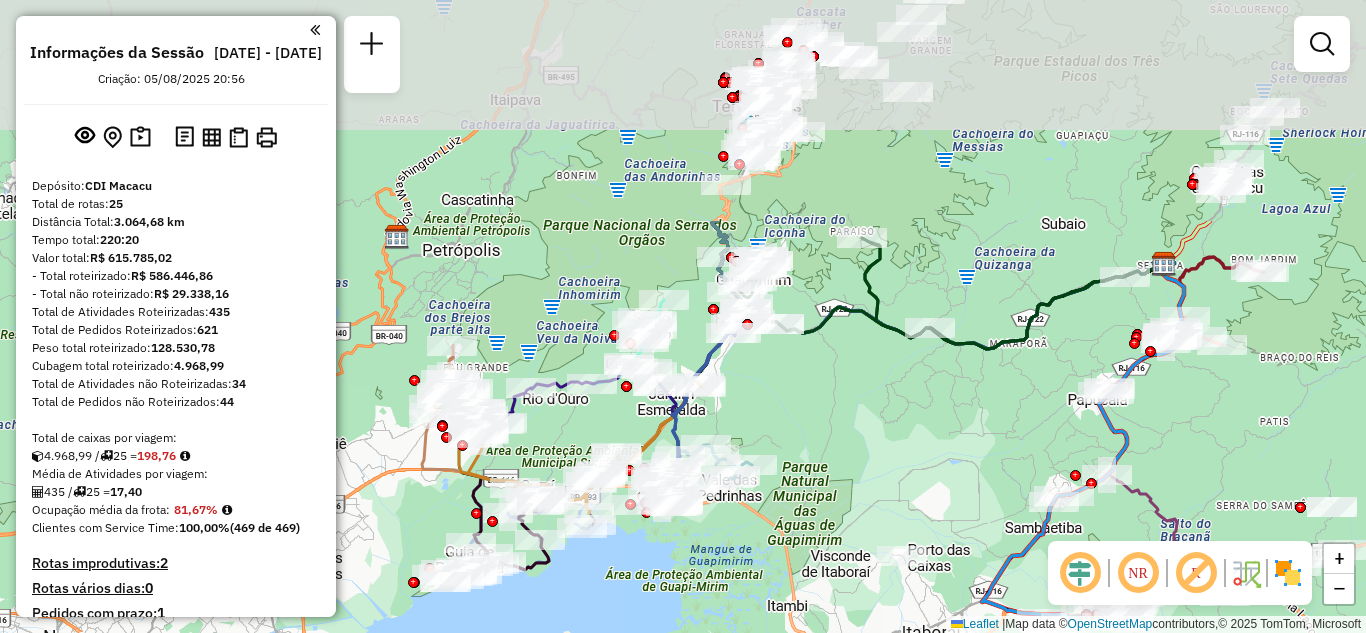 drag, startPoint x: 1080, startPoint y: 244, endPoint x: 893, endPoint y: 454, distance: 281.1921 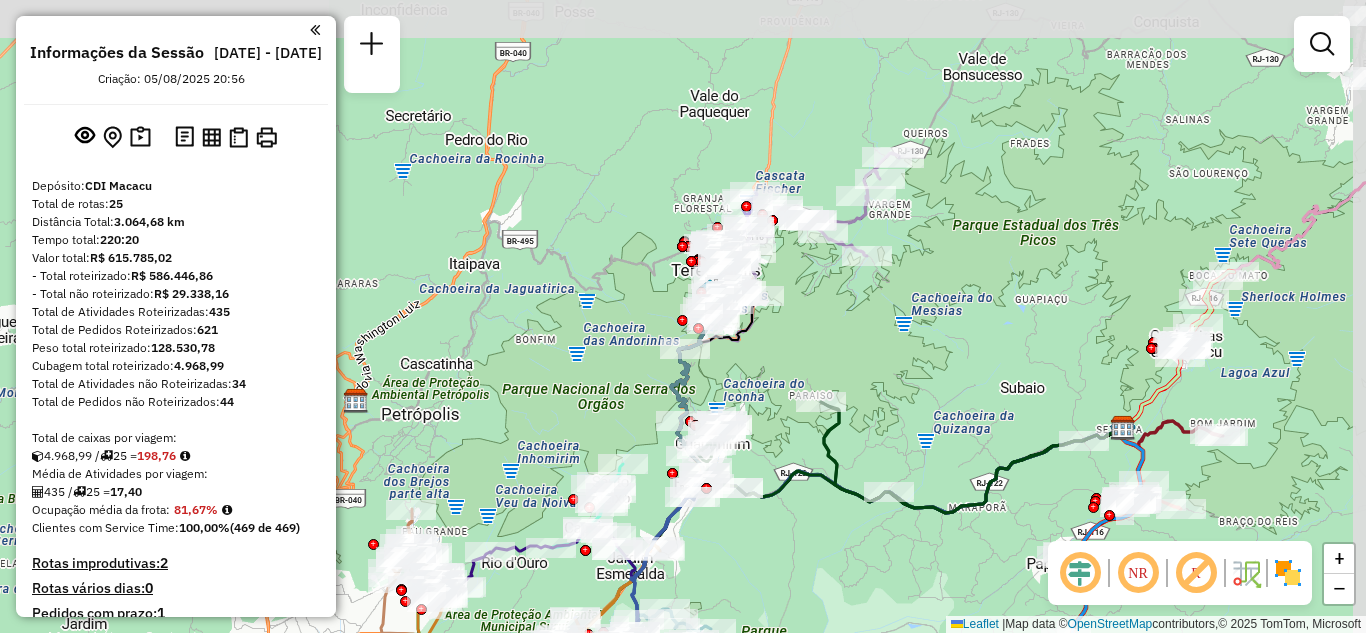 drag, startPoint x: 912, startPoint y: 151, endPoint x: 883, endPoint y: 308, distance: 159.65588 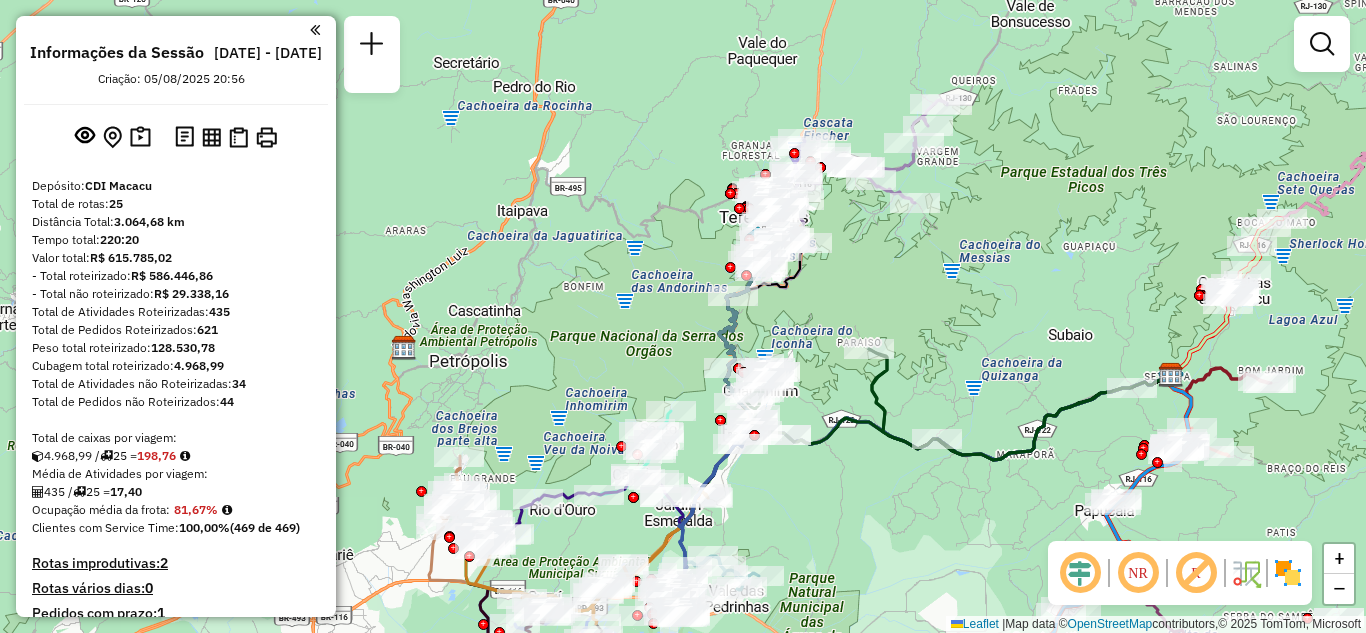 drag, startPoint x: 812, startPoint y: 318, endPoint x: 861, endPoint y: 257, distance: 78.24321 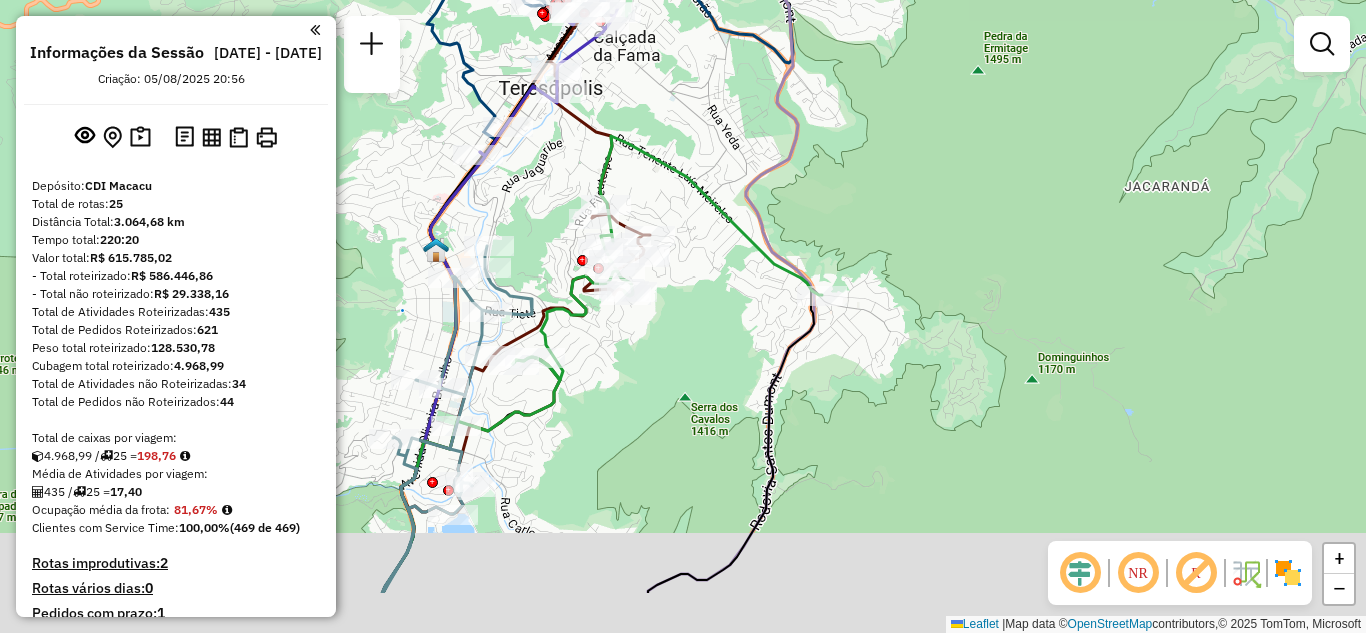 drag, startPoint x: 920, startPoint y: 387, endPoint x: 985, endPoint y: 263, distance: 140.00357 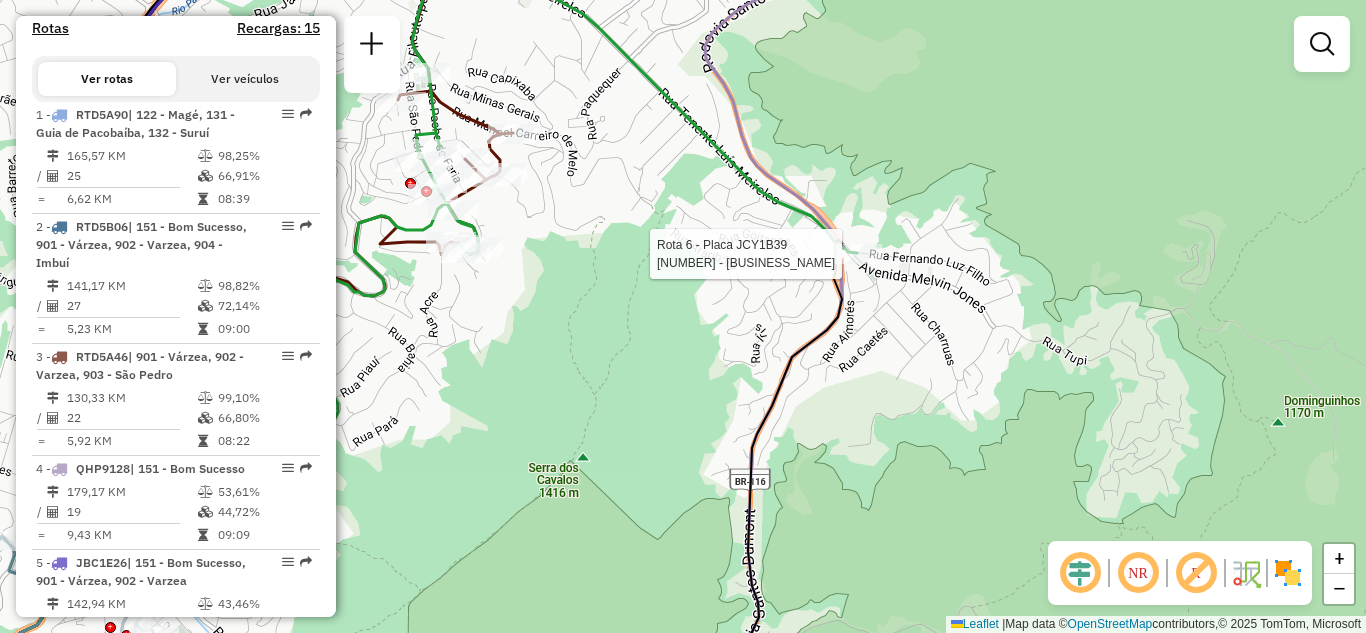 select on "**********" 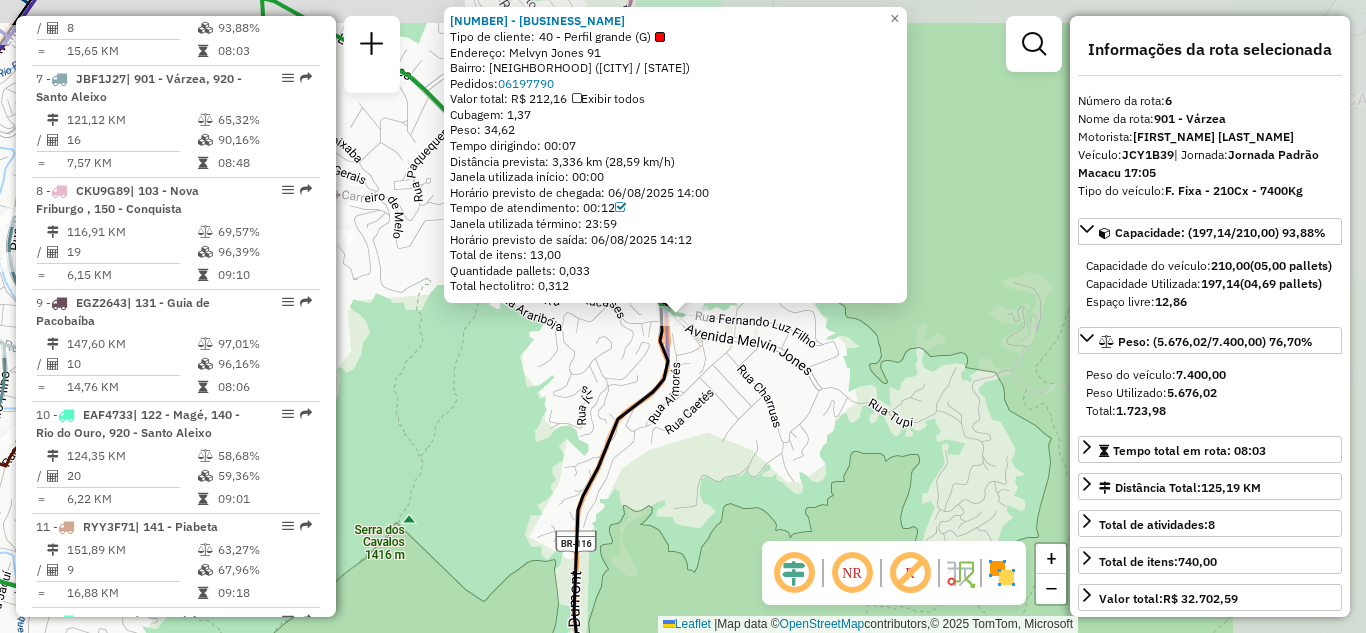 scroll, scrollTop: 1380, scrollLeft: 0, axis: vertical 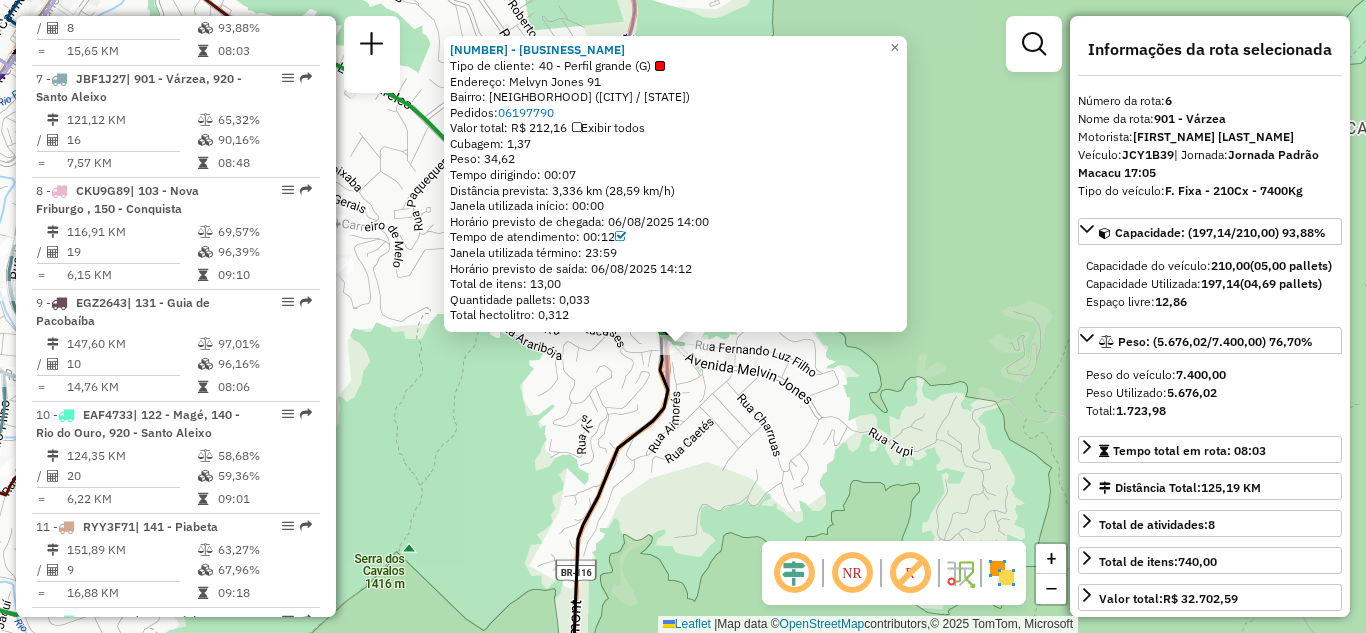drag, startPoint x: 963, startPoint y: 194, endPoint x: 962, endPoint y: 276, distance: 82.006096 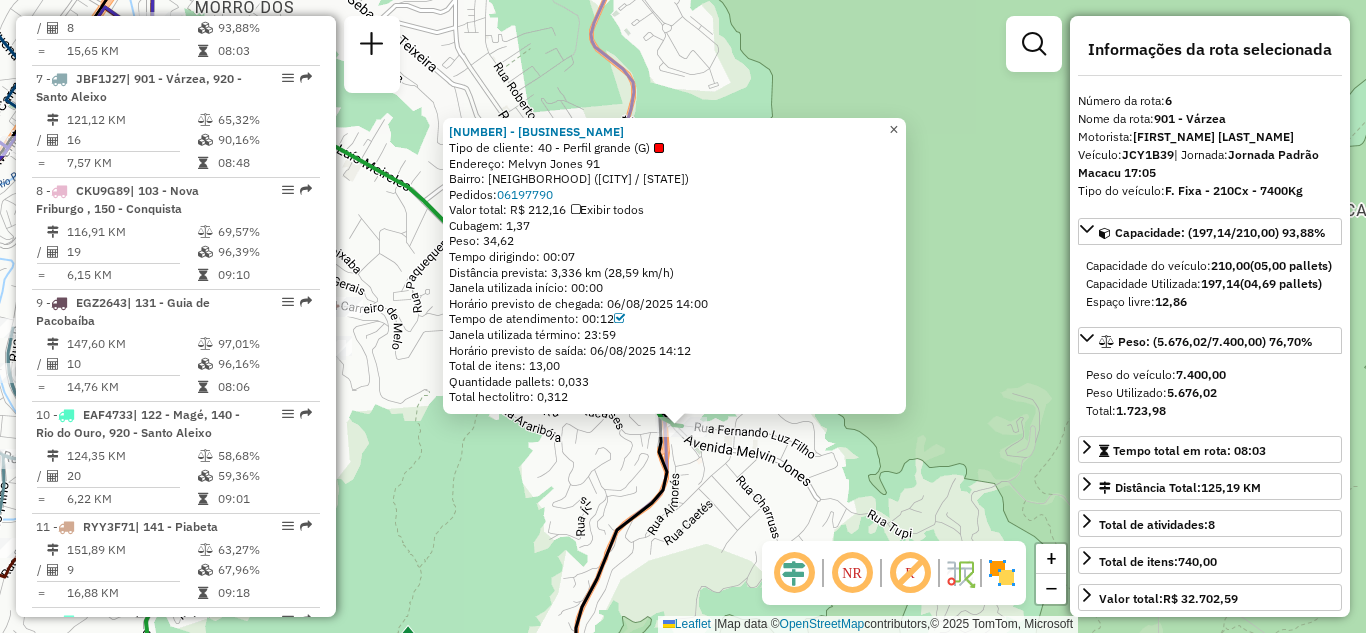 click on "×" 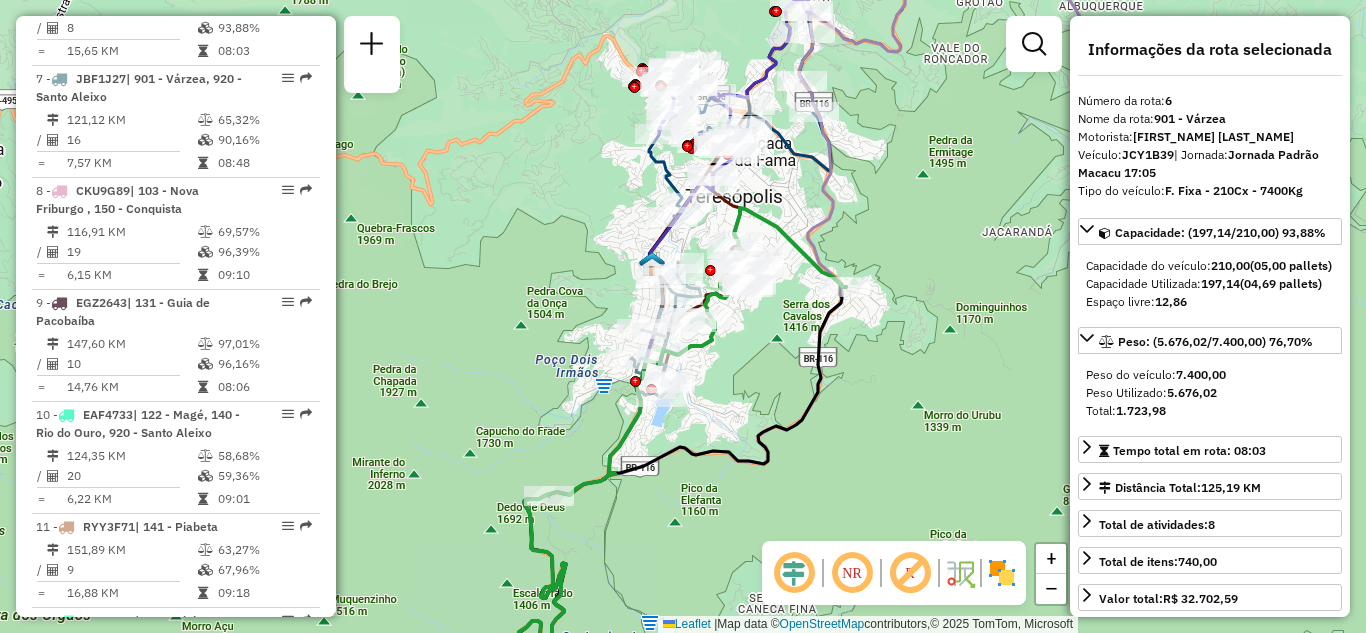 drag, startPoint x: 577, startPoint y: 208, endPoint x: 648, endPoint y: 244, distance: 79.60528 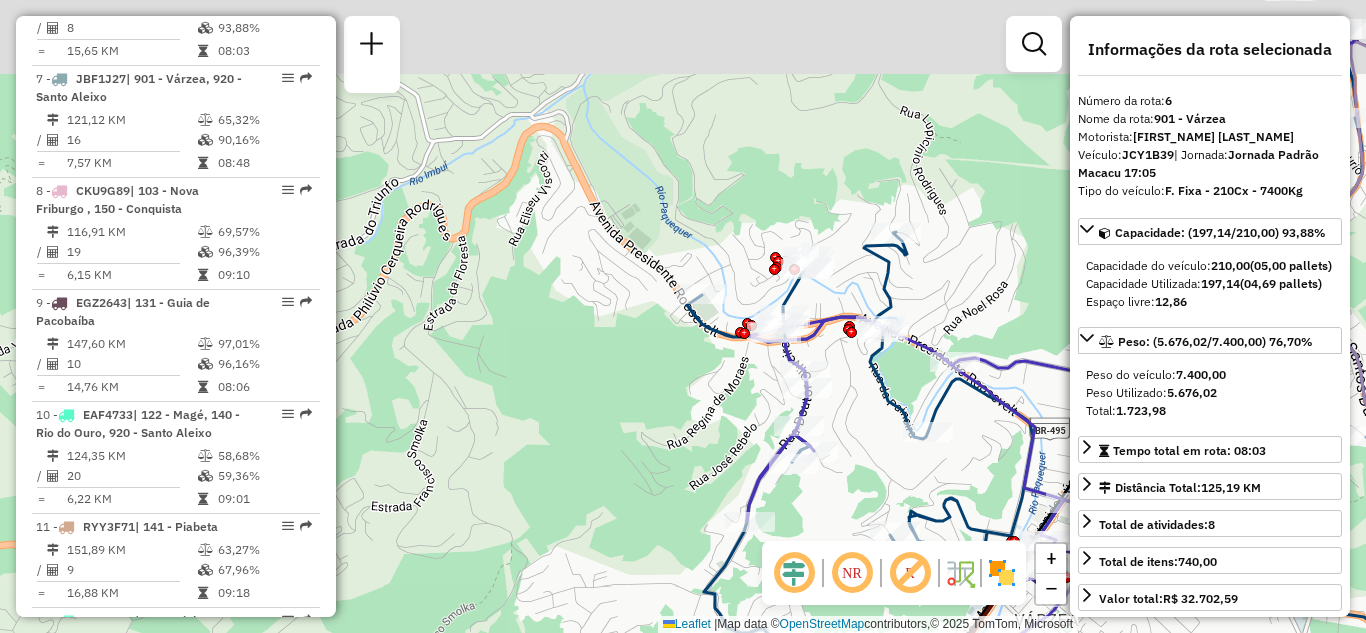 drag, startPoint x: 649, startPoint y: 305, endPoint x: 747, endPoint y: 394, distance: 132.38202 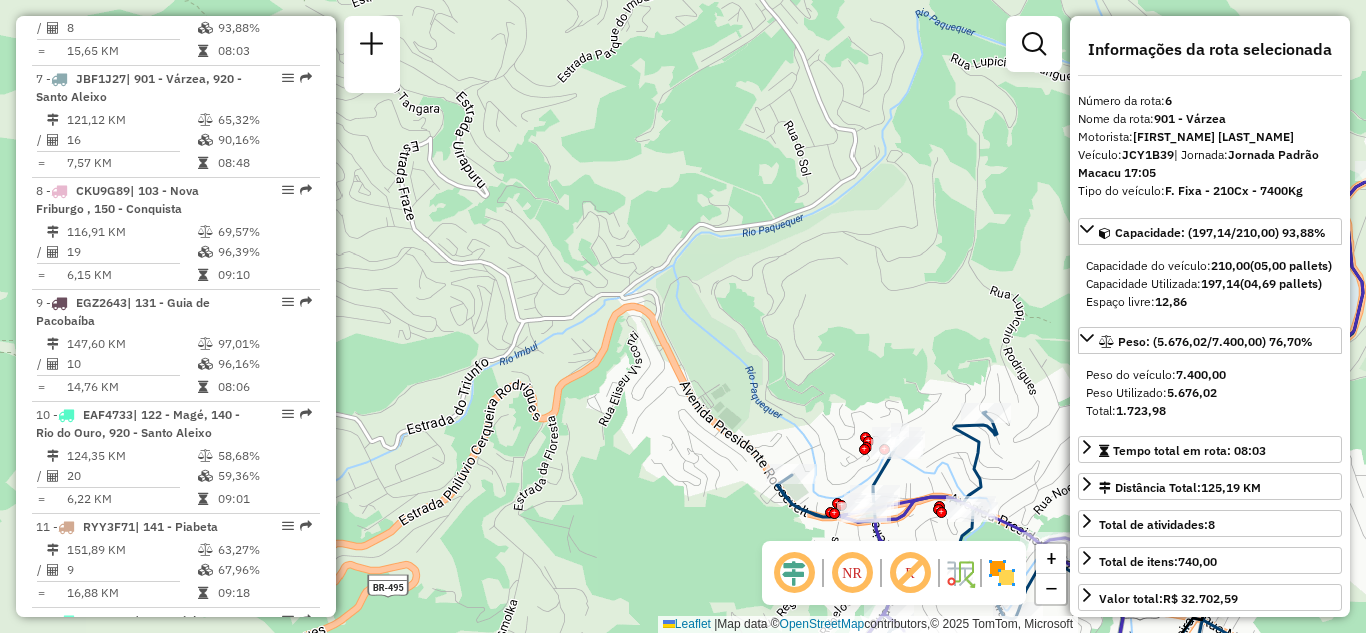 drag, startPoint x: 590, startPoint y: 371, endPoint x: 613, endPoint y: 383, distance: 25.942244 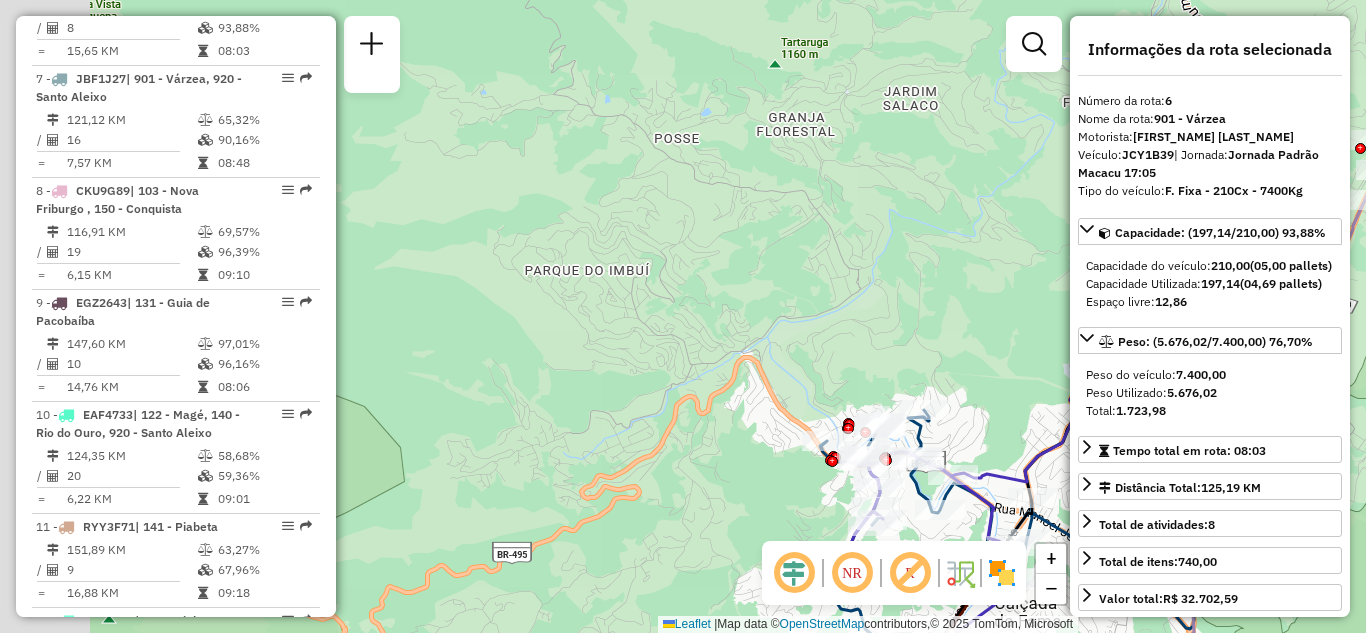 drag, startPoint x: 592, startPoint y: 396, endPoint x: 725, endPoint y: 410, distance: 133.73482 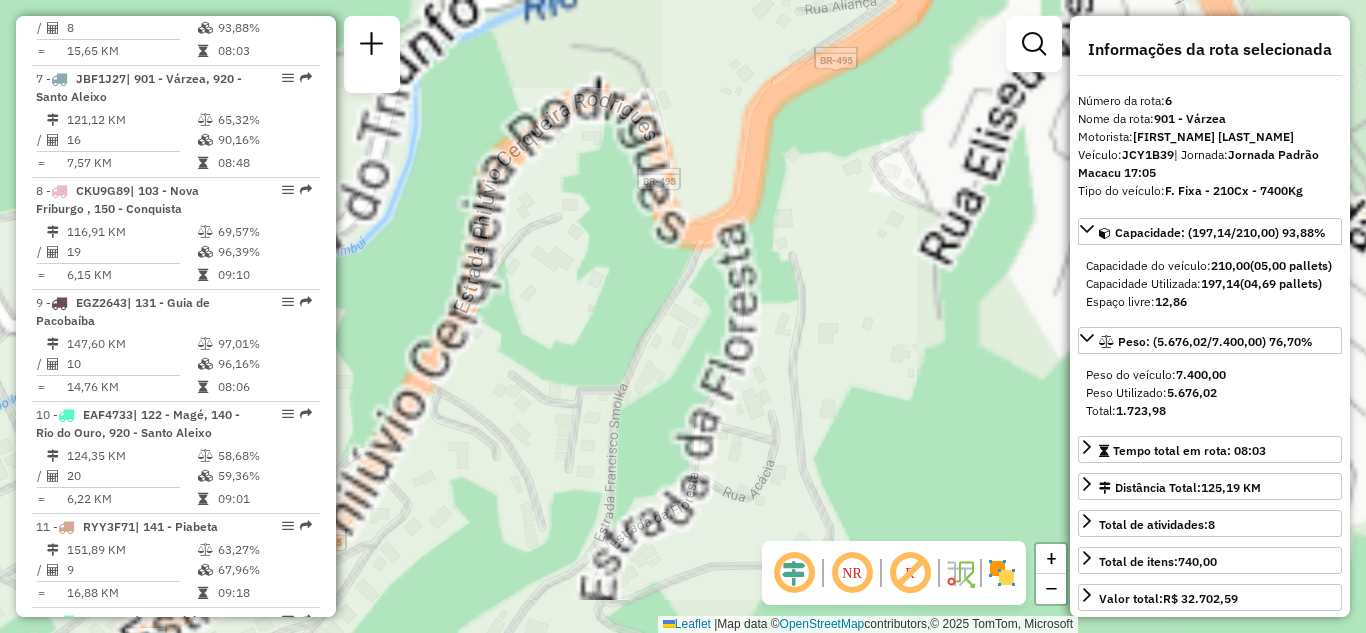drag, startPoint x: 777, startPoint y: 348, endPoint x: 688, endPoint y: 502, distance: 177.86794 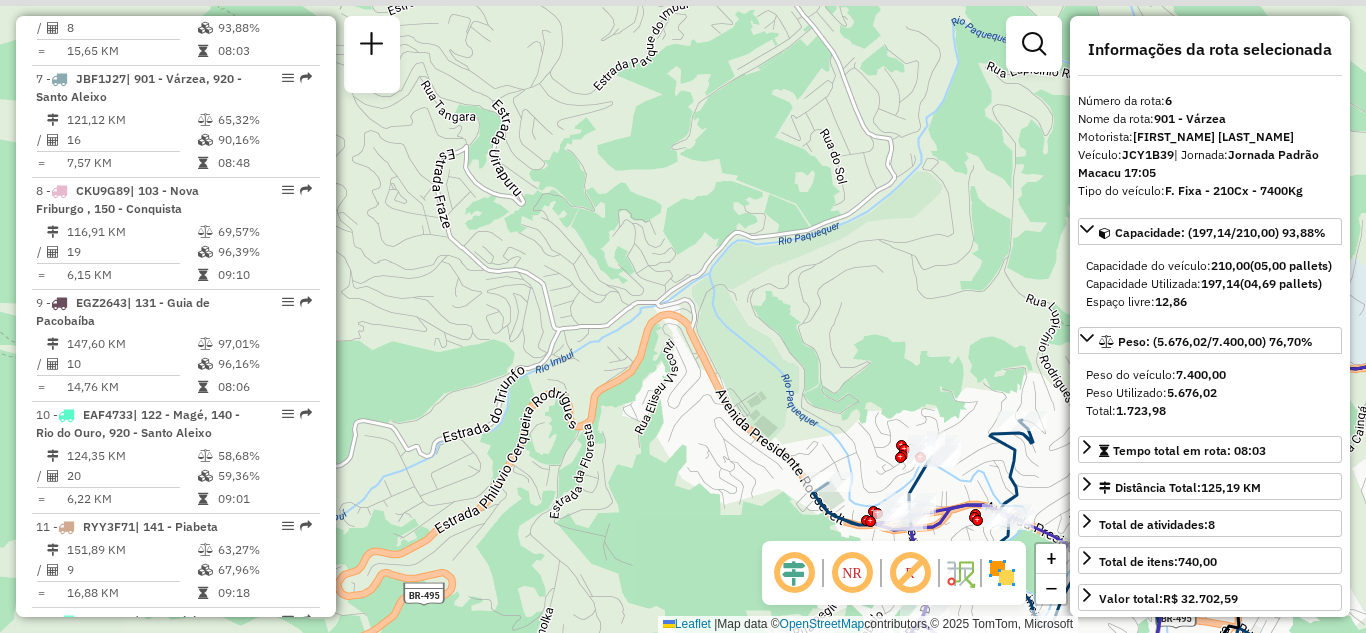 drag, startPoint x: 790, startPoint y: 382, endPoint x: 654, endPoint y: 462, distance: 157.78467 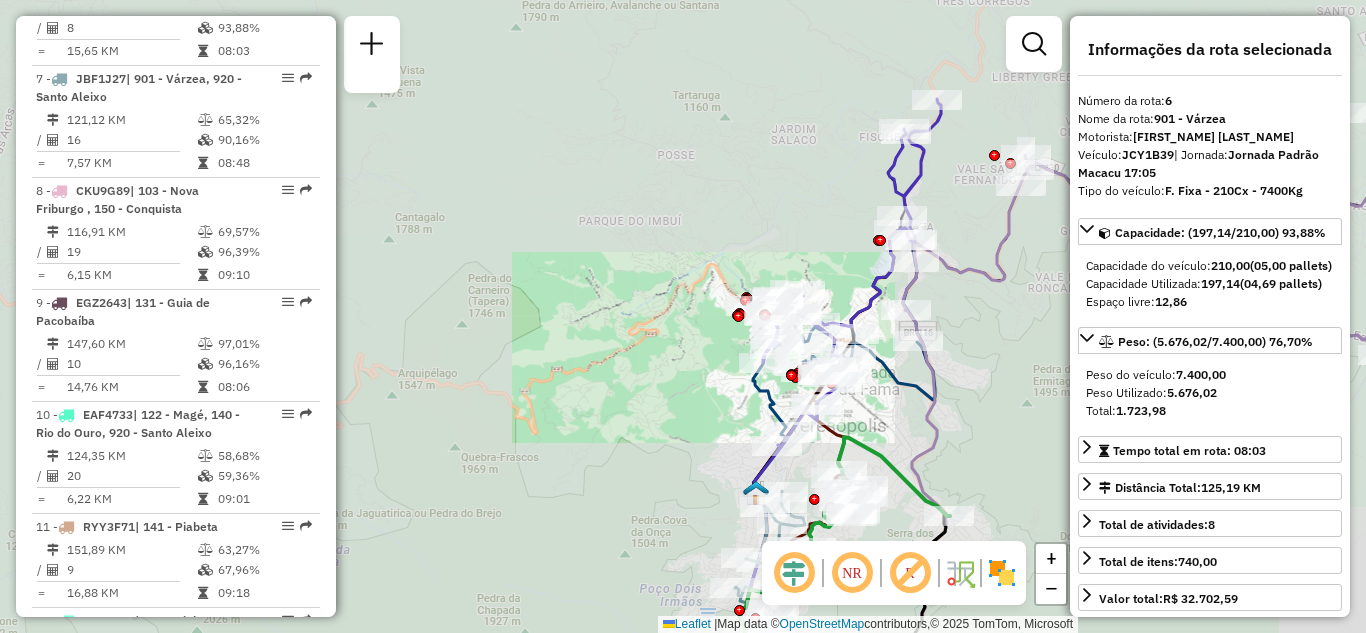 drag, startPoint x: 735, startPoint y: 220, endPoint x: 739, endPoint y: 247, distance: 27.294687 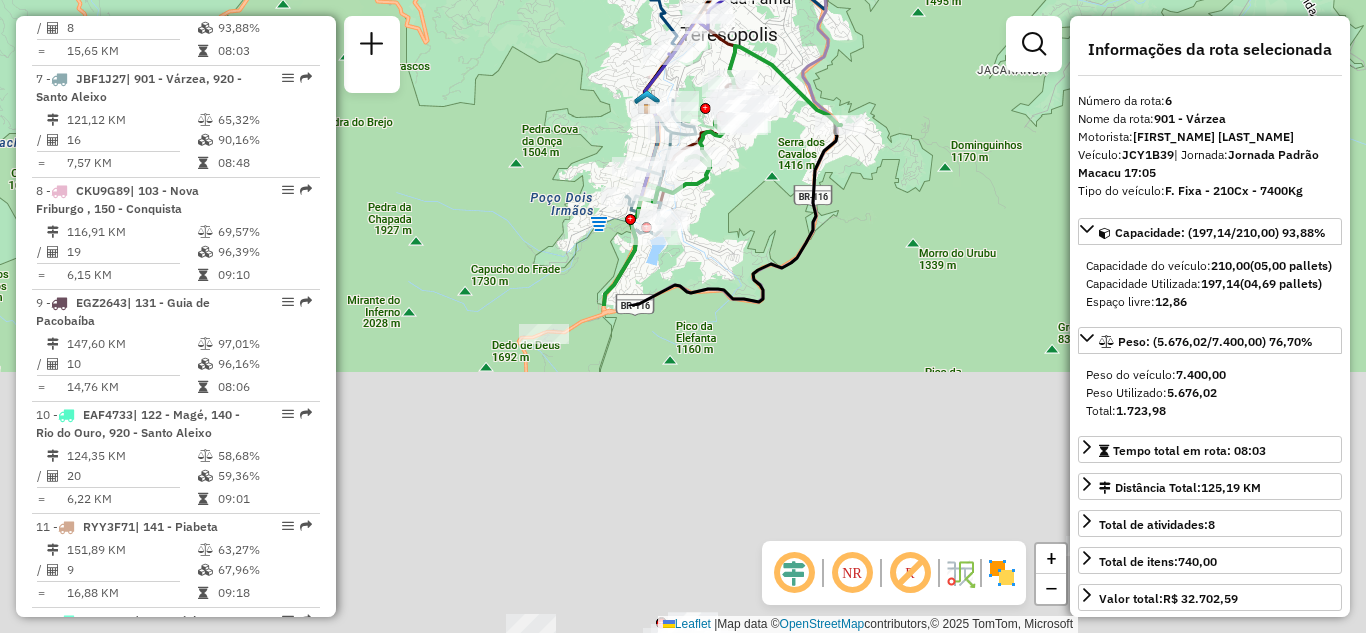 drag, startPoint x: 711, startPoint y: 304, endPoint x: 593, endPoint y: -87, distance: 408.41766 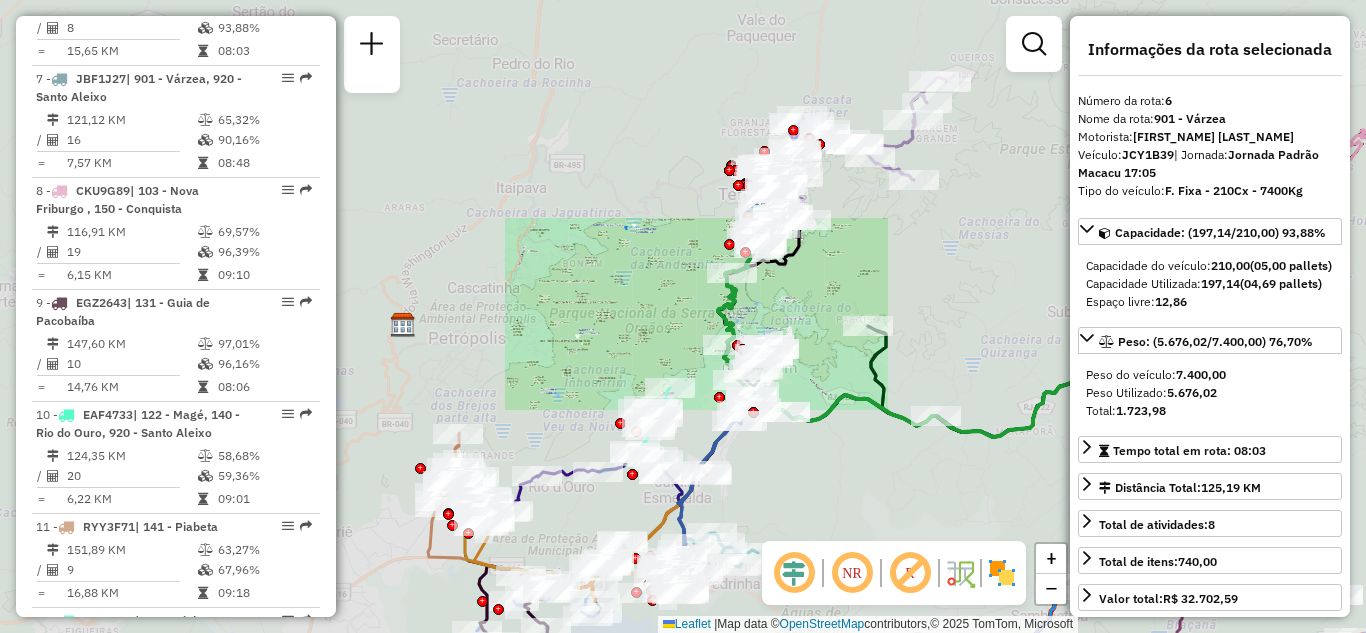 drag, startPoint x: 859, startPoint y: 354, endPoint x: 801, endPoint y: 134, distance: 227.51703 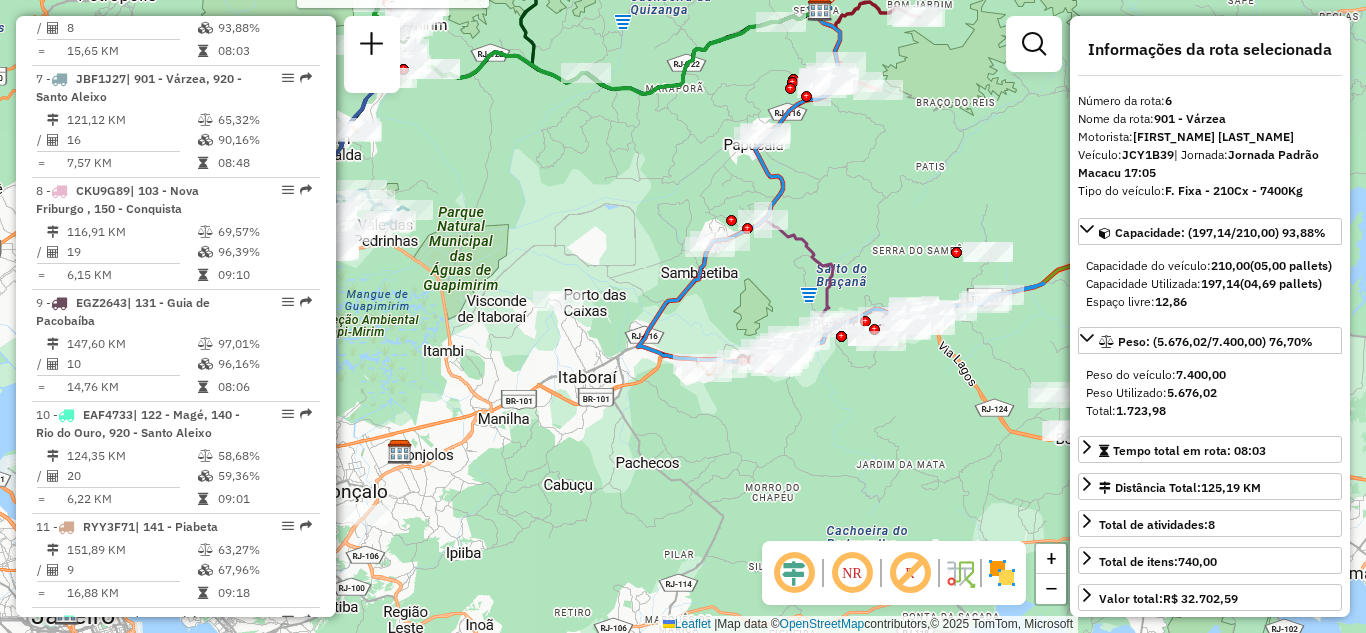 drag, startPoint x: 783, startPoint y: 330, endPoint x: 498, endPoint y: 247, distance: 296.84003 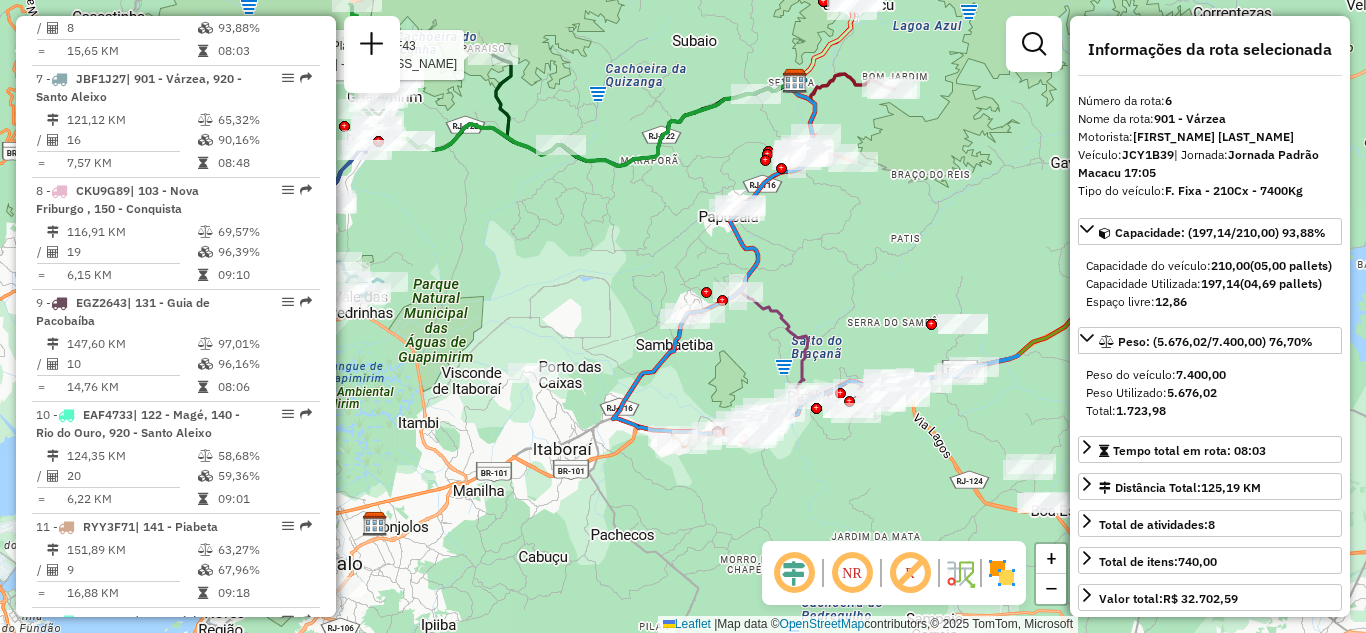 drag, startPoint x: 848, startPoint y: 411, endPoint x: 818, endPoint y: 522, distance: 114.982605 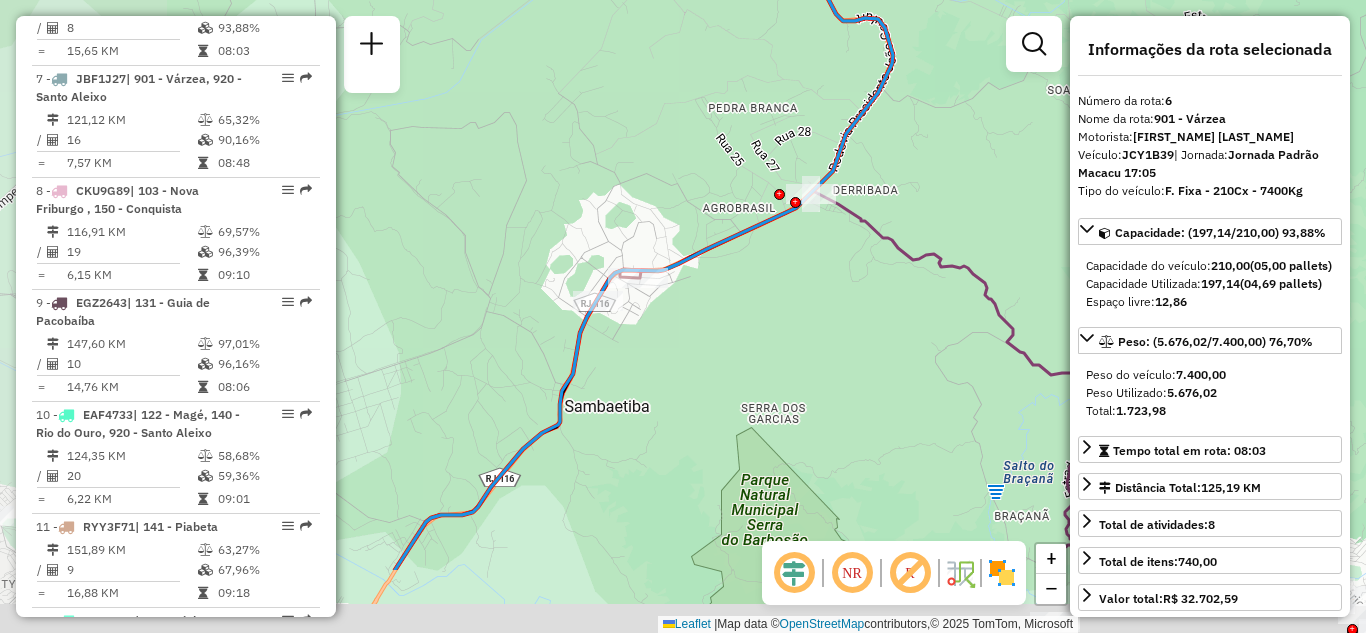drag, startPoint x: 736, startPoint y: 203, endPoint x: 973, endPoint y: 76, distance: 268.88287 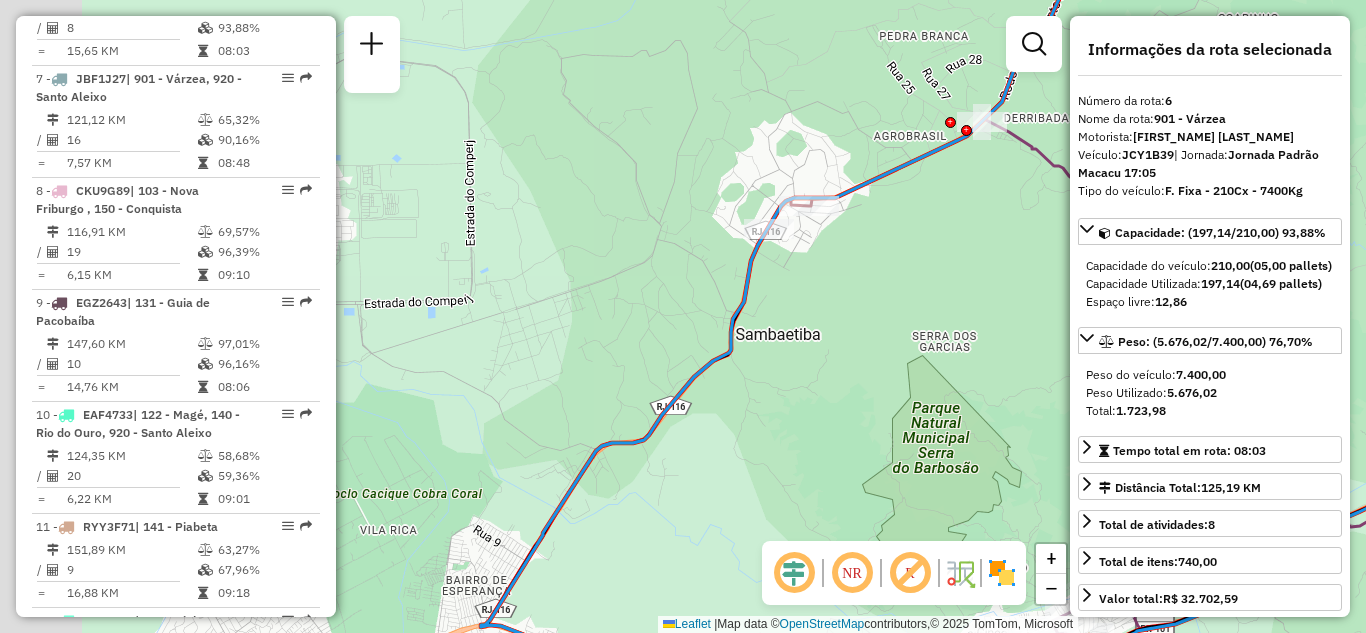 drag, startPoint x: 797, startPoint y: 273, endPoint x: 941, endPoint y: 231, distance: 150 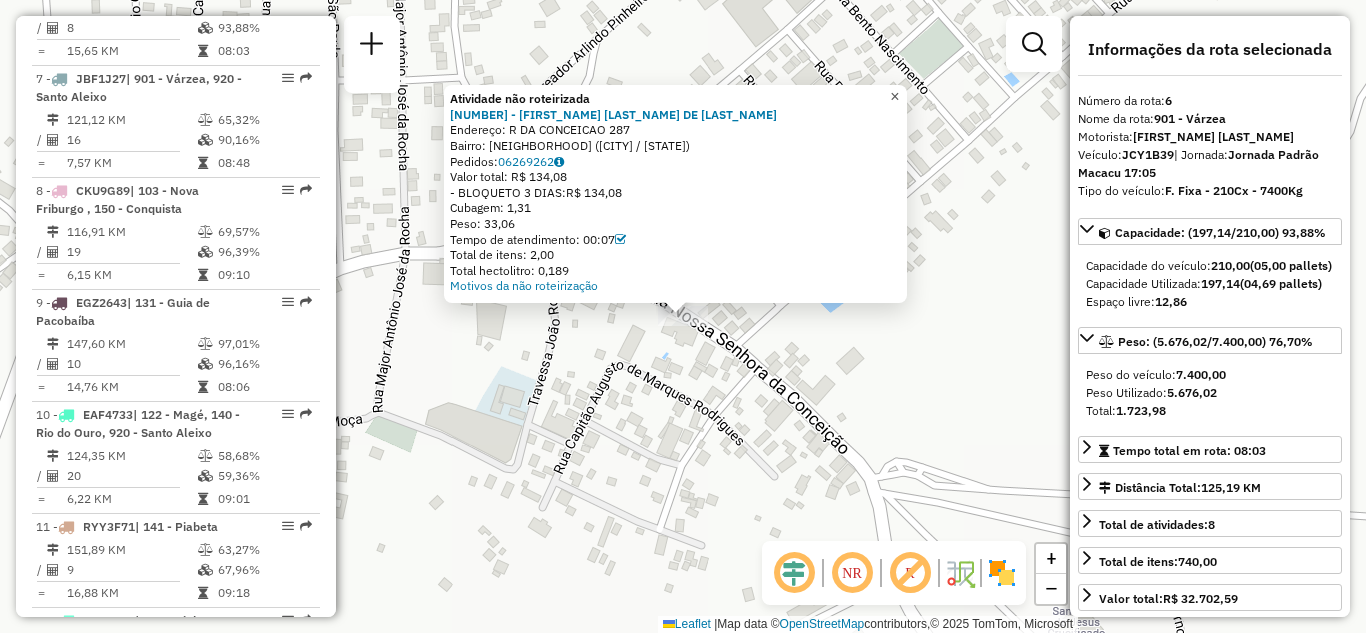 click on "×" 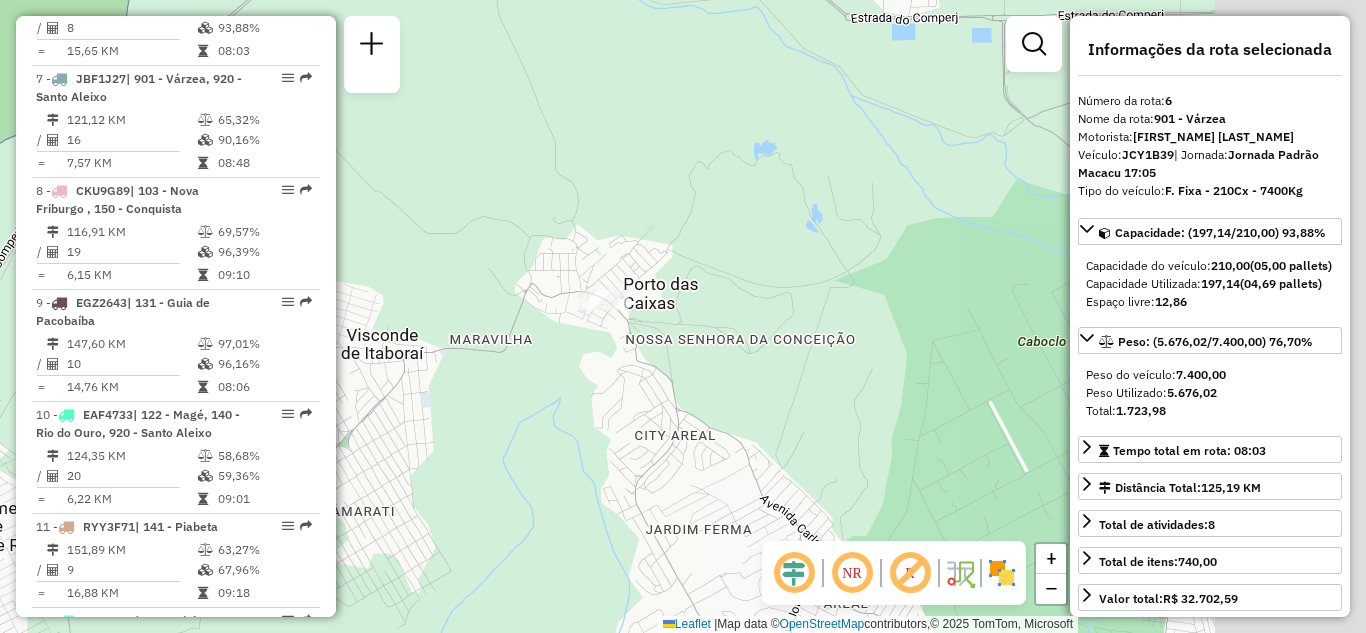 drag, startPoint x: 833, startPoint y: 325, endPoint x: 361, endPoint y: 251, distance: 477.76562 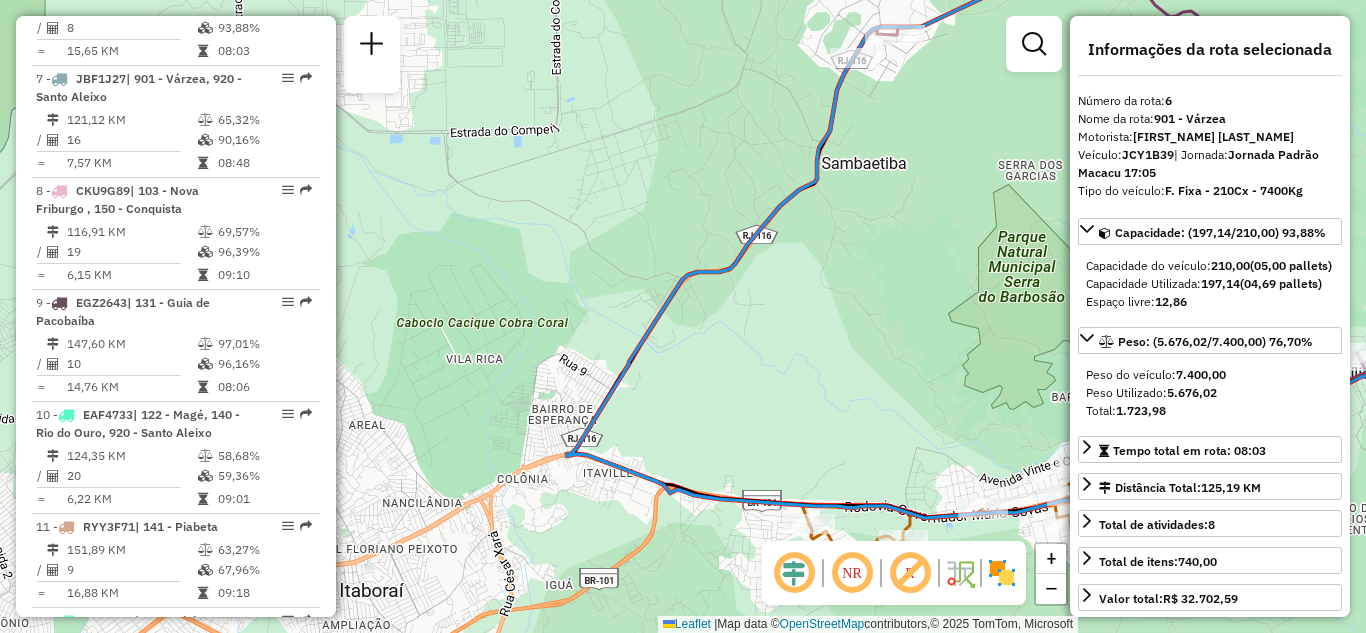 drag, startPoint x: 727, startPoint y: 336, endPoint x: 563, endPoint y: 402, distance: 176.78235 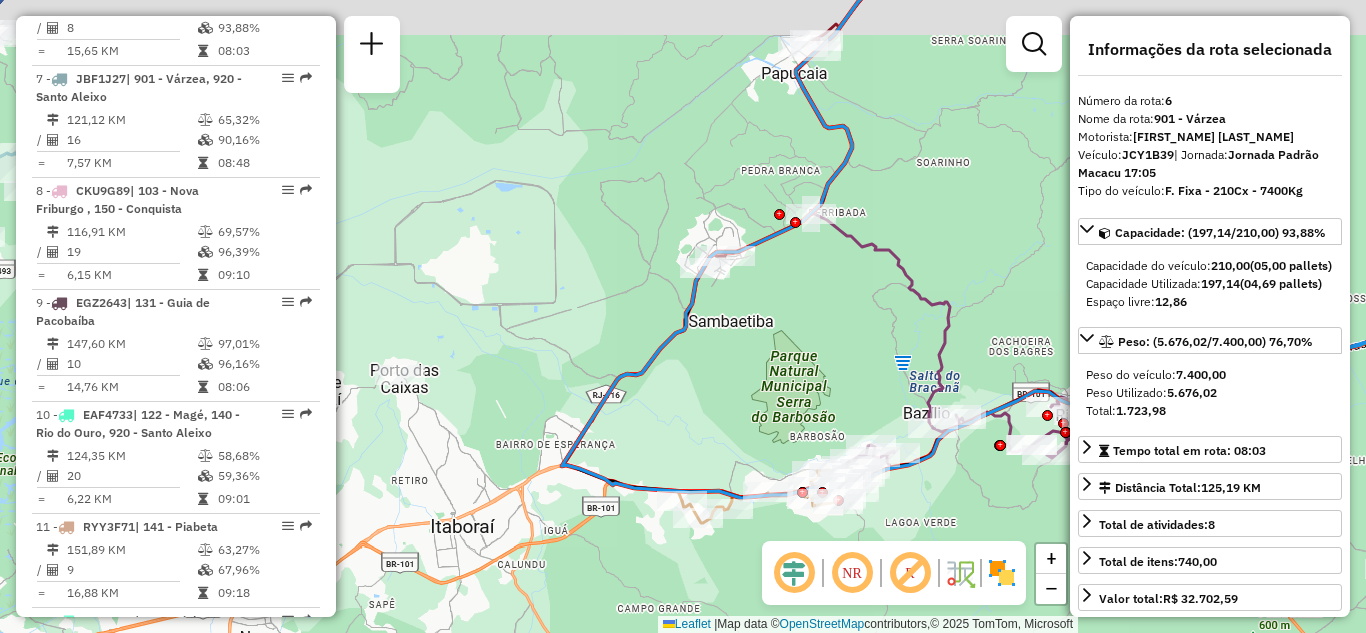 drag, startPoint x: 781, startPoint y: 284, endPoint x: 641, endPoint y: 440, distance: 209.60916 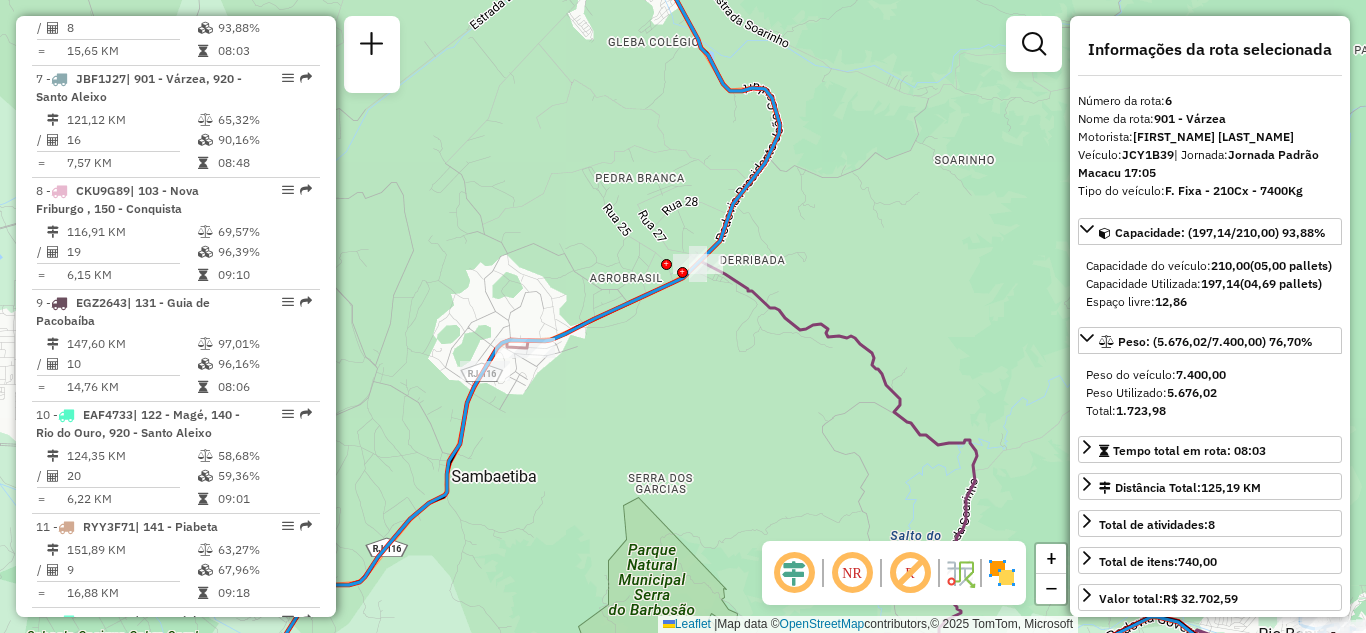 drag, startPoint x: 698, startPoint y: 333, endPoint x: 699, endPoint y: 354, distance: 21.023796 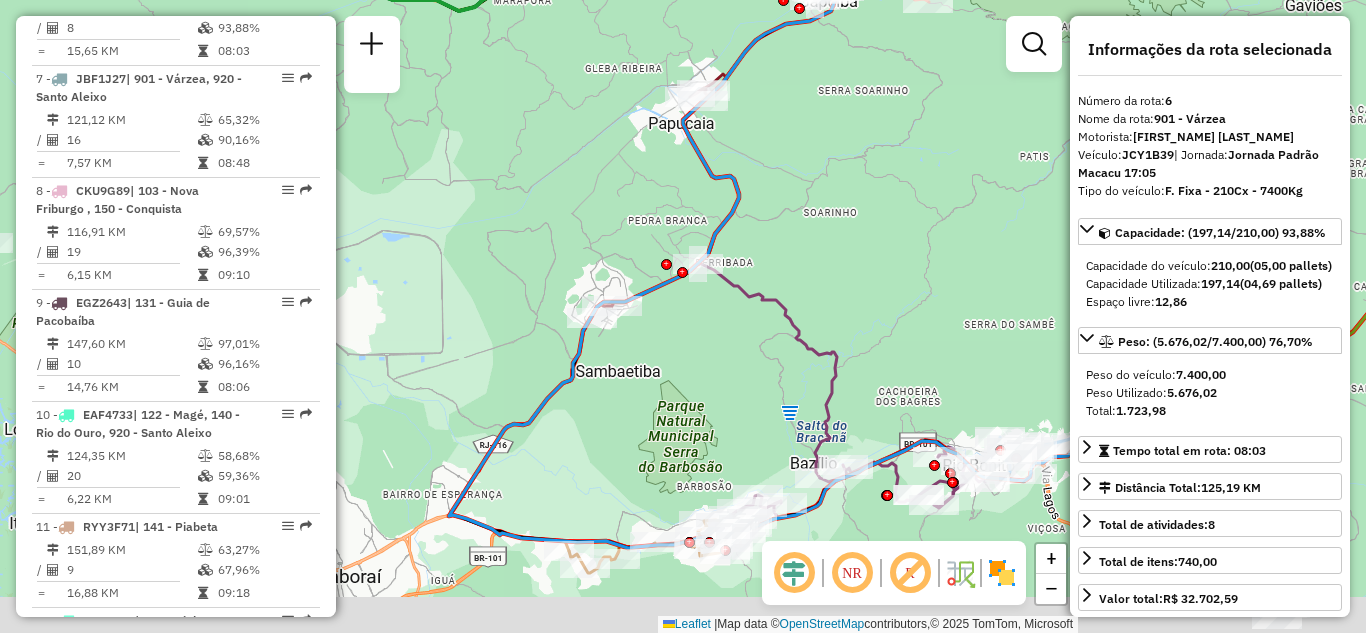 drag, startPoint x: 731, startPoint y: 366, endPoint x: 674, endPoint y: 317, distance: 75.16648 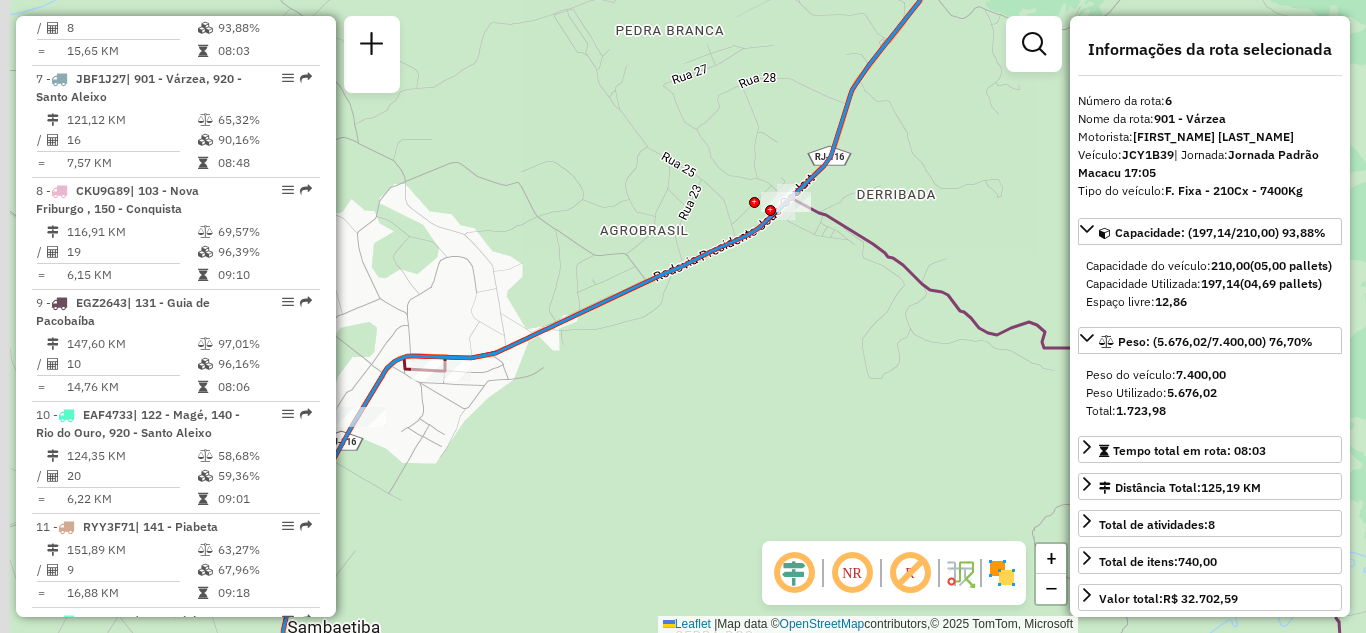 drag, startPoint x: 668, startPoint y: 316, endPoint x: 796, endPoint y: 315, distance: 128.0039 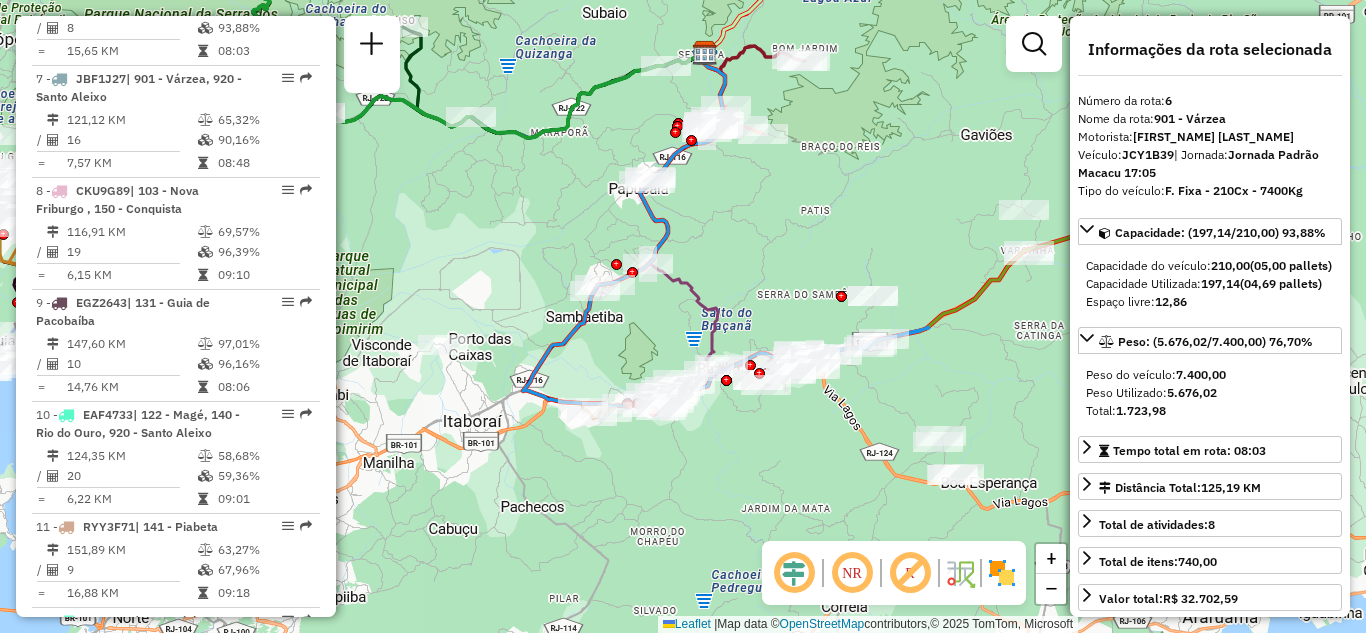 drag, startPoint x: 620, startPoint y: 323, endPoint x: 650, endPoint y: 360, distance: 47.63402 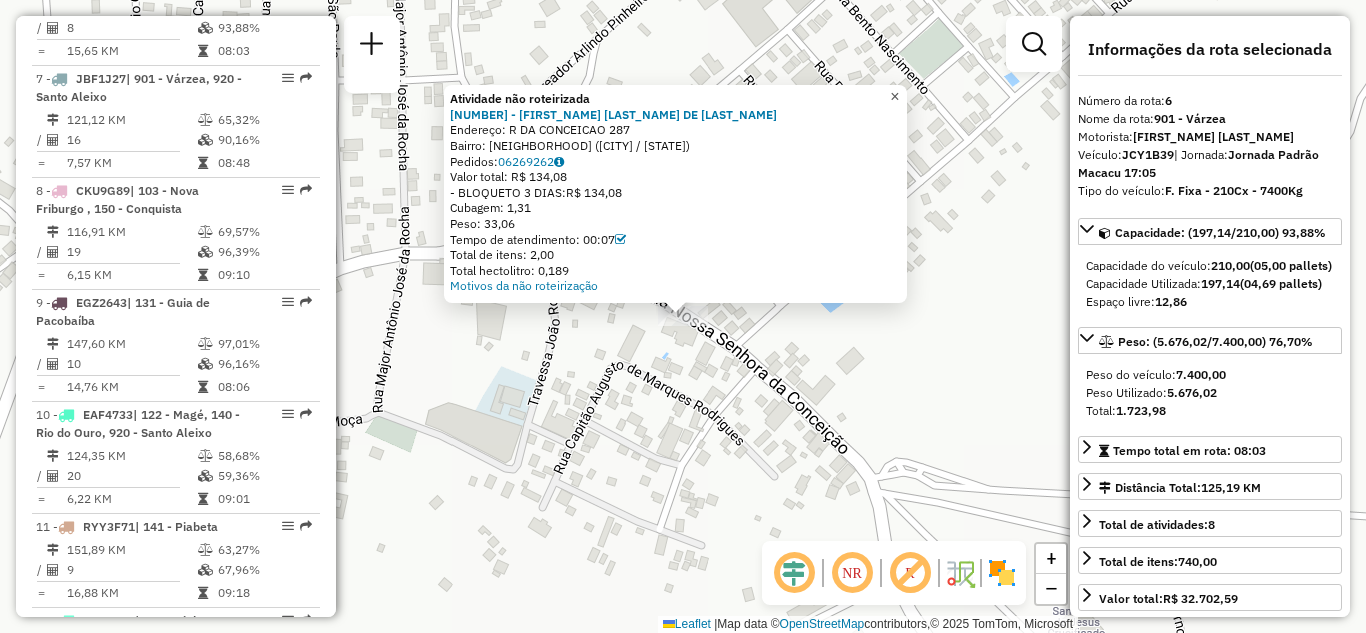 click on "×" 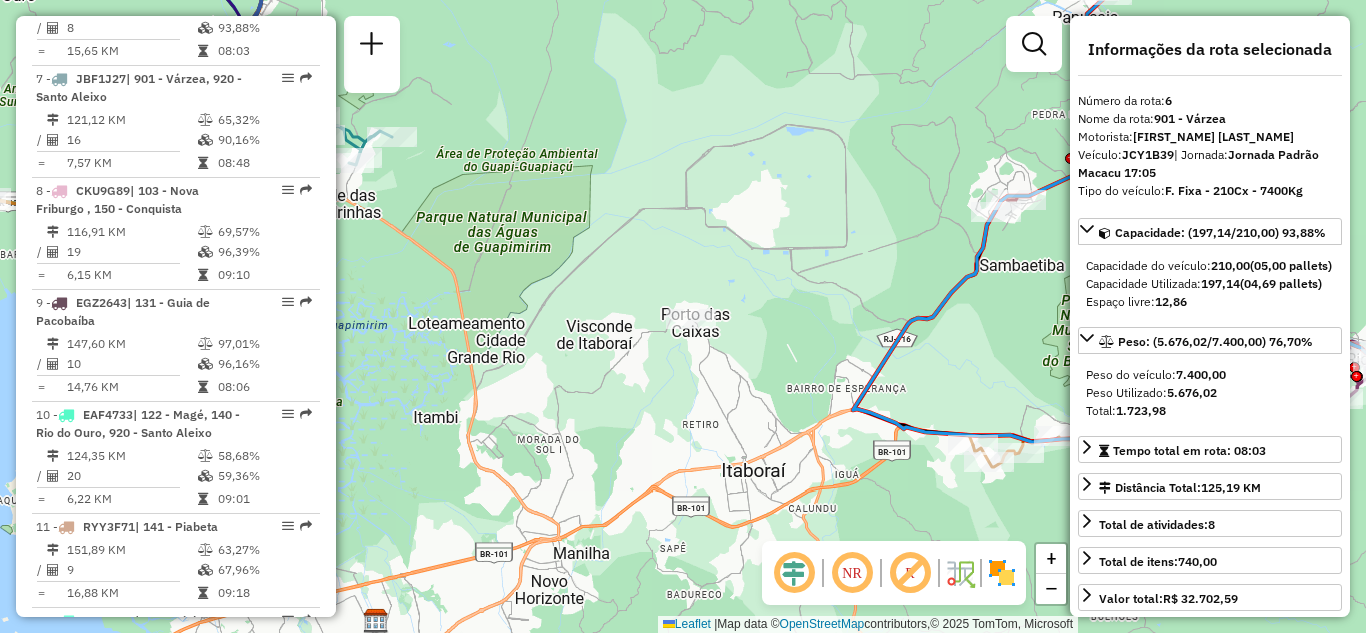 drag, startPoint x: 759, startPoint y: 391, endPoint x: 668, endPoint y: 395, distance: 91.08787 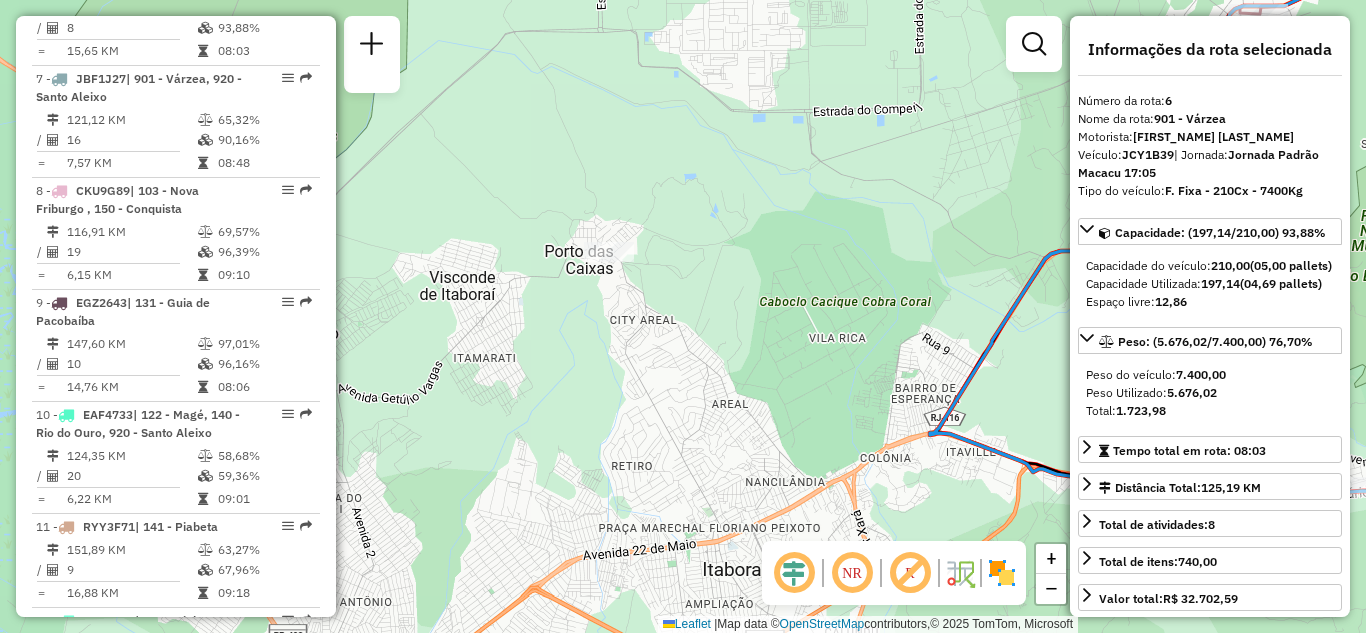 drag, startPoint x: 779, startPoint y: 380, endPoint x: 629, endPoint y: 350, distance: 152.97058 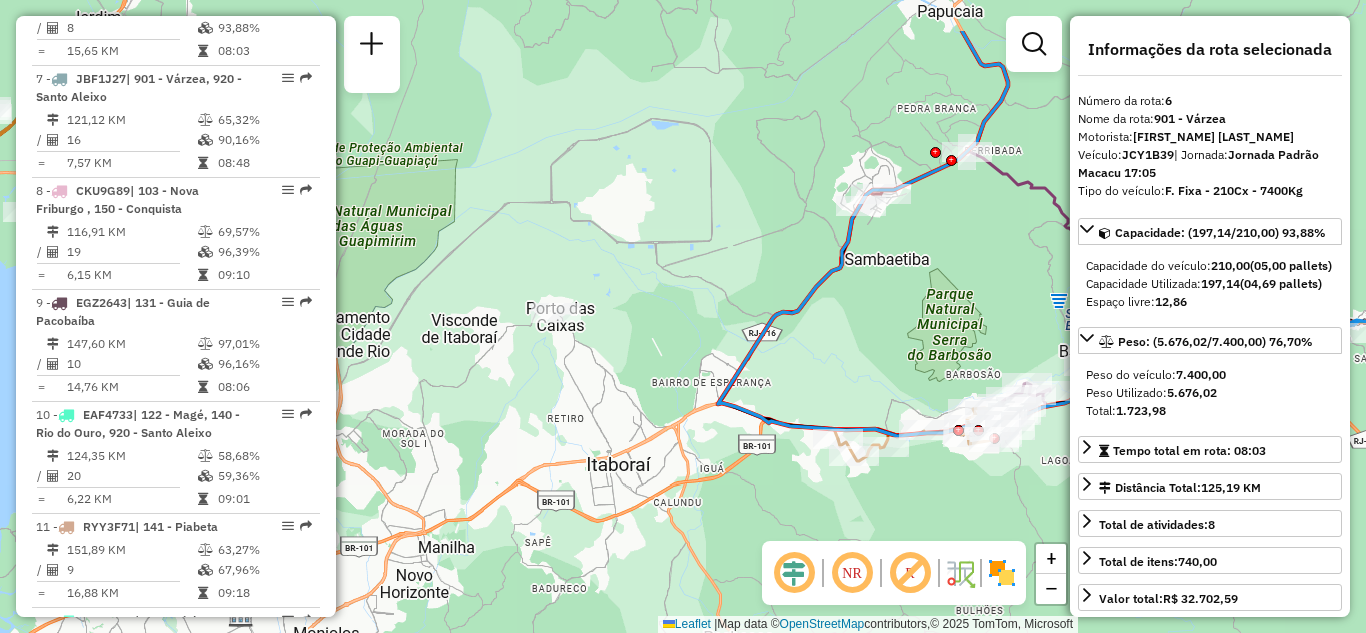 drag, startPoint x: 697, startPoint y: 304, endPoint x: 667, endPoint y: 359, distance: 62.649822 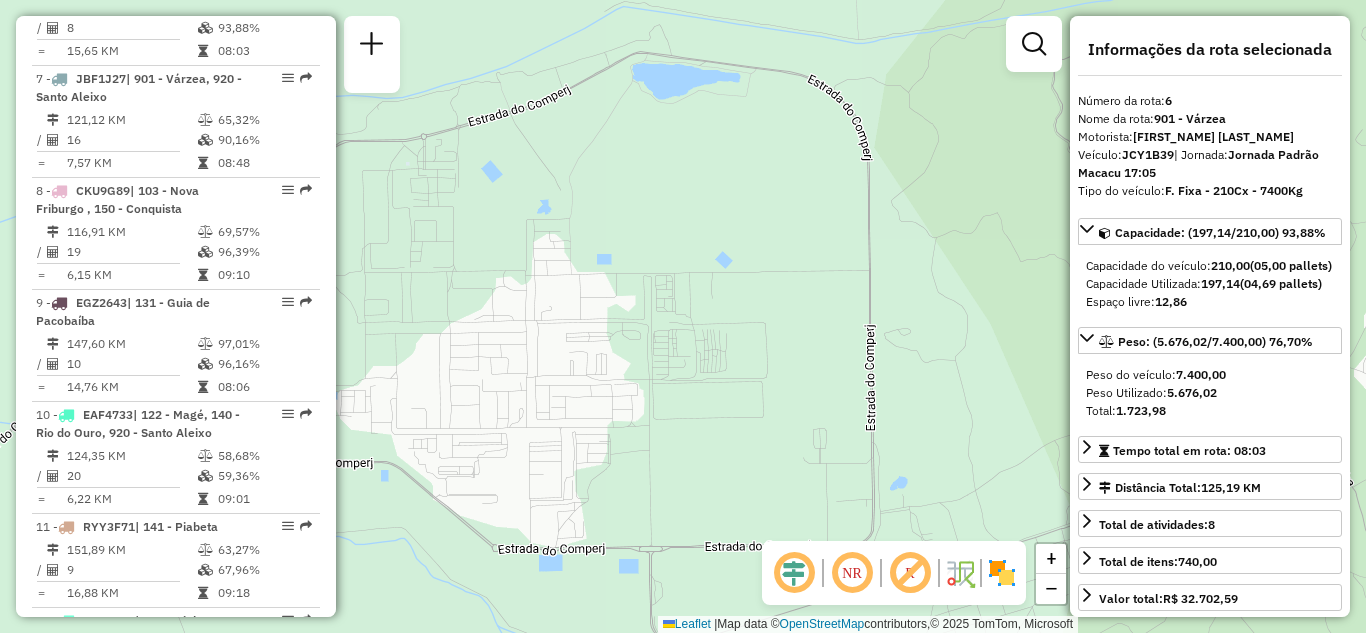 drag, startPoint x: 743, startPoint y: 199, endPoint x: 657, endPoint y: 392, distance: 211.29364 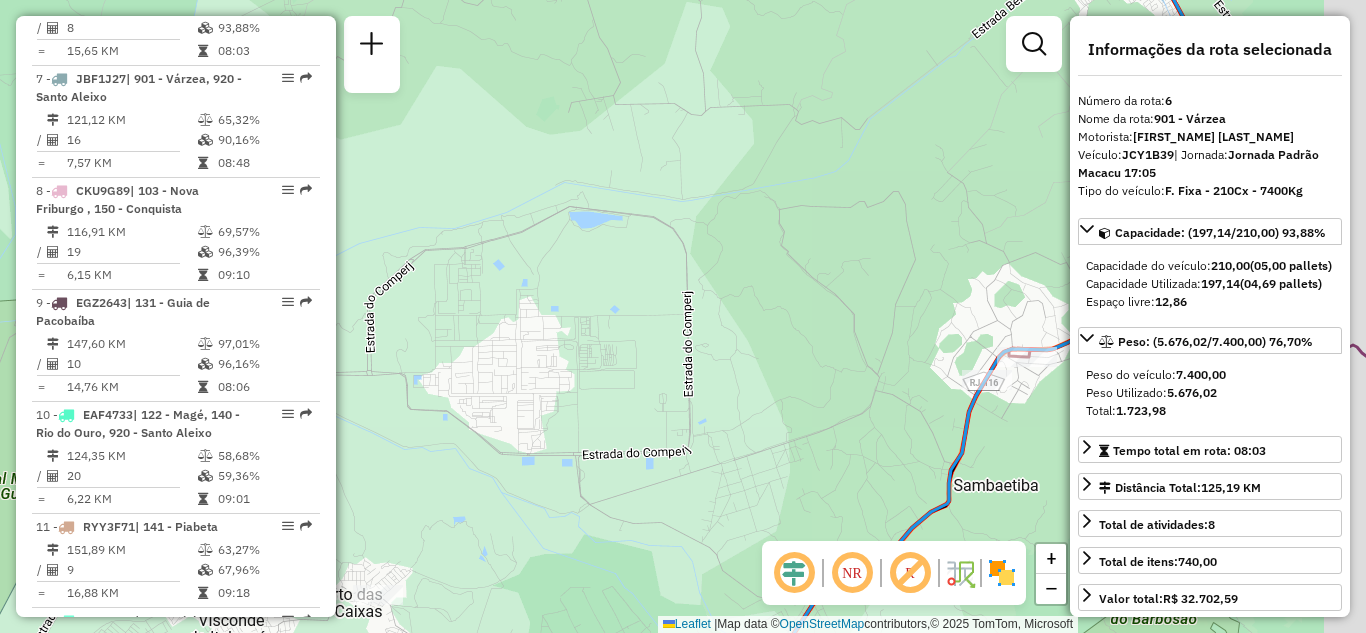 drag, startPoint x: 862, startPoint y: 336, endPoint x: 672, endPoint y: 311, distance: 191.63768 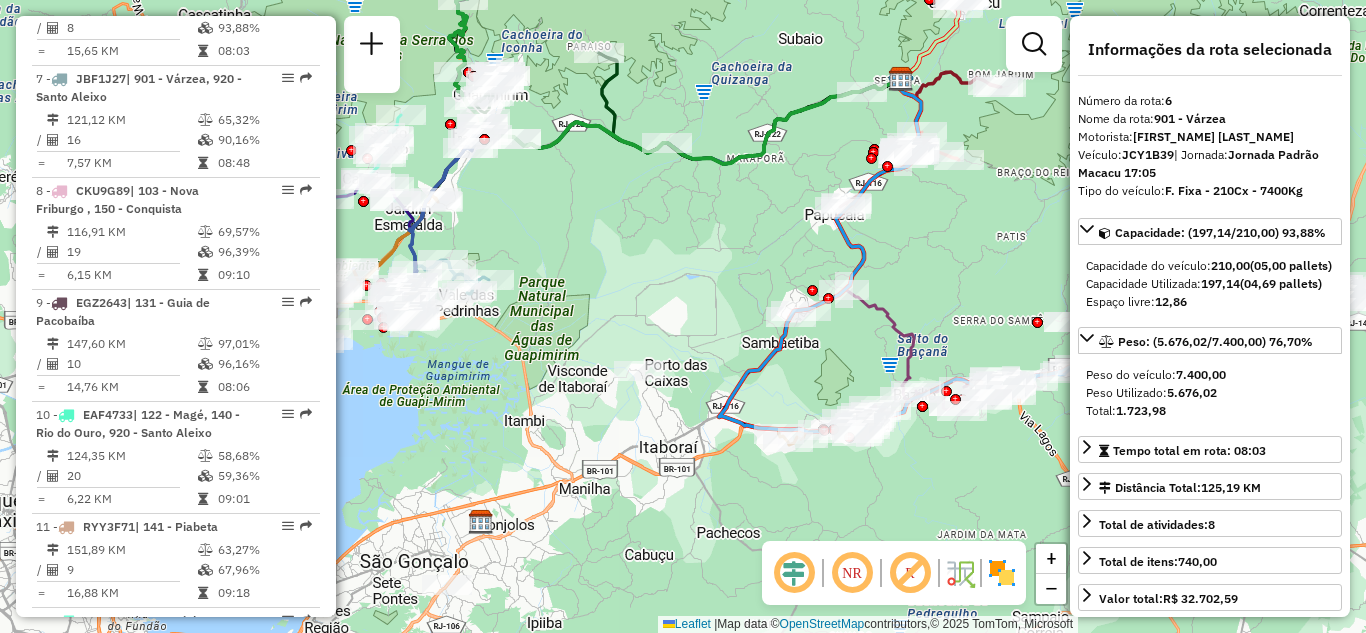 click on "Janela de atendimento Grade de atendimento Capacidade Transportadoras Veículos Cliente Pedidos  Rotas Selecione os dias de semana para filtrar as janelas de atendimento  Seg   Ter   Qua   Qui   Sex   Sáb   Dom  Informe o período da janela de atendimento: De: Até:  Filtrar exatamente a janela do cliente  Considerar janela de atendimento padrão  Selecione os dias de semana para filtrar as grades de atendimento  Seg   Ter   Qua   Qui   Sex   Sáb   Dom   Considerar clientes sem dia de atendimento cadastrado  Clientes fora do dia de atendimento selecionado Filtrar as atividades entre os valores definidos abaixo:  Peso mínimo:   Peso máximo:   Cubagem mínima:   Cubagem máxima:   De:   Até:  Filtrar as atividades entre o tempo de atendimento definido abaixo:  De:   Até:   Considerar capacidade total dos clientes não roteirizados Transportadora: Selecione um ou mais itens Tipo de veículo: Selecione um ou mais itens Veículo: Selecione um ou mais itens Motorista: Selecione um ou mais itens Nome: Rótulo:" 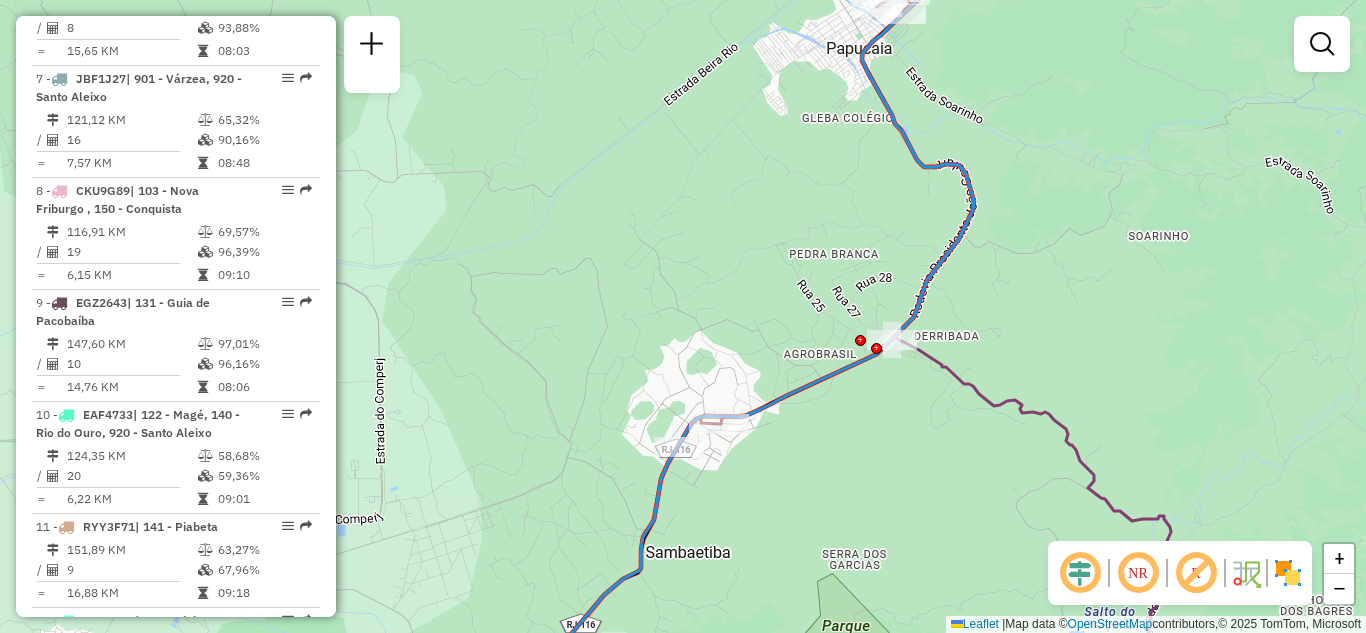 drag, startPoint x: 735, startPoint y: 287, endPoint x: 800, endPoint y: 185, distance: 120.9504 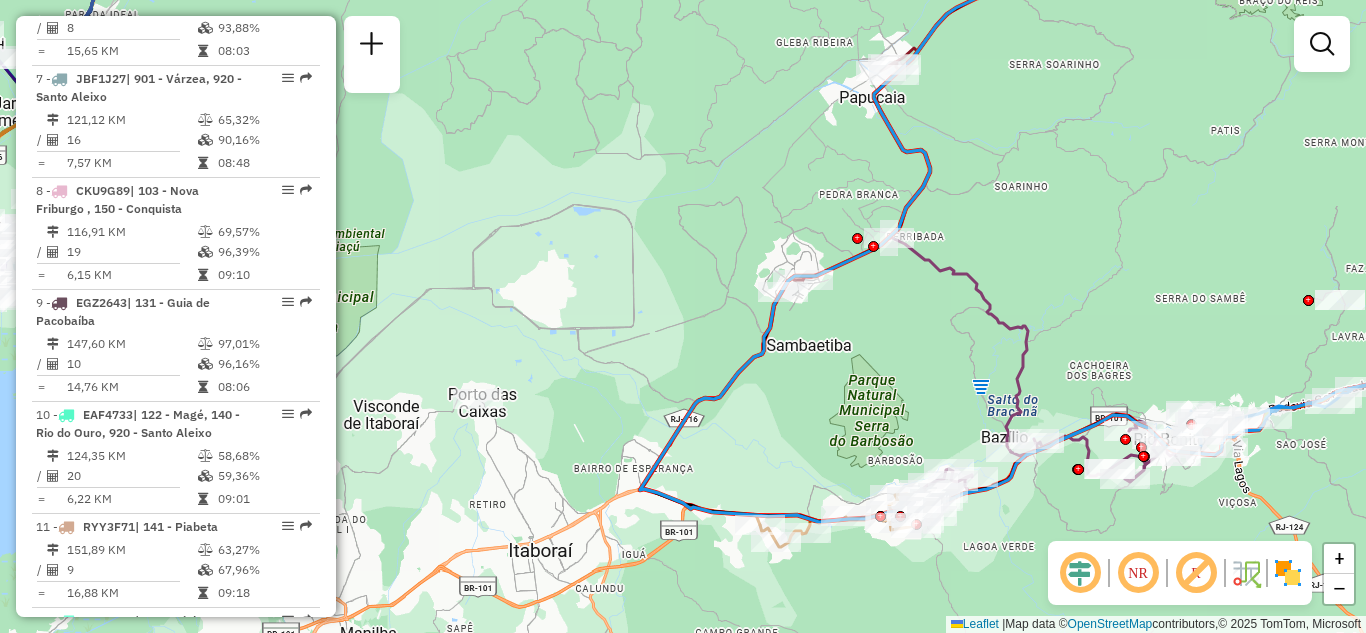 drag, startPoint x: 974, startPoint y: 215, endPoint x: 969, endPoint y: 239, distance: 24.5153 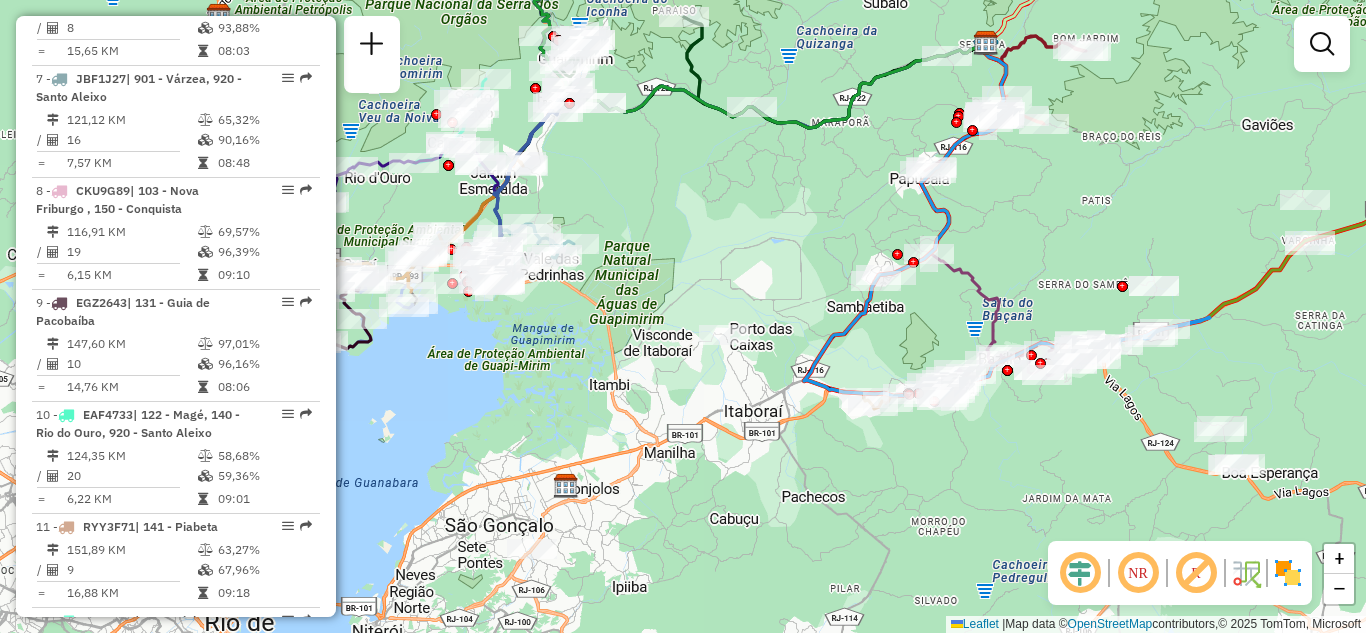 drag, startPoint x: 985, startPoint y: 217, endPoint x: 952, endPoint y: 293, distance: 82.85529 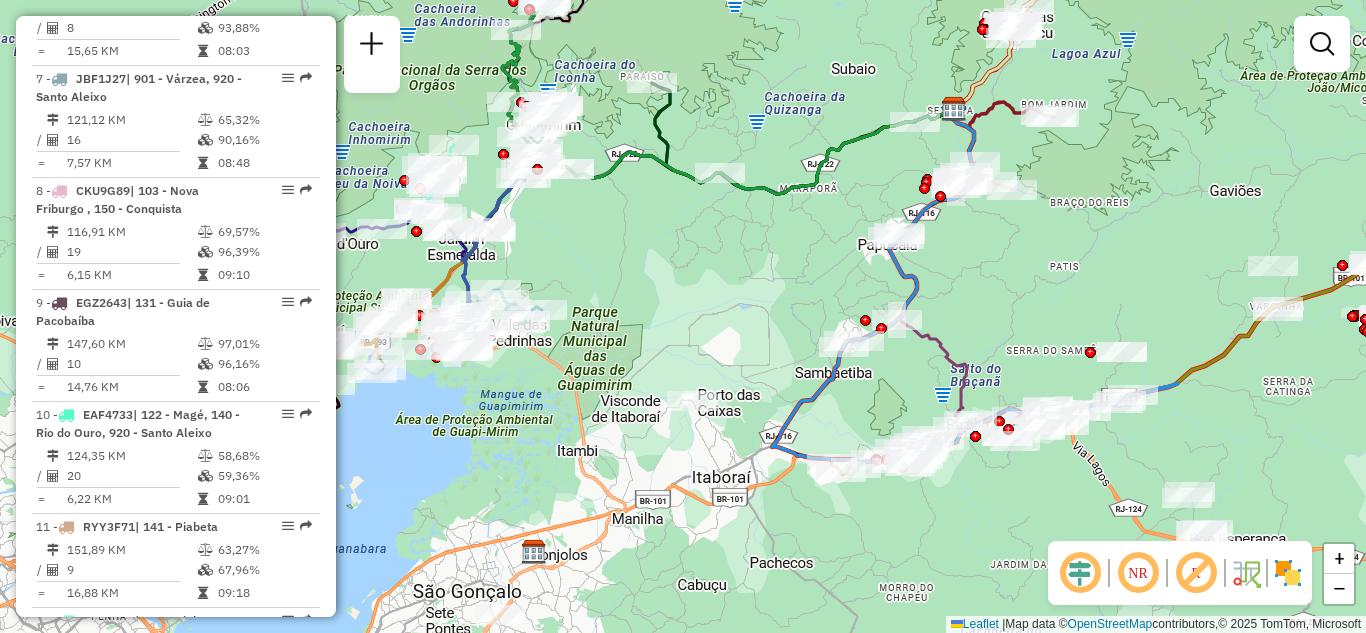 drag, startPoint x: 740, startPoint y: 291, endPoint x: 824, endPoint y: 255, distance: 91.389275 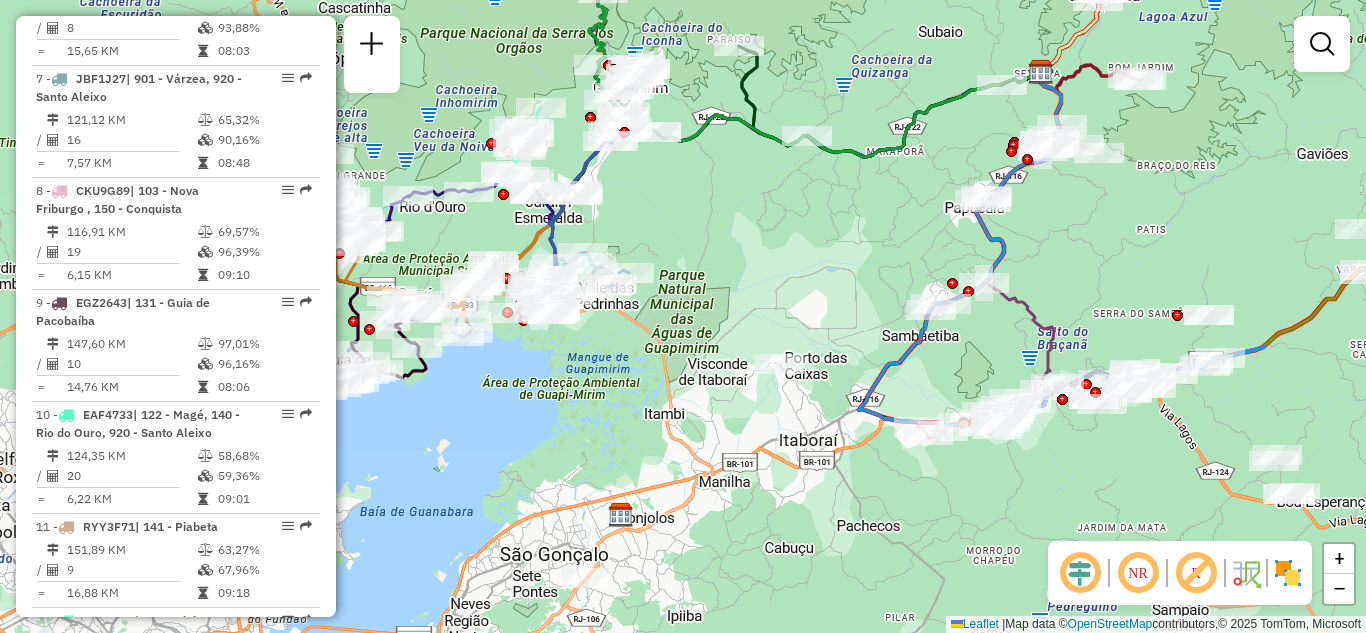 drag, startPoint x: 673, startPoint y: 192, endPoint x: 686, endPoint y: 181, distance: 17.029387 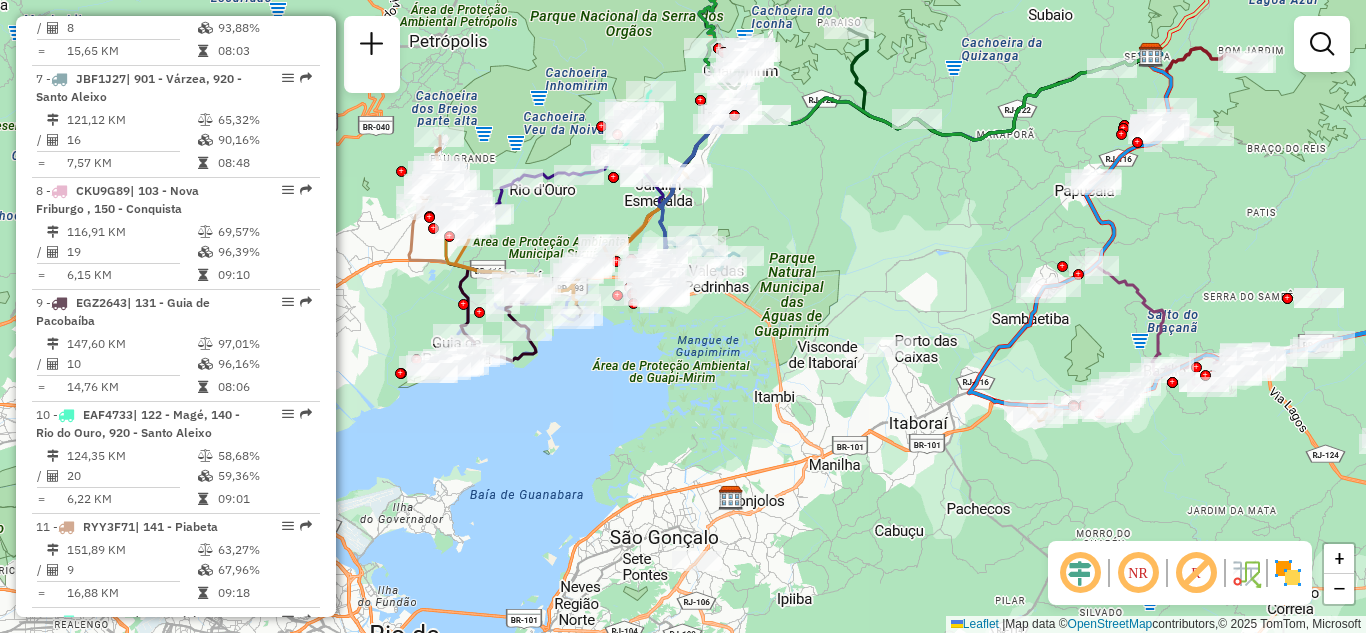 drag, startPoint x: 842, startPoint y: 208, endPoint x: 704, endPoint y: 199, distance: 138.29317 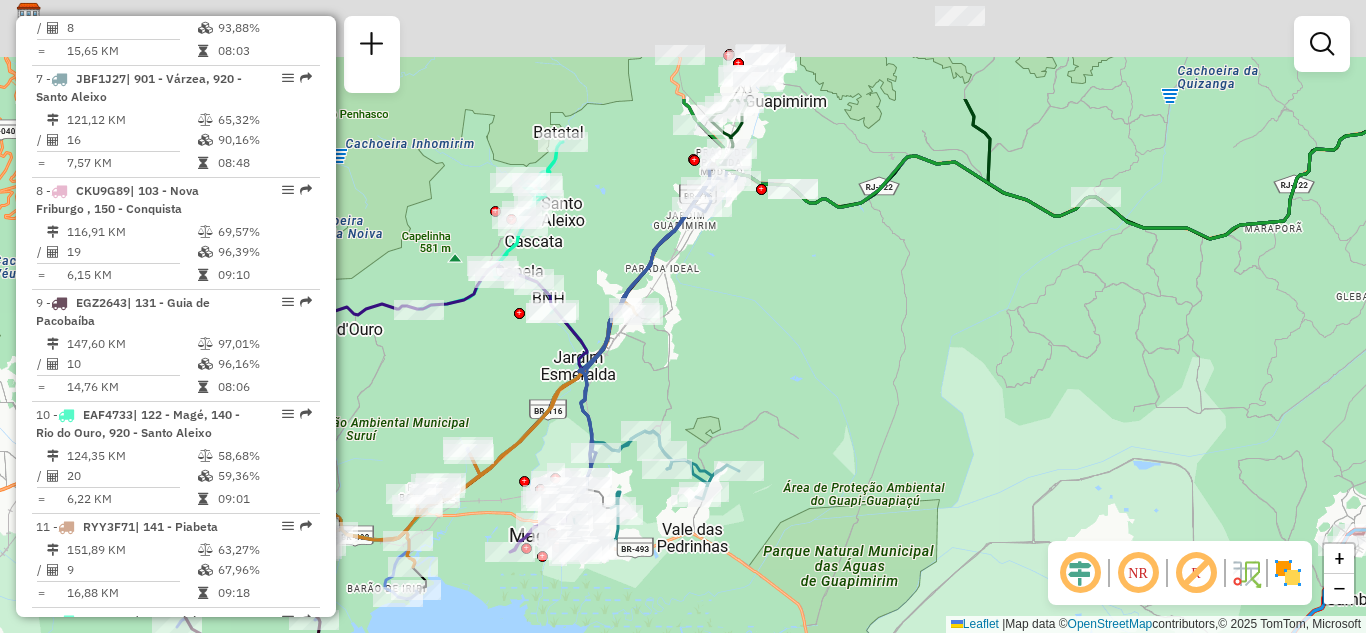 drag, startPoint x: 784, startPoint y: 353, endPoint x: 728, endPoint y: 382, distance: 63.06346 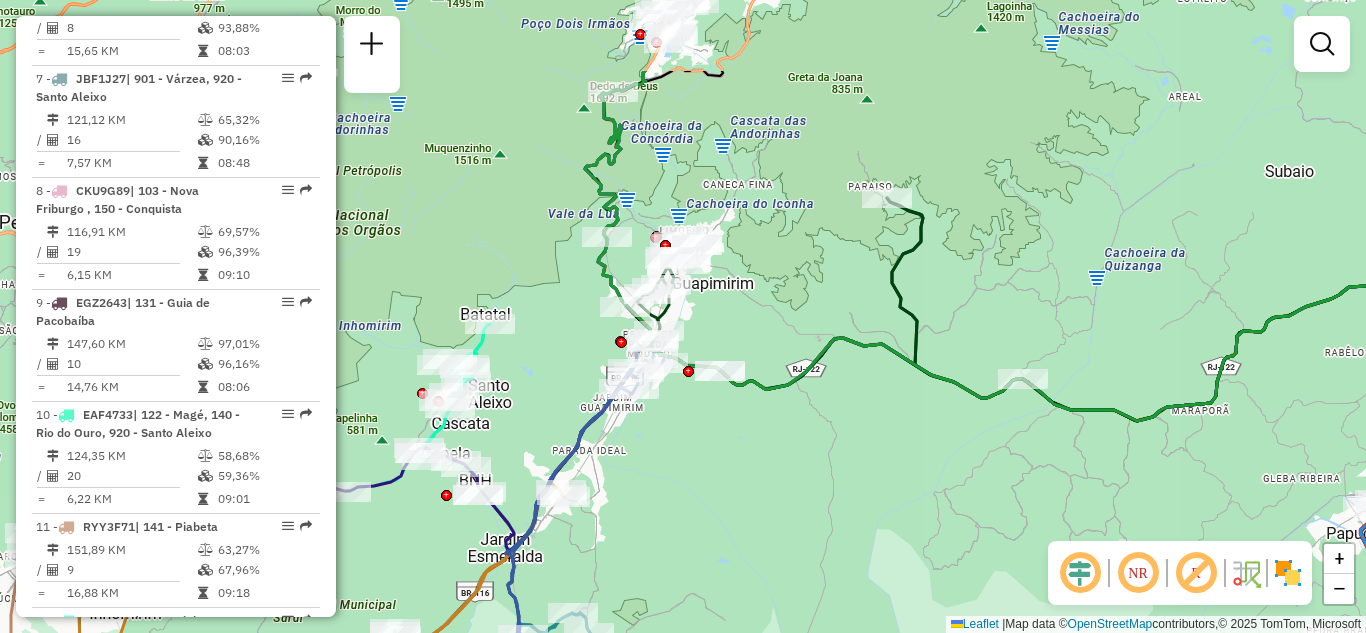 drag, startPoint x: 858, startPoint y: 151, endPoint x: 841, endPoint y: 283, distance: 133.0902 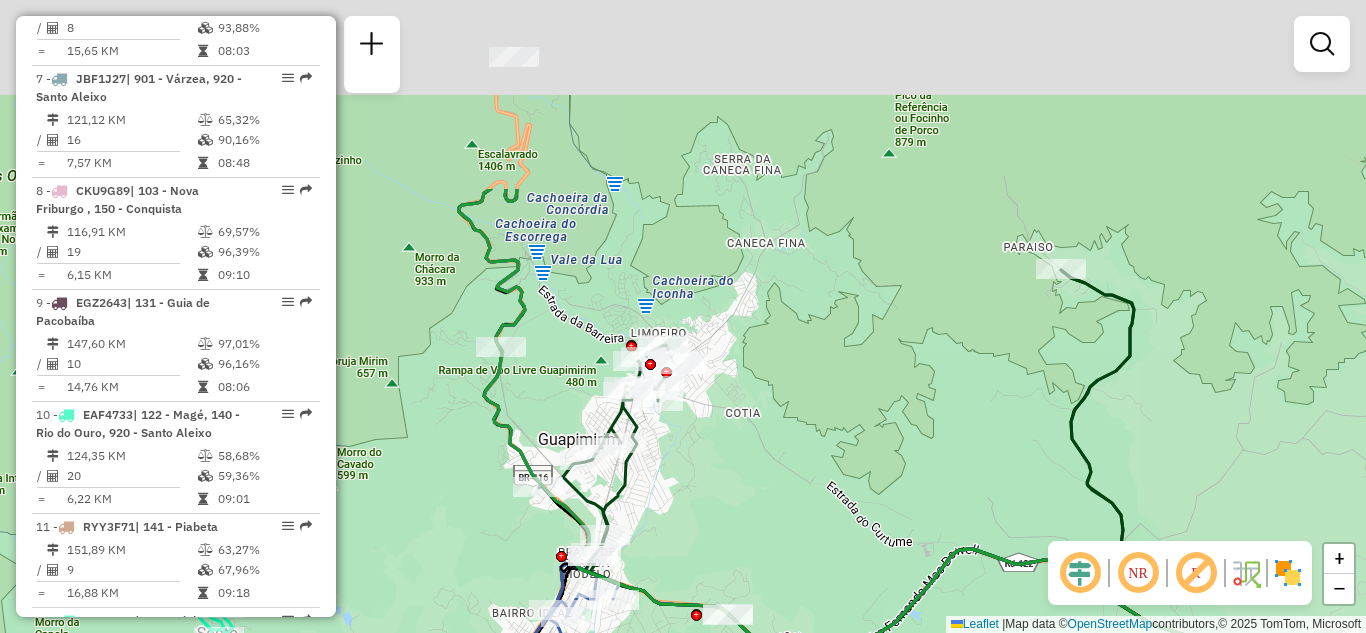 drag, startPoint x: 738, startPoint y: 348, endPoint x: 732, endPoint y: 502, distance: 154.11684 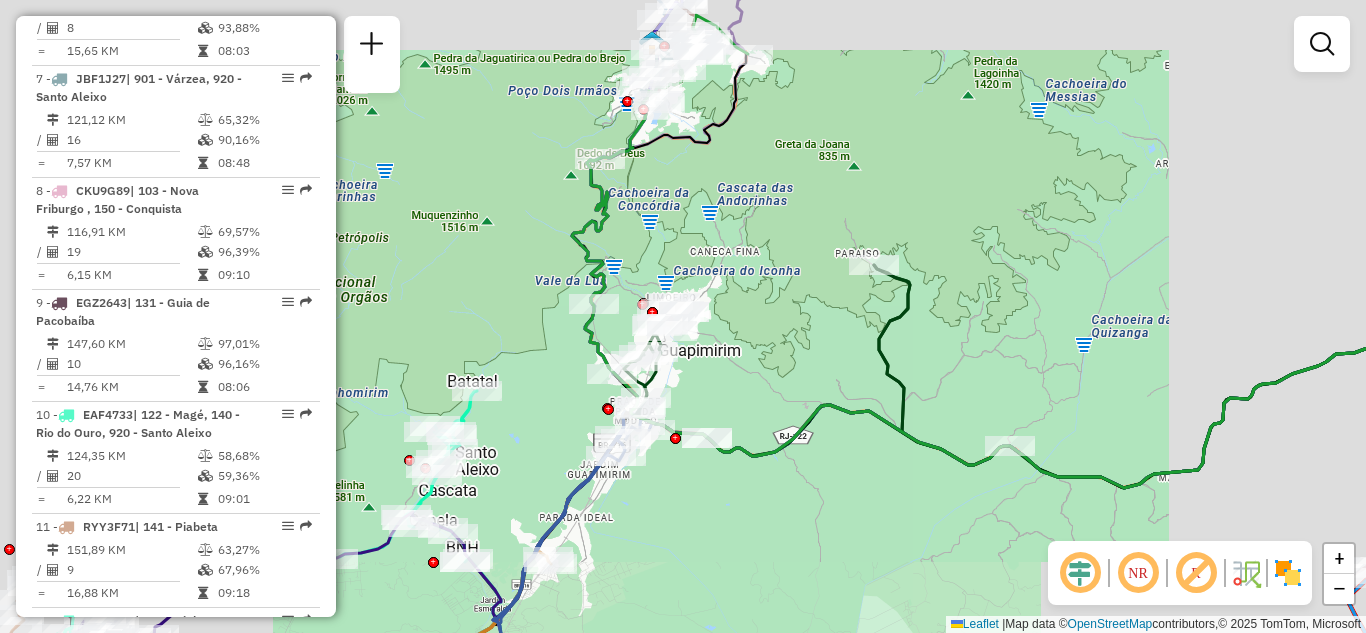 drag, startPoint x: 726, startPoint y: 208, endPoint x: 731, endPoint y: 288, distance: 80.1561 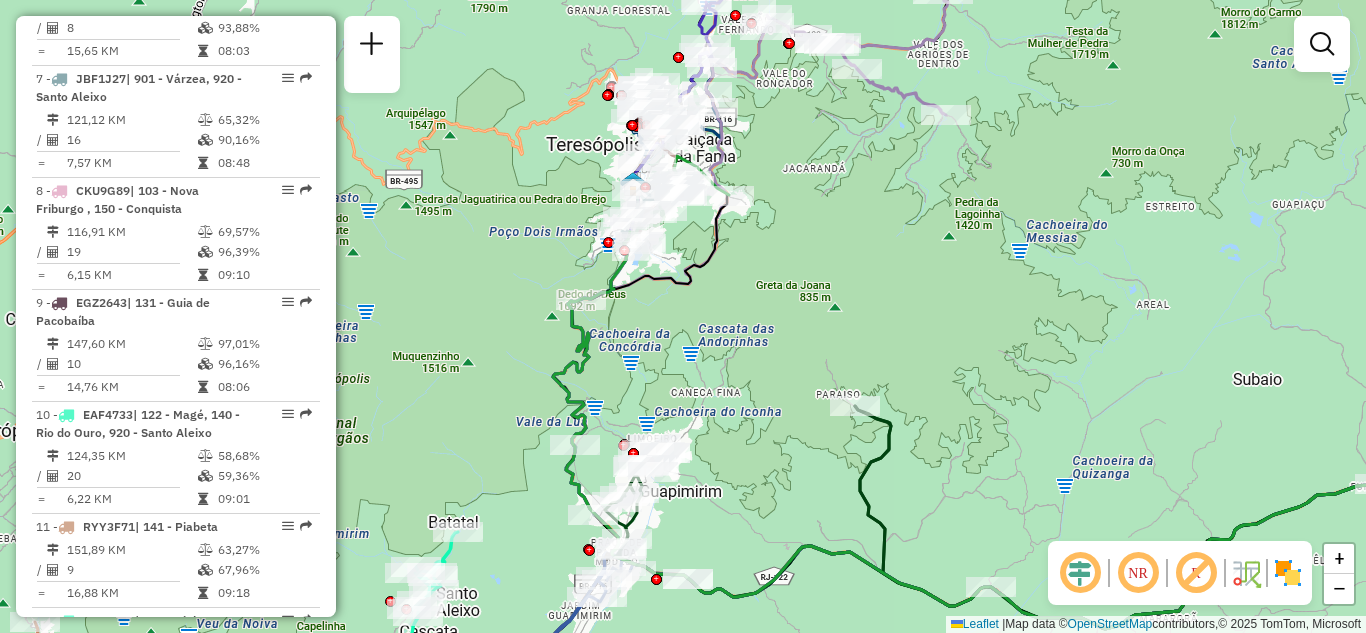 click on "Janela de atendimento Grade de atendimento Capacidade Transportadoras Veículos Cliente Pedidos  Rotas Selecione os dias de semana para filtrar as janelas de atendimento  Seg   Ter   Qua   Qui   Sex   Sáb   Dom  Informe o período da janela de atendimento: De: Até:  Filtrar exatamente a janela do cliente  Considerar janela de atendimento padrão  Selecione os dias de semana para filtrar as grades de atendimento  Seg   Ter   Qua   Qui   Sex   Sáb   Dom   Considerar clientes sem dia de atendimento cadastrado  Clientes fora do dia de atendimento selecionado Filtrar as atividades entre os valores definidos abaixo:  Peso mínimo:   Peso máximo:   Cubagem mínima:   Cubagem máxima:   De:   Até:  Filtrar as atividades entre o tempo de atendimento definido abaixo:  De:   Até:   Considerar capacidade total dos clientes não roteirizados Transportadora: Selecione um ou mais itens Tipo de veículo: Selecione um ou mais itens Veículo: Selecione um ou mais itens Motorista: Selecione um ou mais itens Nome: Rótulo:" 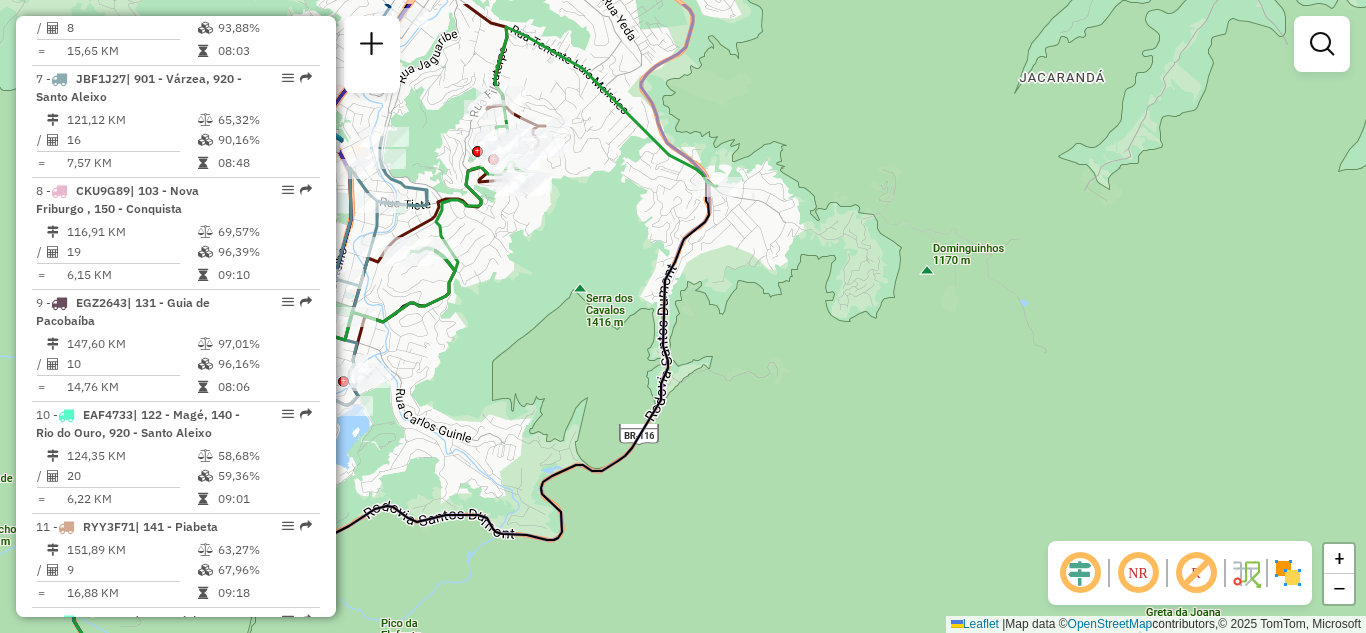 drag, startPoint x: 829, startPoint y: 207, endPoint x: 813, endPoint y: 332, distance: 126.01984 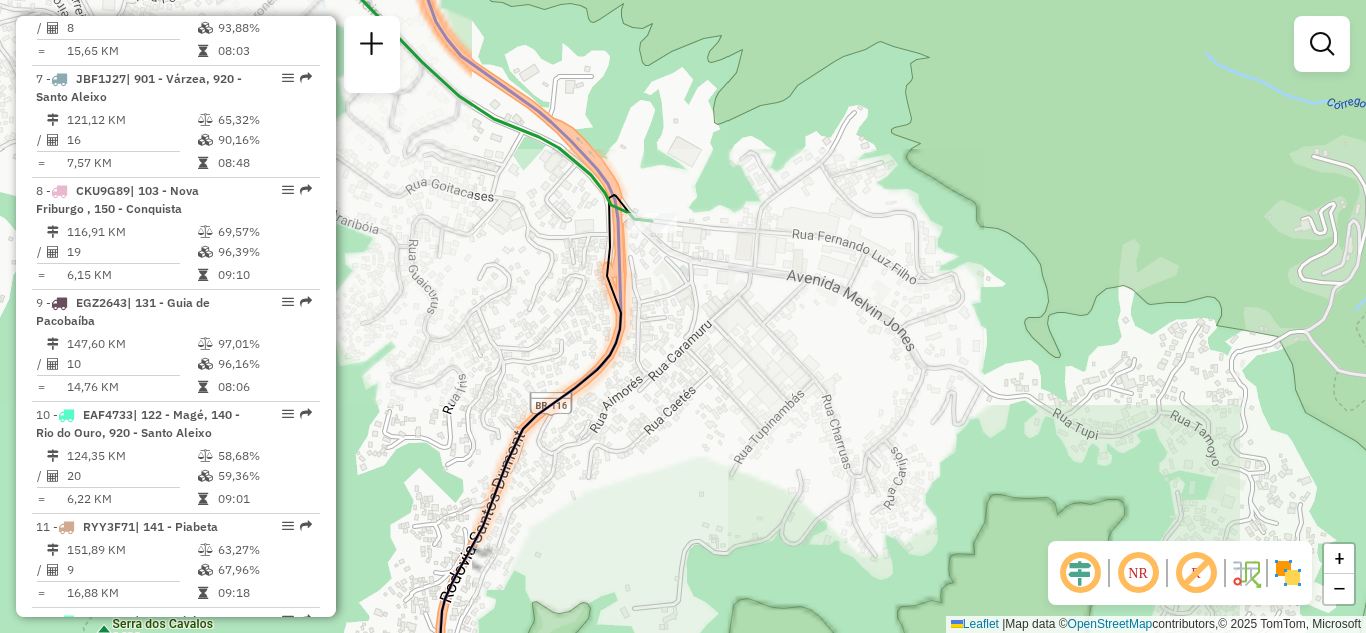 drag, startPoint x: 707, startPoint y: 326, endPoint x: 666, endPoint y: 323, distance: 41.109608 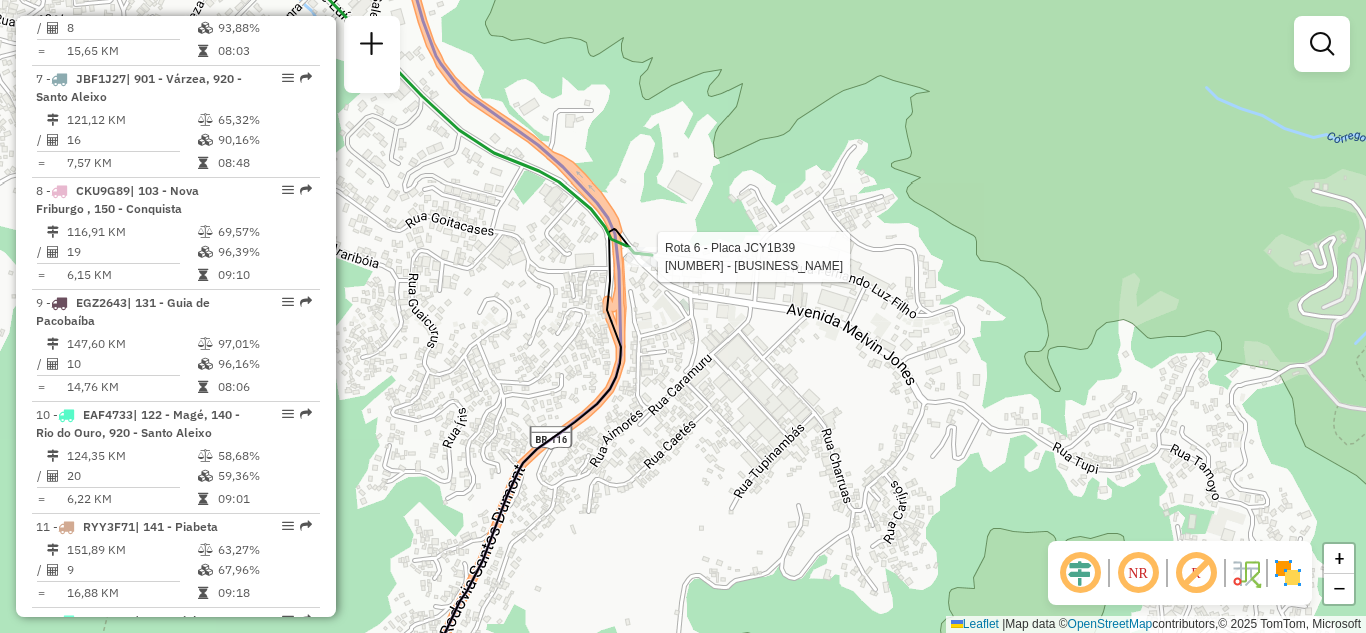 select on "**********" 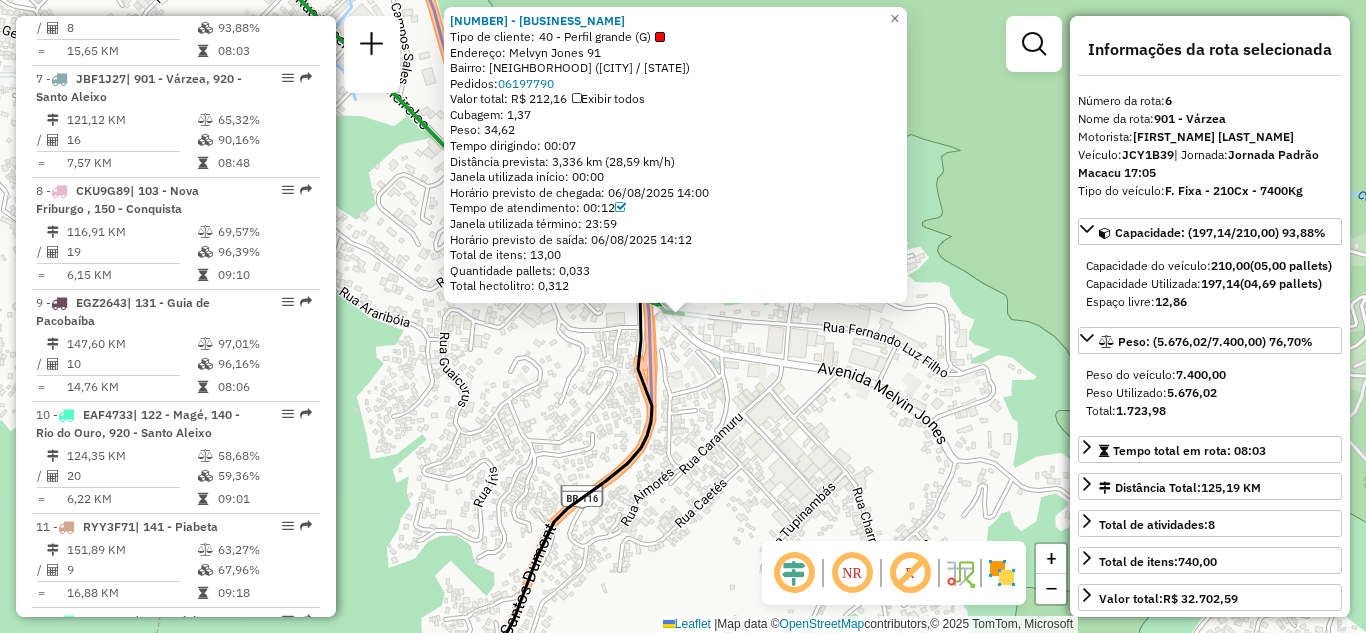 drag, startPoint x: 1000, startPoint y: 146, endPoint x: 967, endPoint y: 204, distance: 66.730804 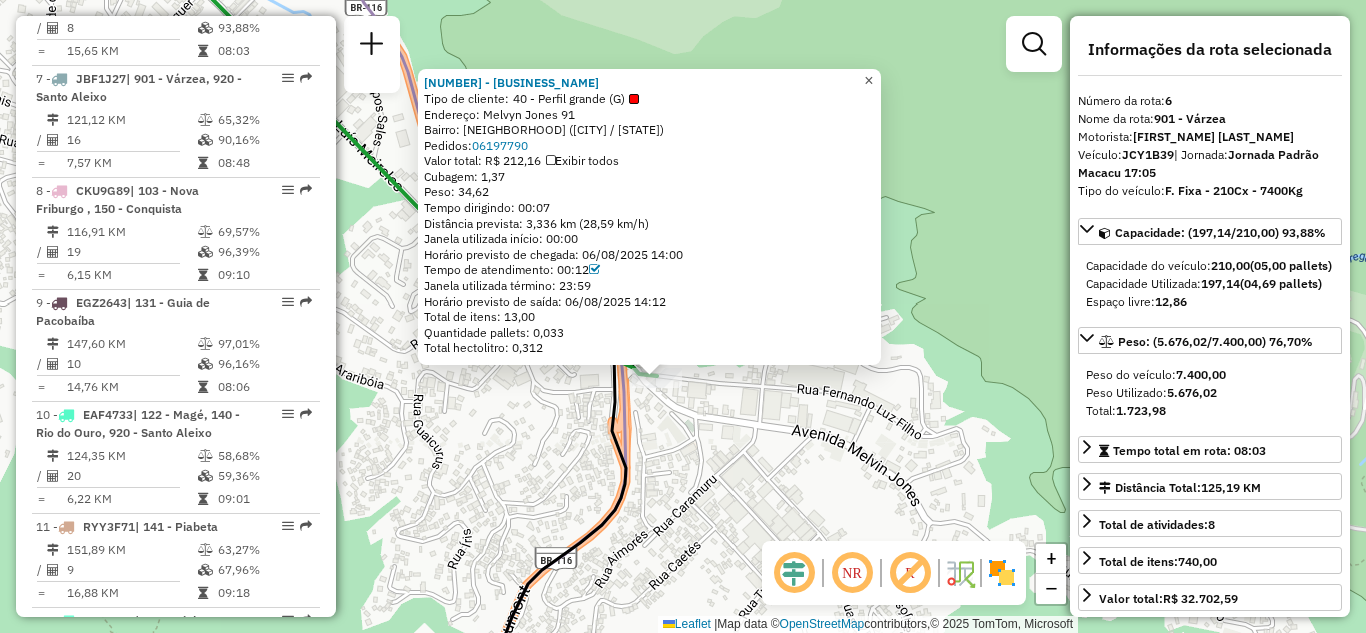 click on "×" 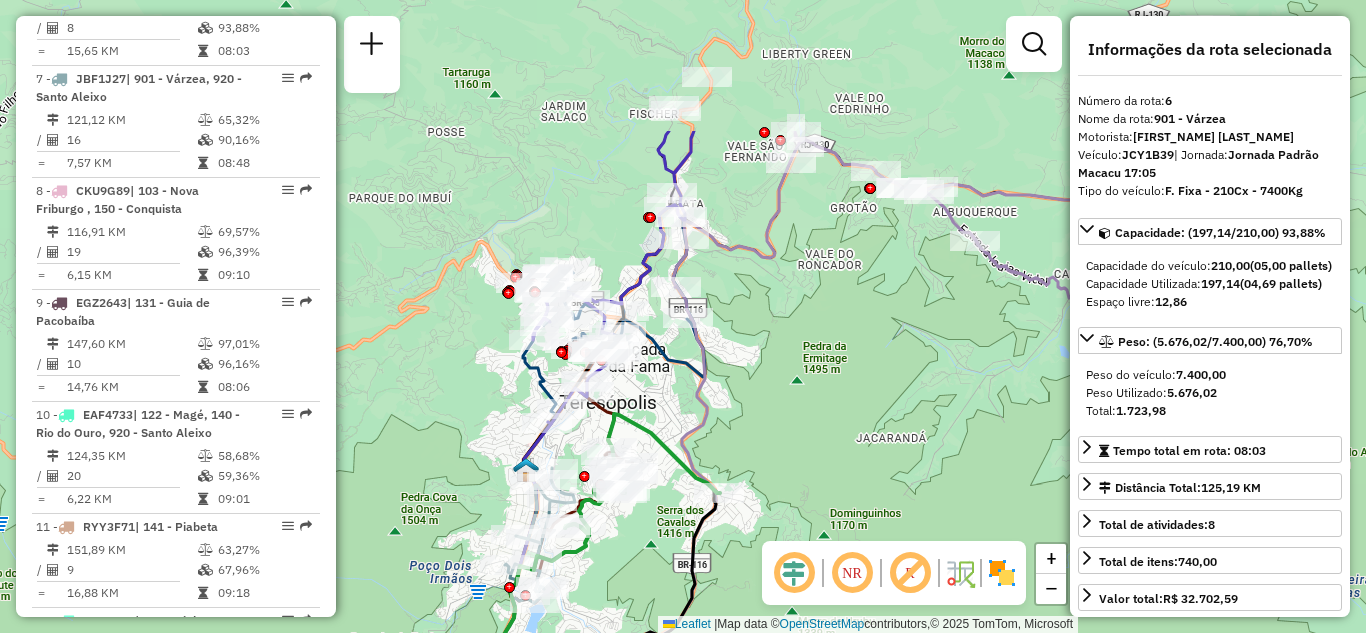 drag, startPoint x: 843, startPoint y: 234, endPoint x: 845, endPoint y: 428, distance: 194.01031 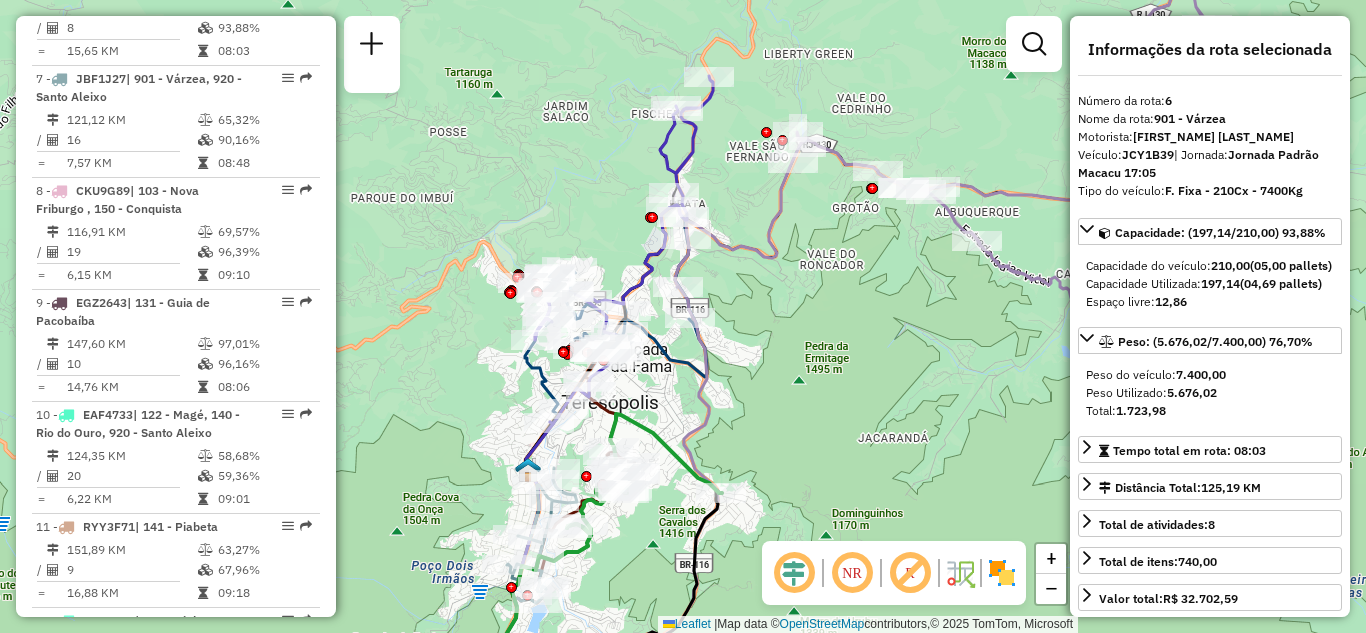 drag, startPoint x: 808, startPoint y: 383, endPoint x: 789, endPoint y: 325, distance: 61.03278 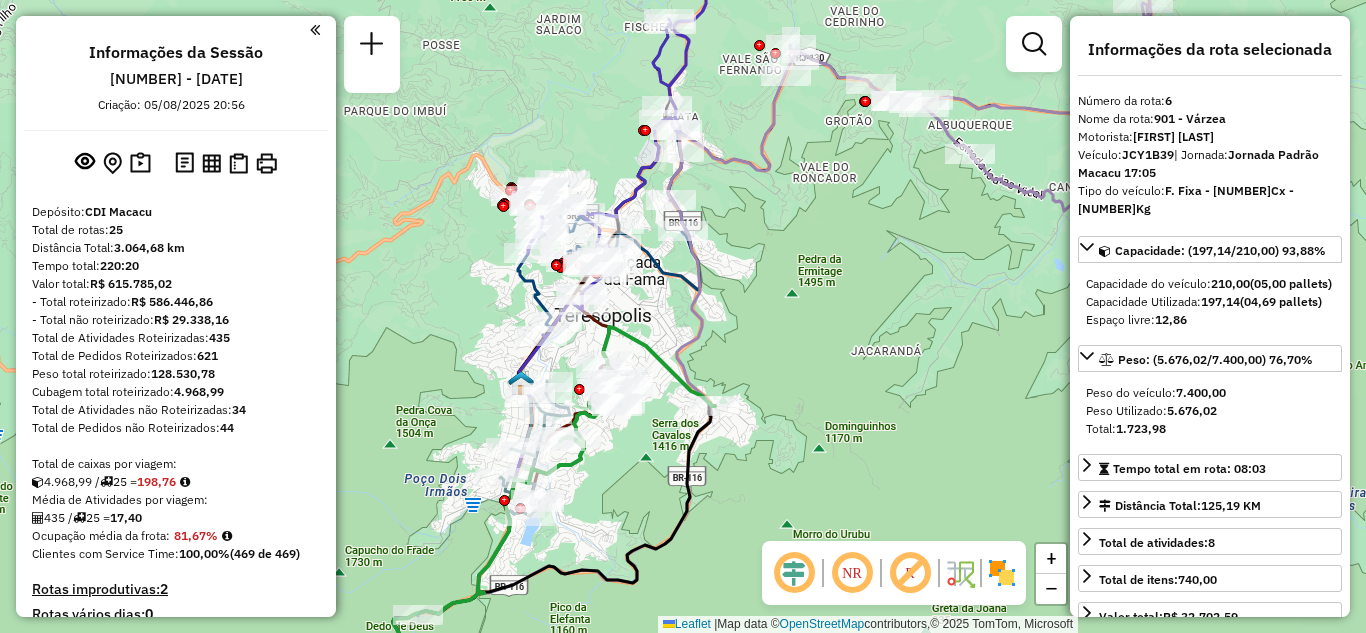 select on "**********" 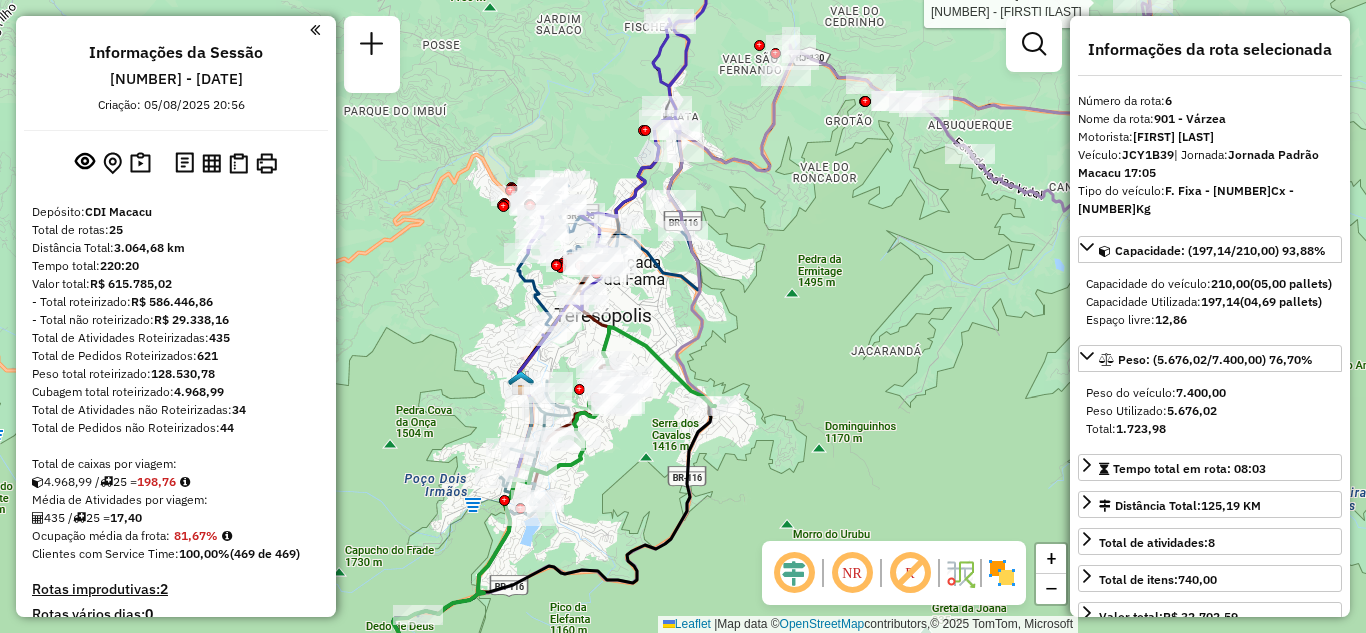 scroll, scrollTop: 1380, scrollLeft: 0, axis: vertical 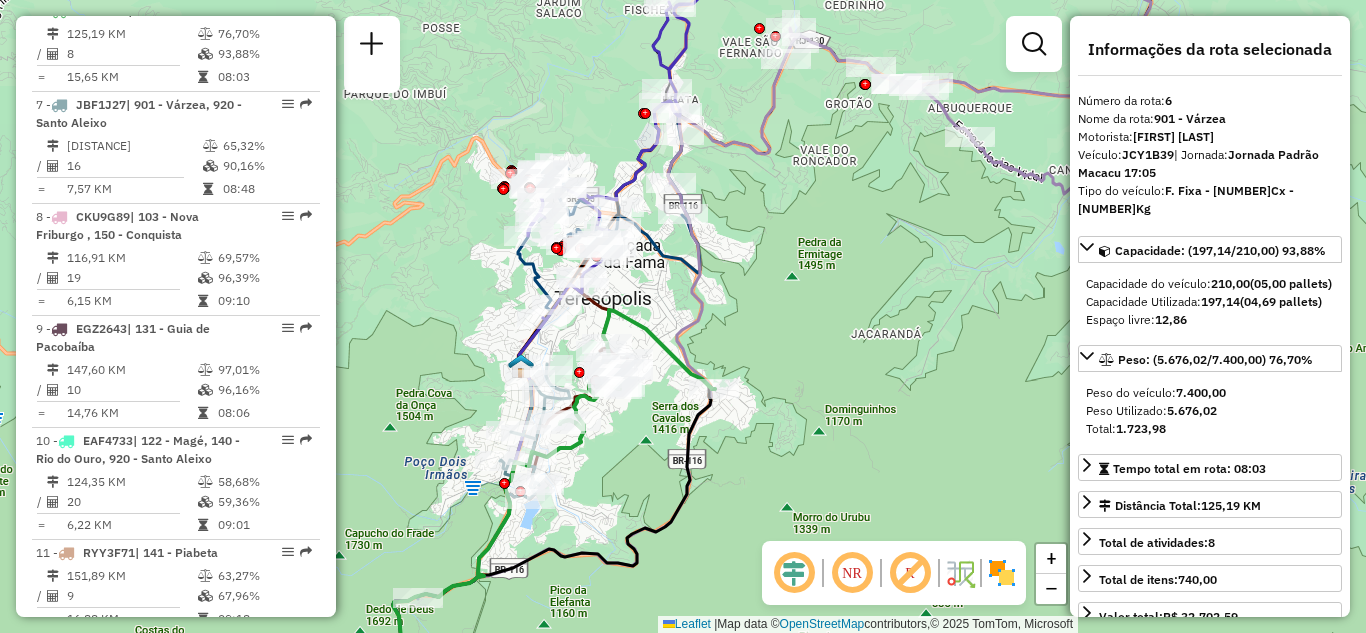 drag, startPoint x: 806, startPoint y: 284, endPoint x: 815, endPoint y: 233, distance: 51.78803 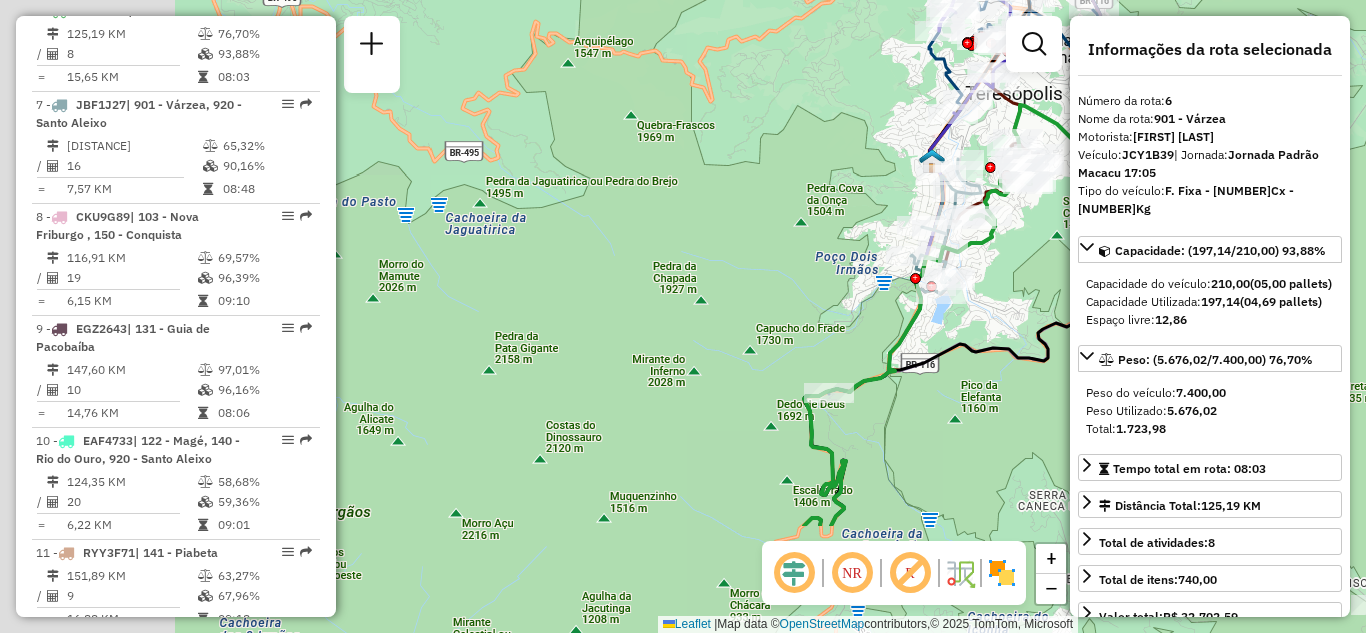 drag, startPoint x: 987, startPoint y: 207, endPoint x: 1004, endPoint y: 181, distance: 31.06445 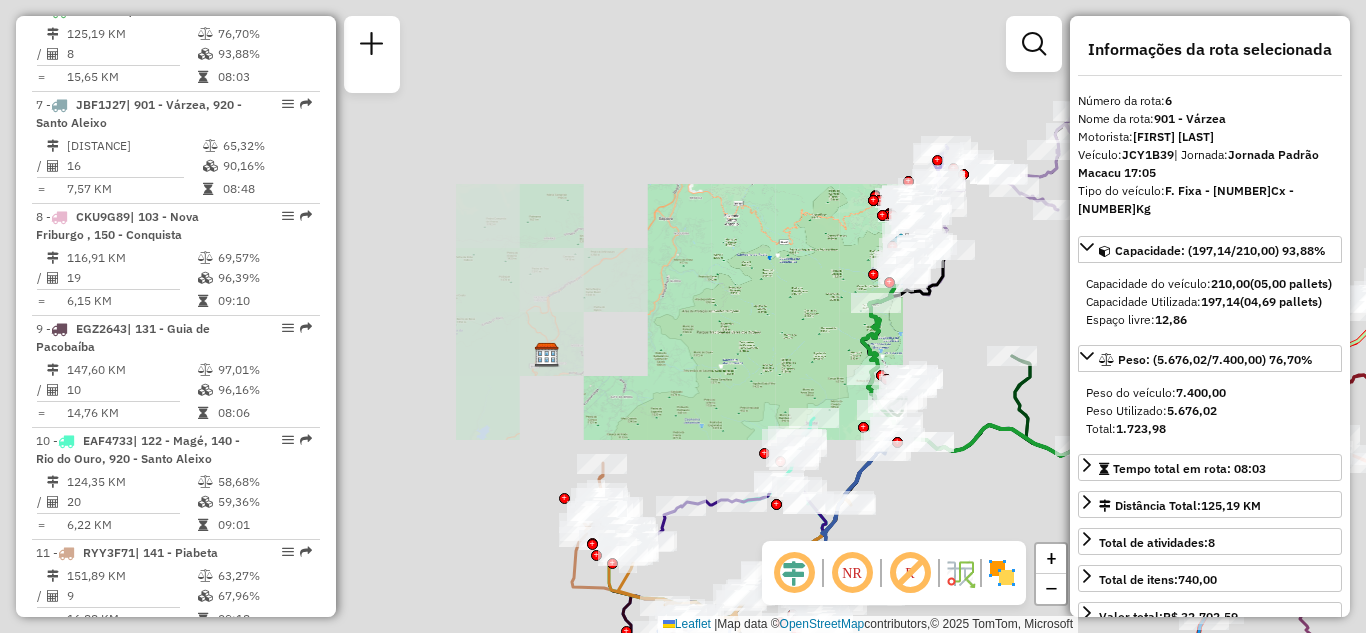drag, startPoint x: 810, startPoint y: 399, endPoint x: 762, endPoint y: 207, distance: 197.90907 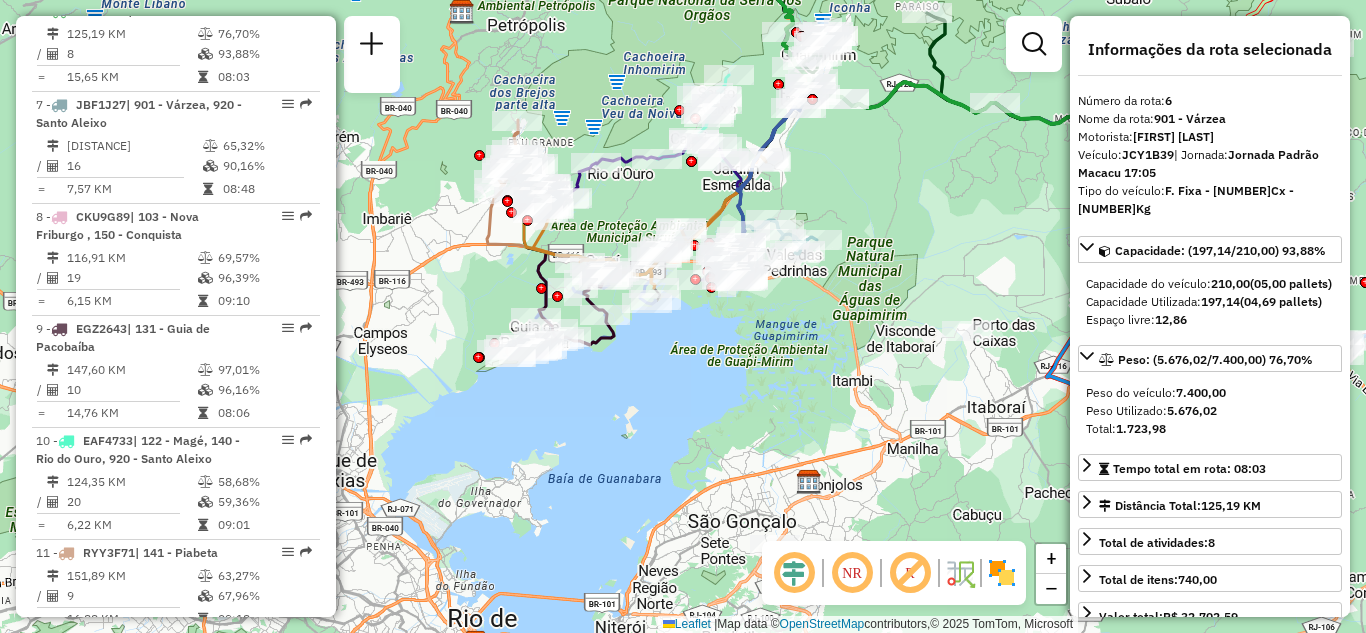 drag, startPoint x: 711, startPoint y: 218, endPoint x: 685, endPoint y: 167, distance: 57.245087 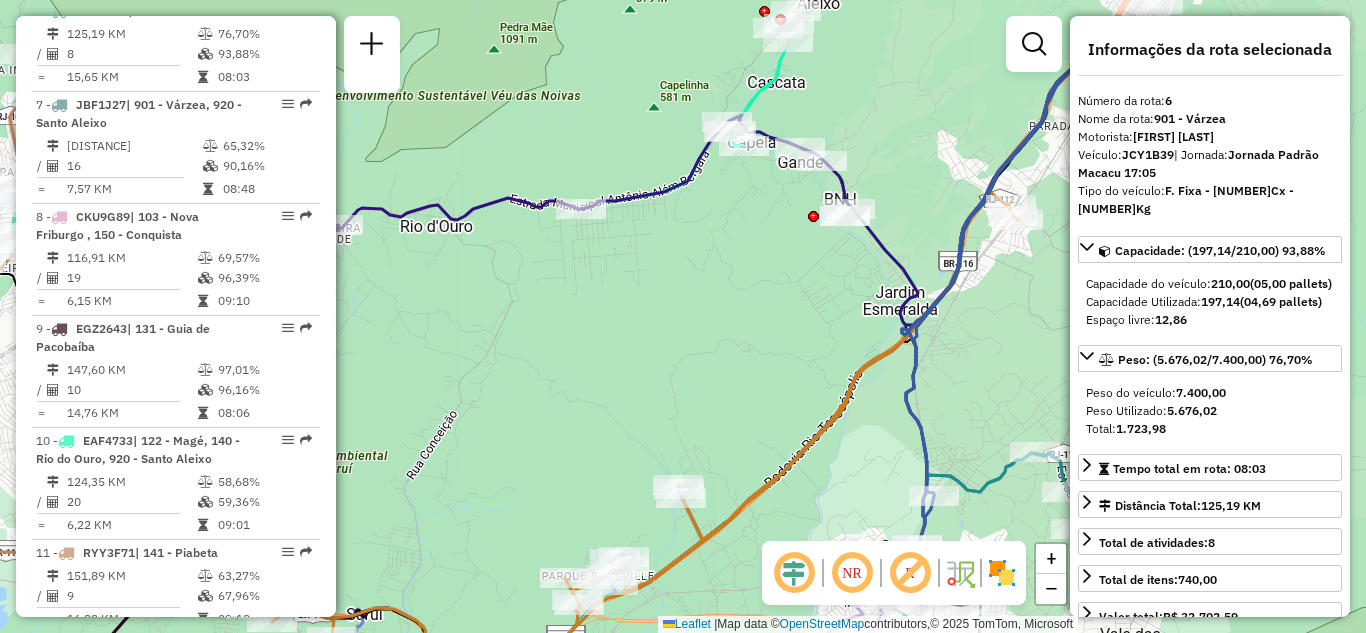 drag, startPoint x: 645, startPoint y: 227, endPoint x: 627, endPoint y: 389, distance: 162.99693 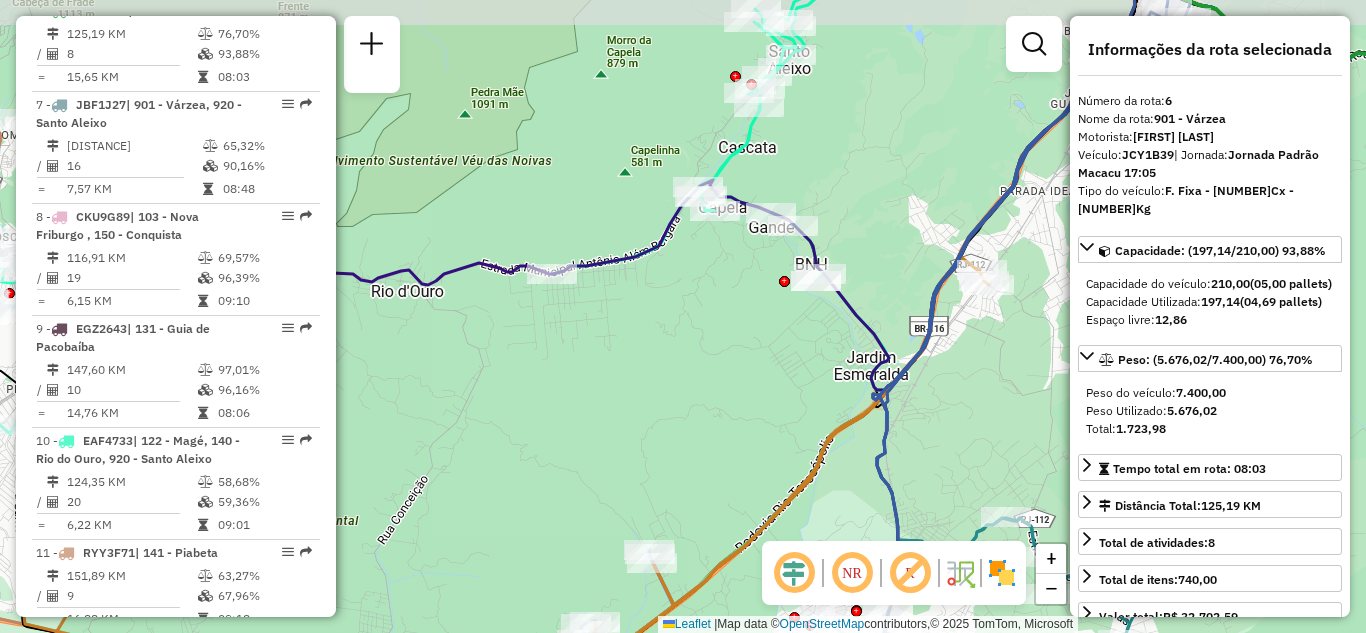 drag, startPoint x: 709, startPoint y: 352, endPoint x: 677, endPoint y: 431, distance: 85.23497 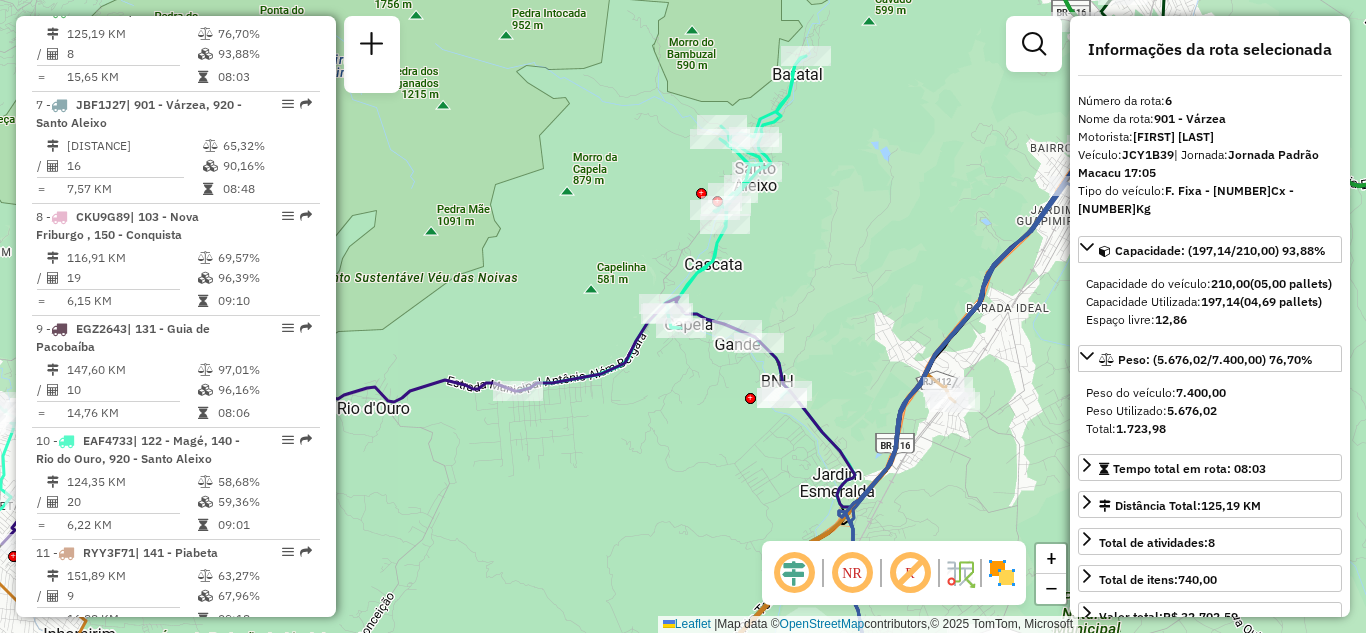 drag, startPoint x: 786, startPoint y: 218, endPoint x: 742, endPoint y: 317, distance: 108.33743 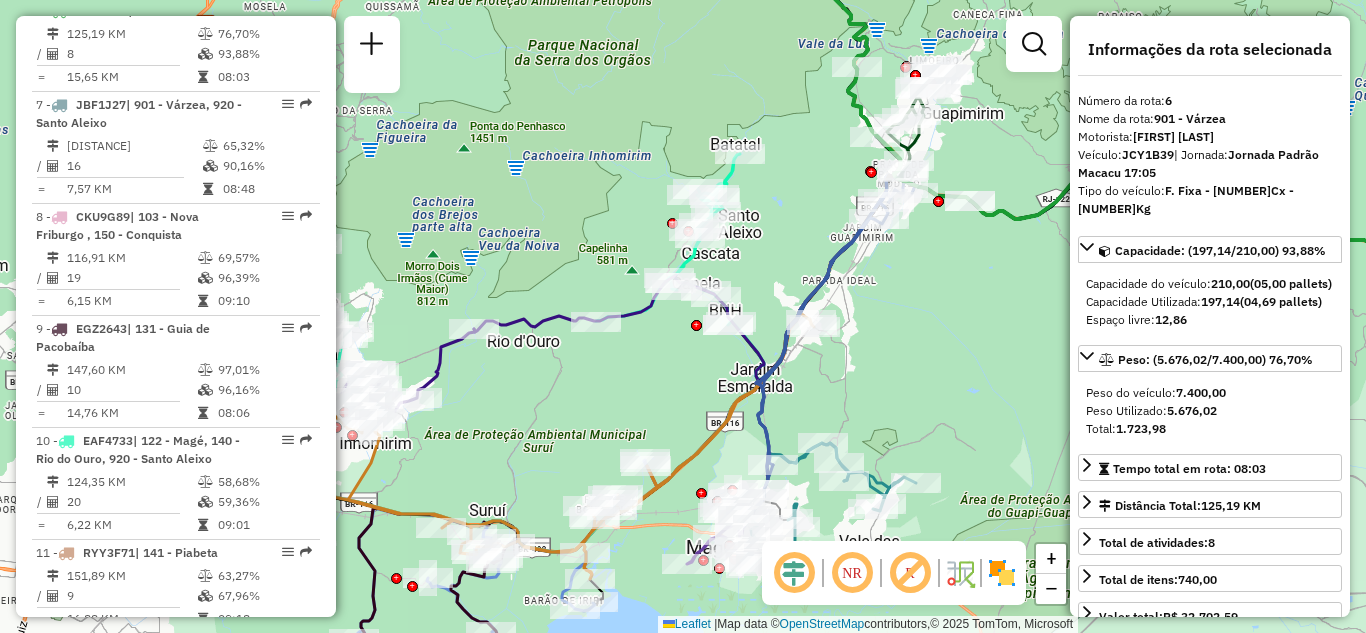 drag, startPoint x: 688, startPoint y: 415, endPoint x: 650, endPoint y: 391, distance: 44.94441 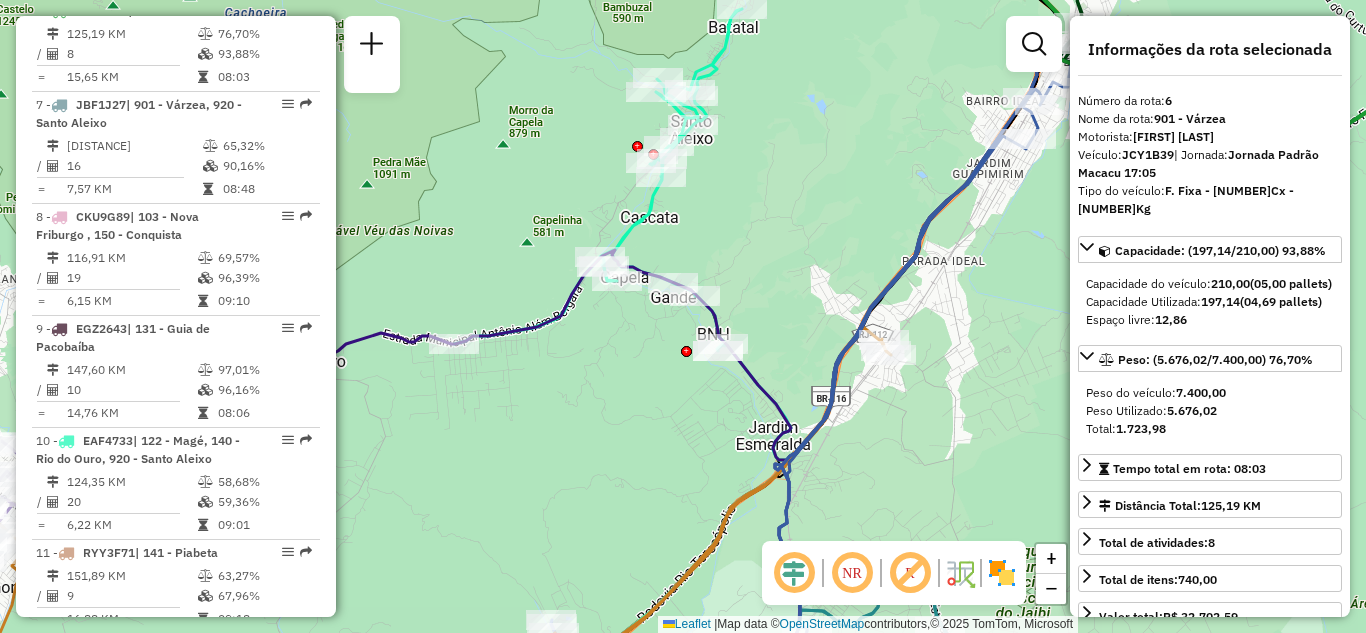 drag, startPoint x: 745, startPoint y: 184, endPoint x: 733, endPoint y: 268, distance: 84.85281 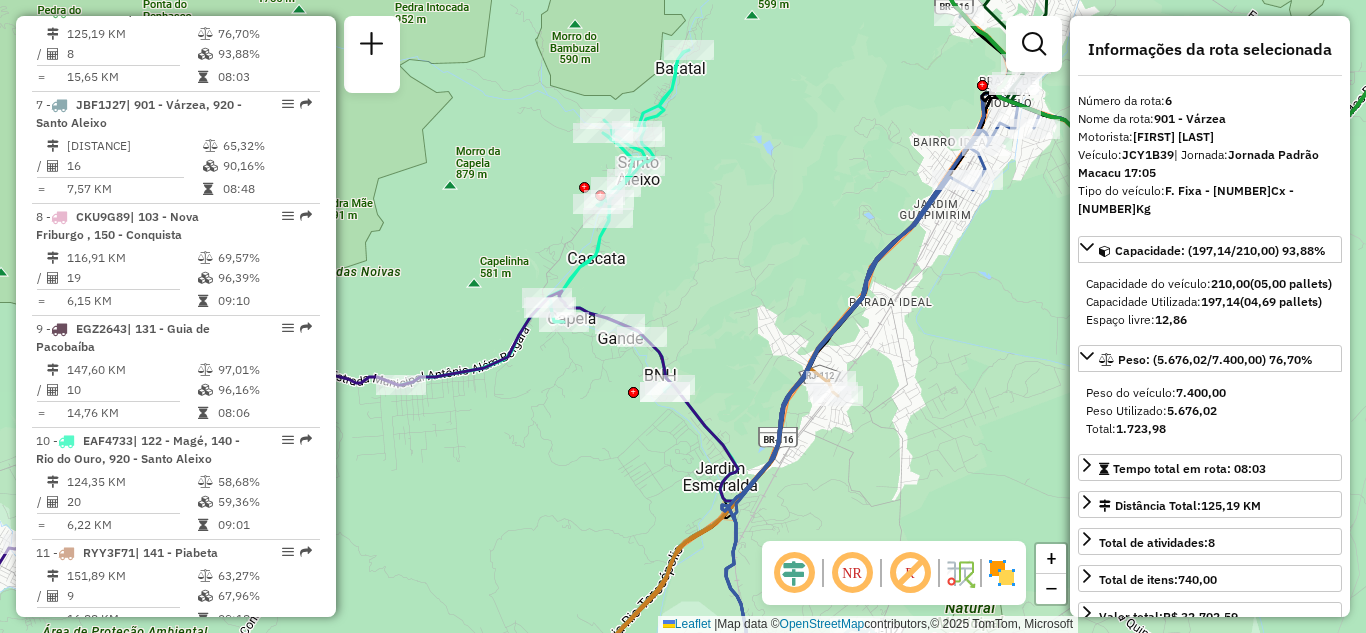drag, startPoint x: 720, startPoint y: 540, endPoint x: 678, endPoint y: 492, distance: 63.780876 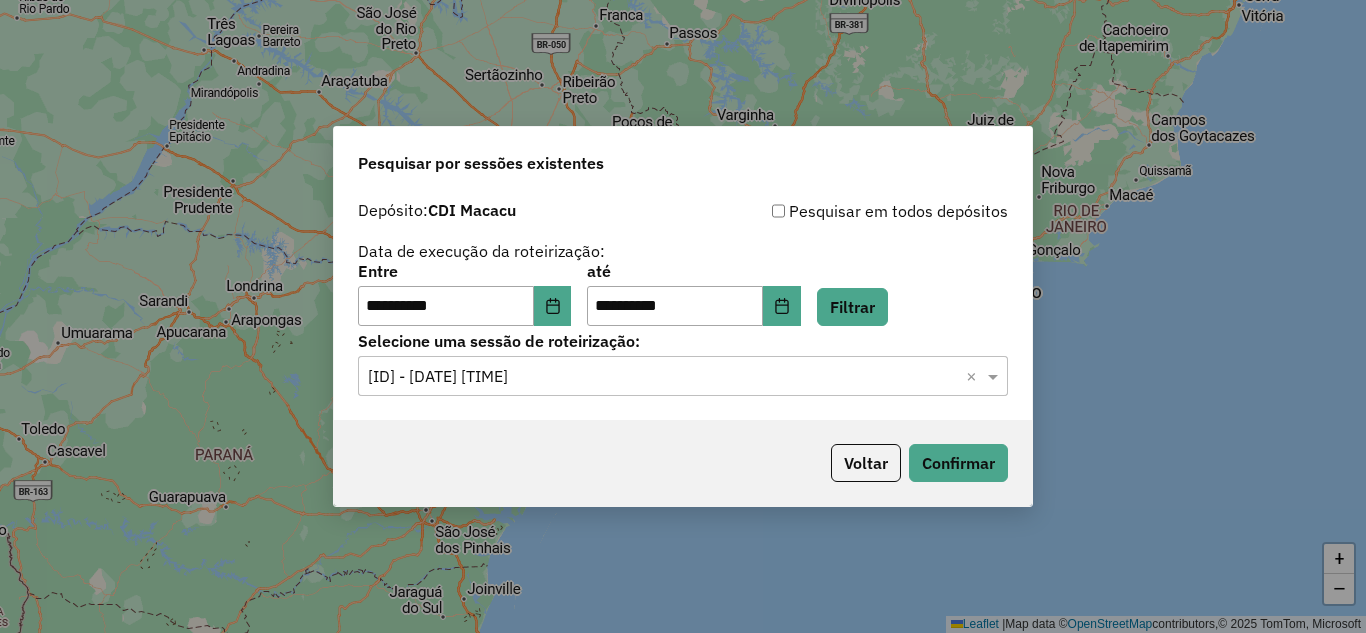 scroll, scrollTop: 0, scrollLeft: 0, axis: both 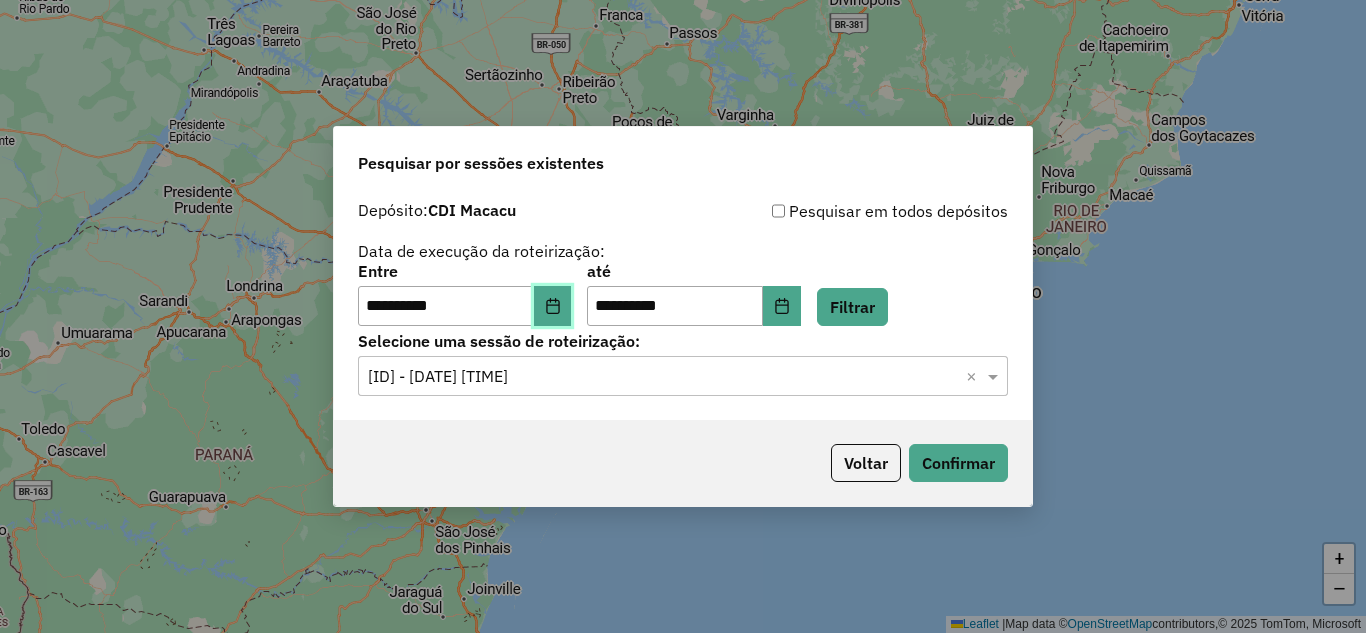 click 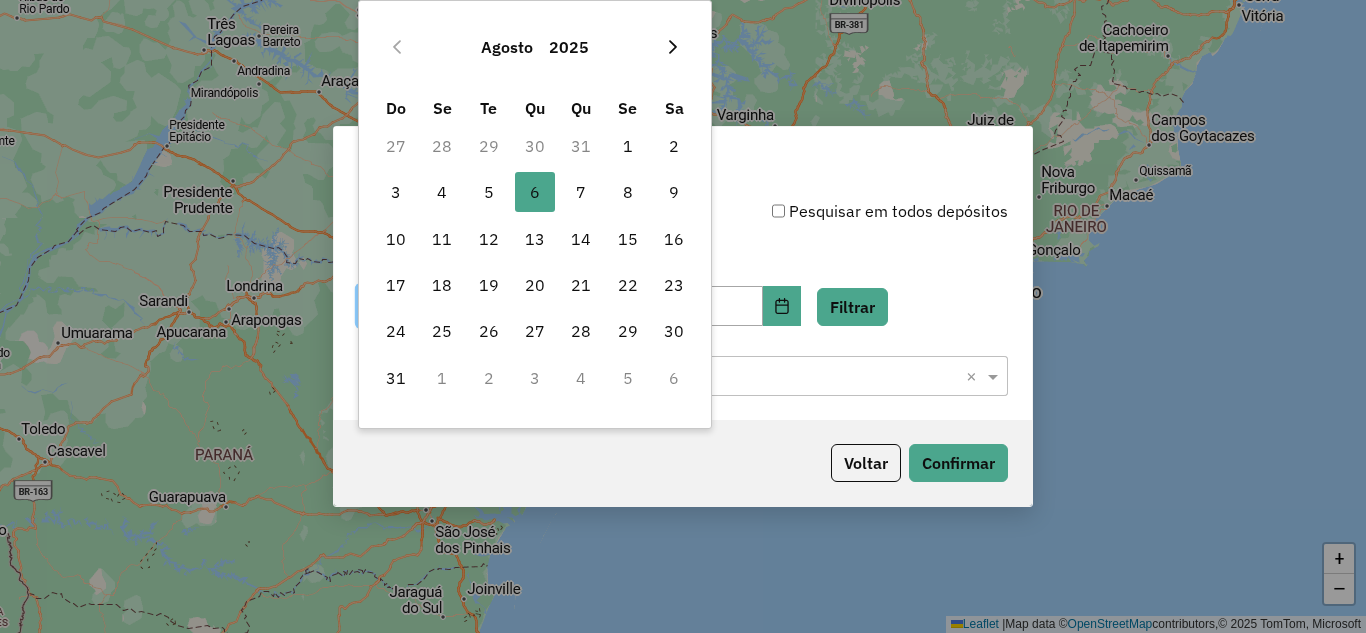 click 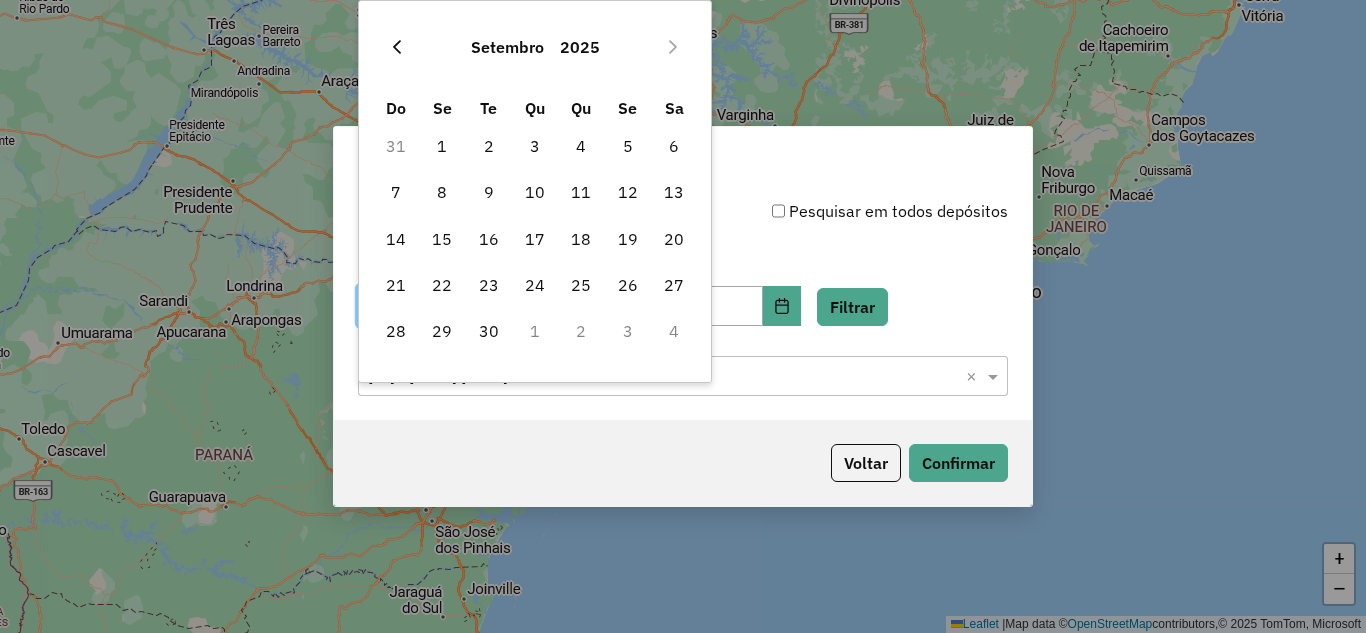 click 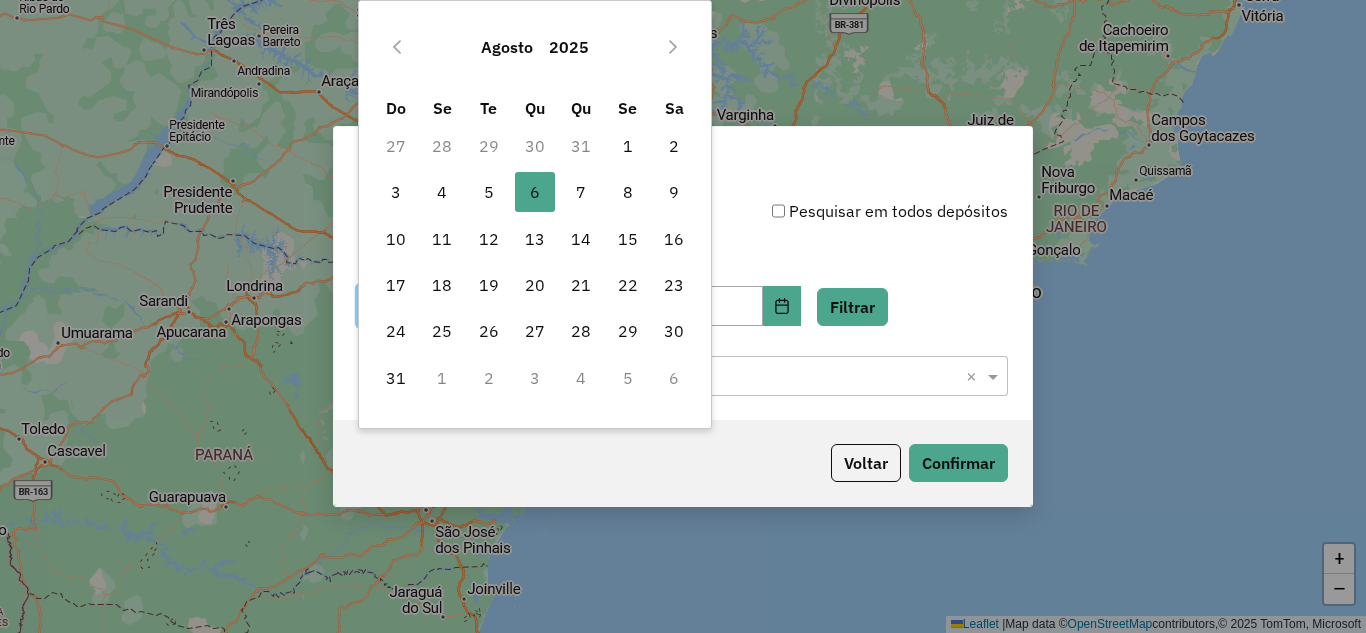 click 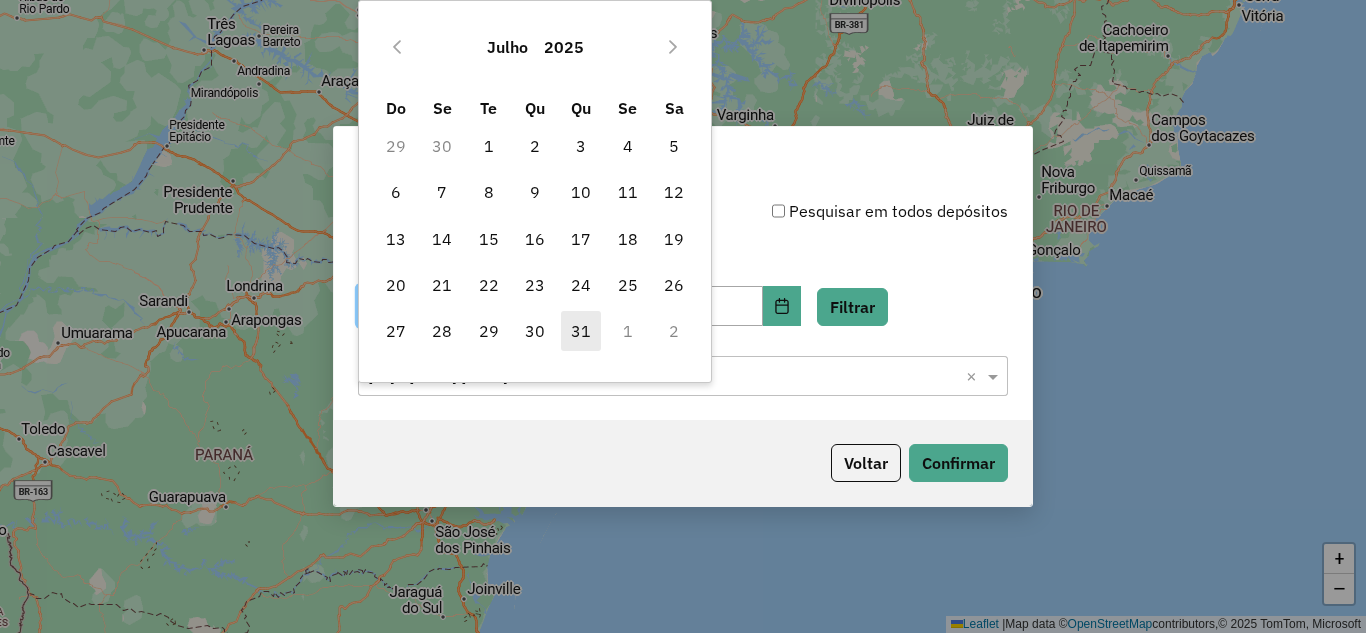 click on "31" at bounding box center (581, 331) 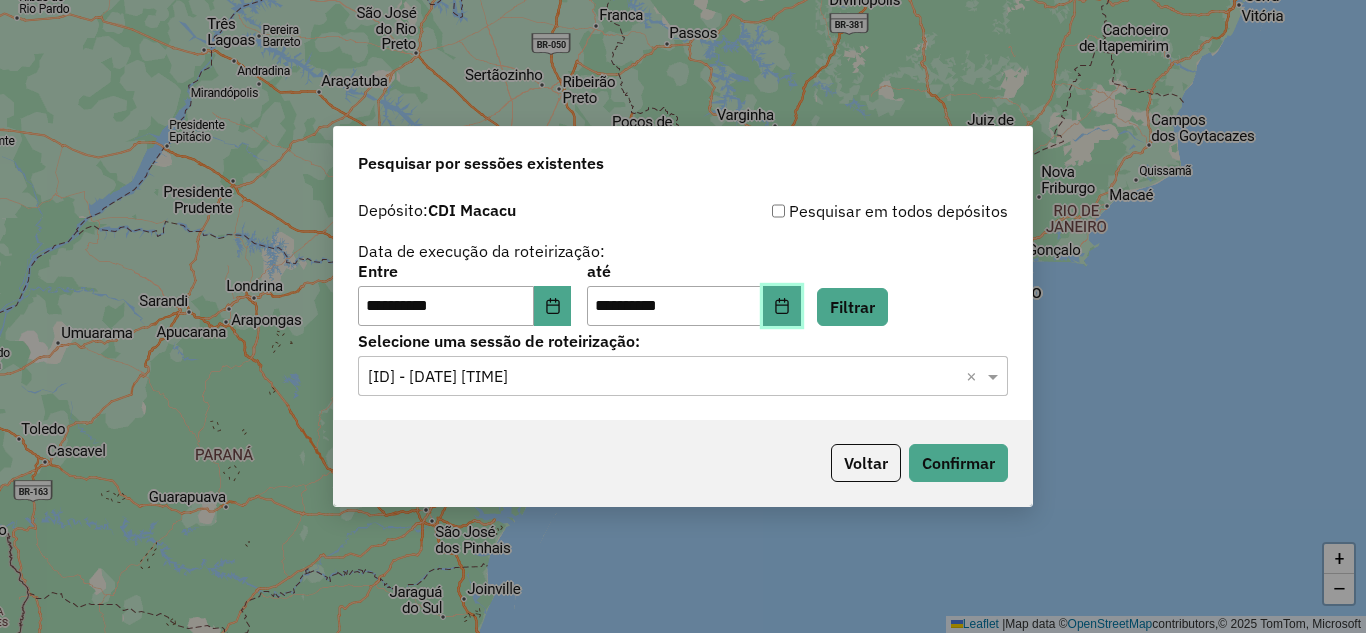 click 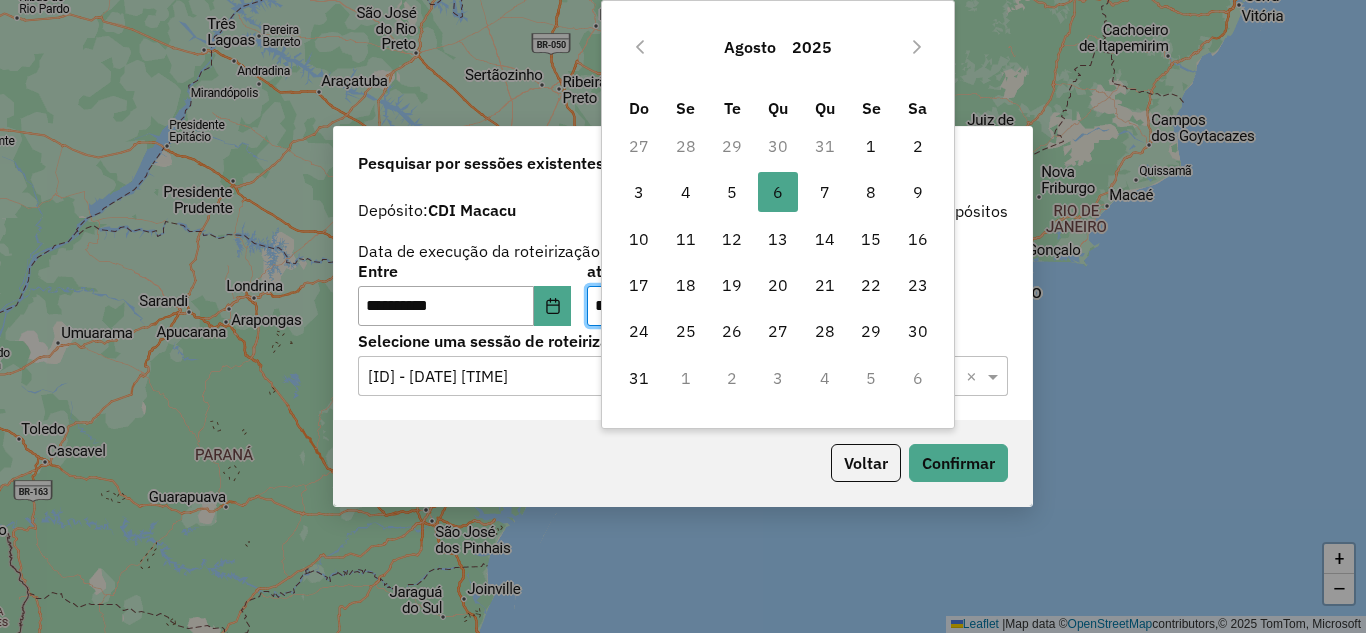 click on "**********" 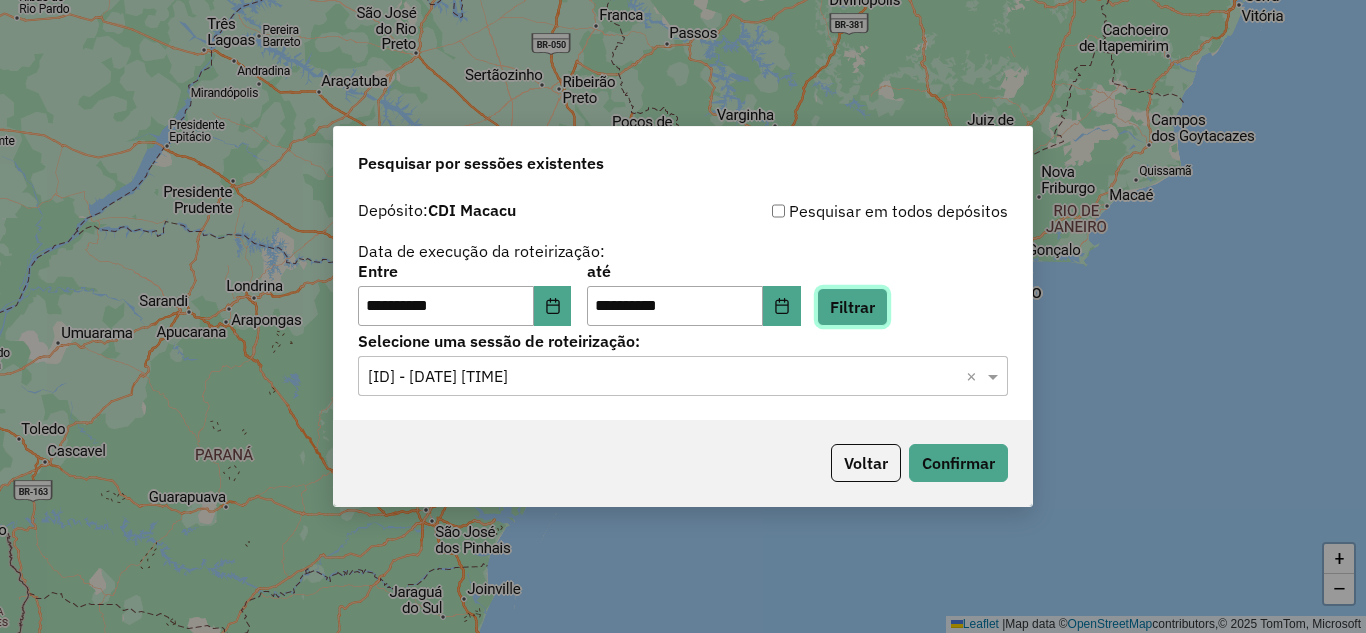click on "Filtrar" 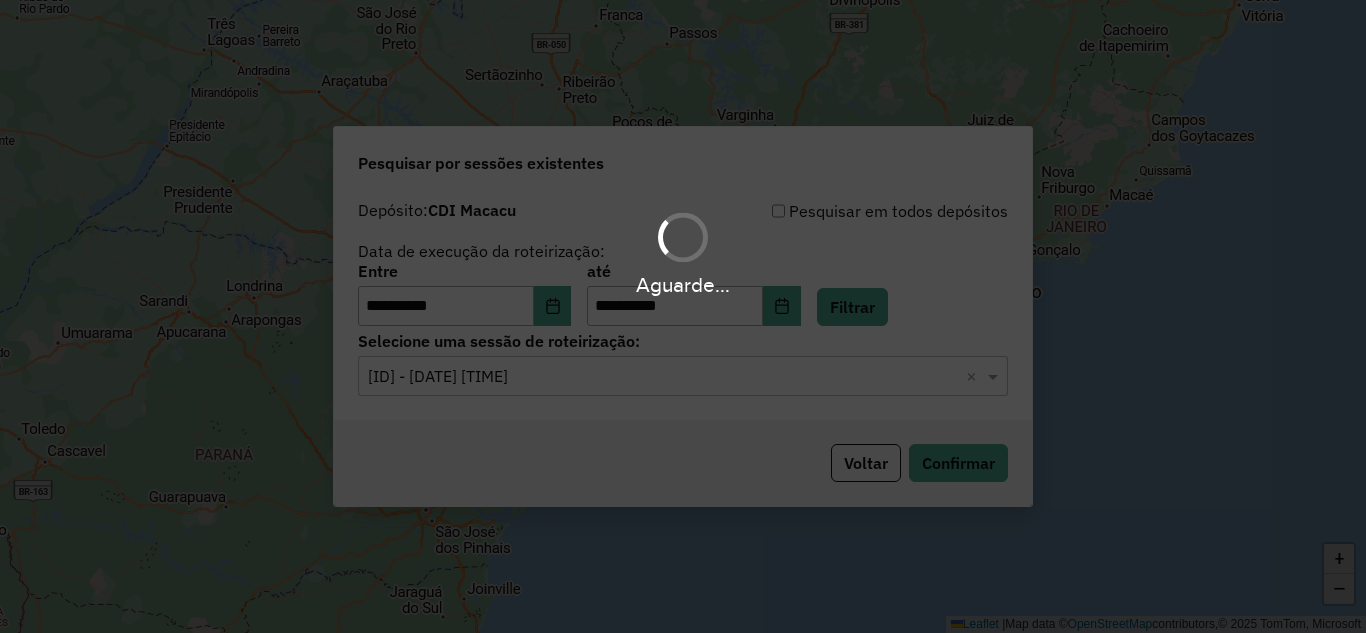 click 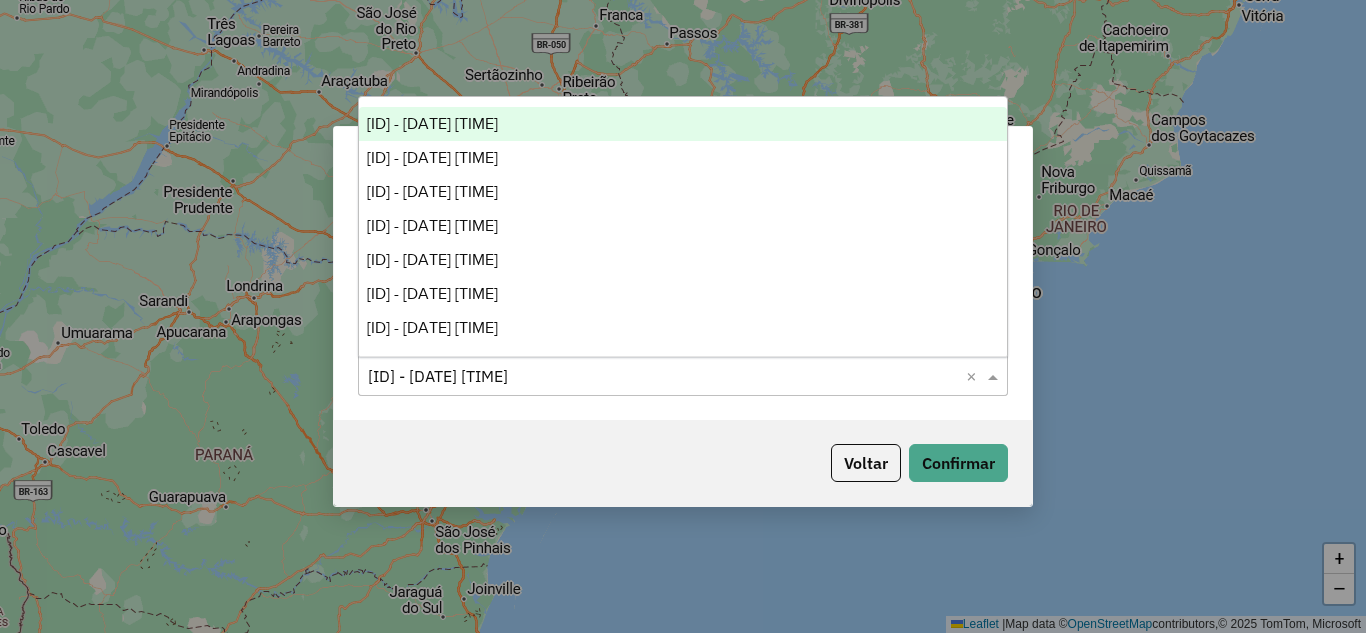 click on "1221083 - 31/07/2025 20:43" at bounding box center [432, 123] 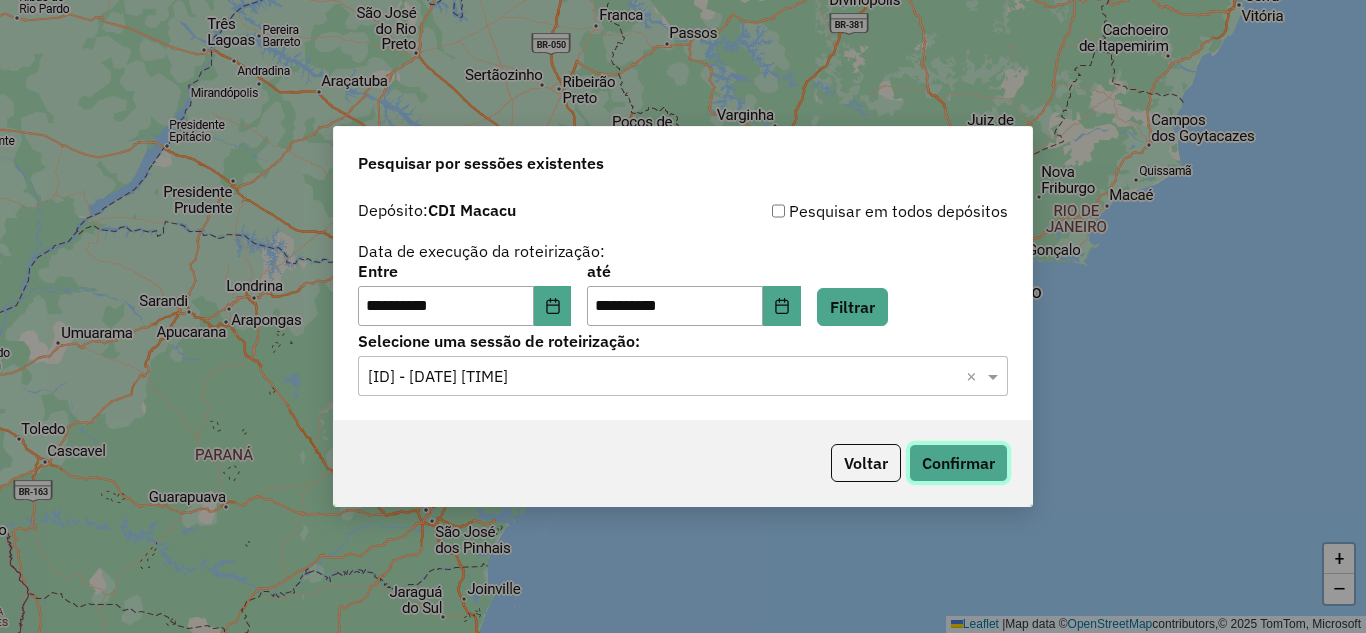click on "Confirmar" 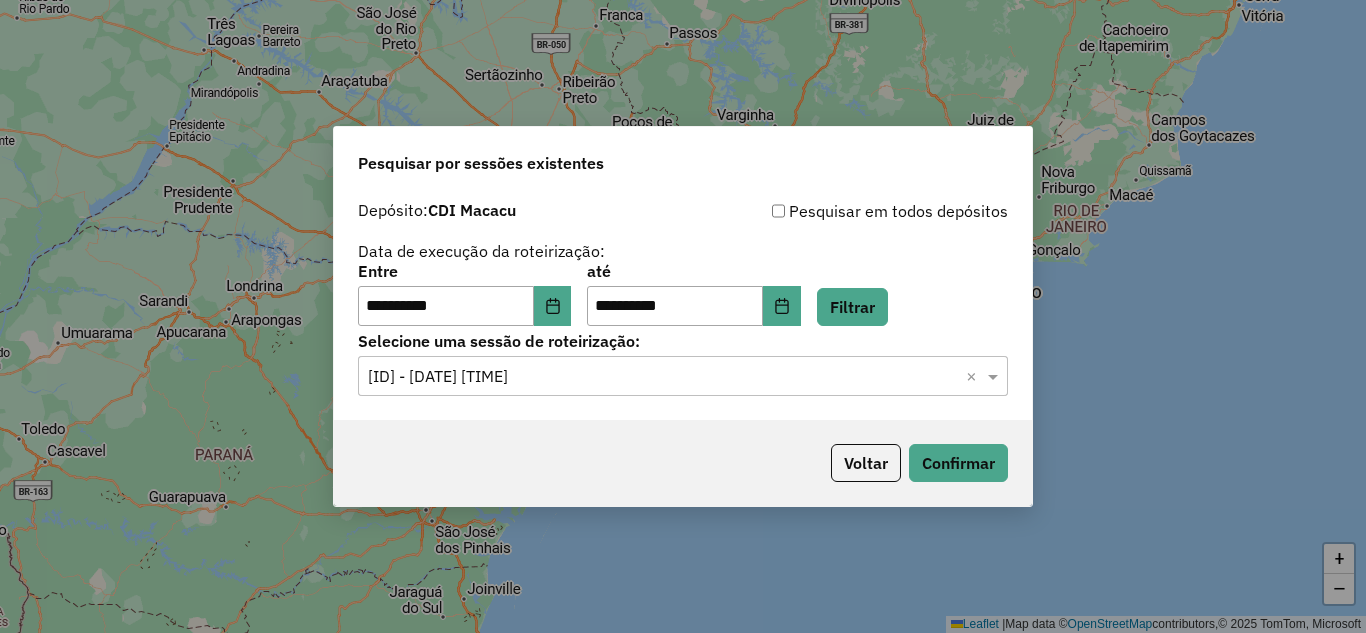 click 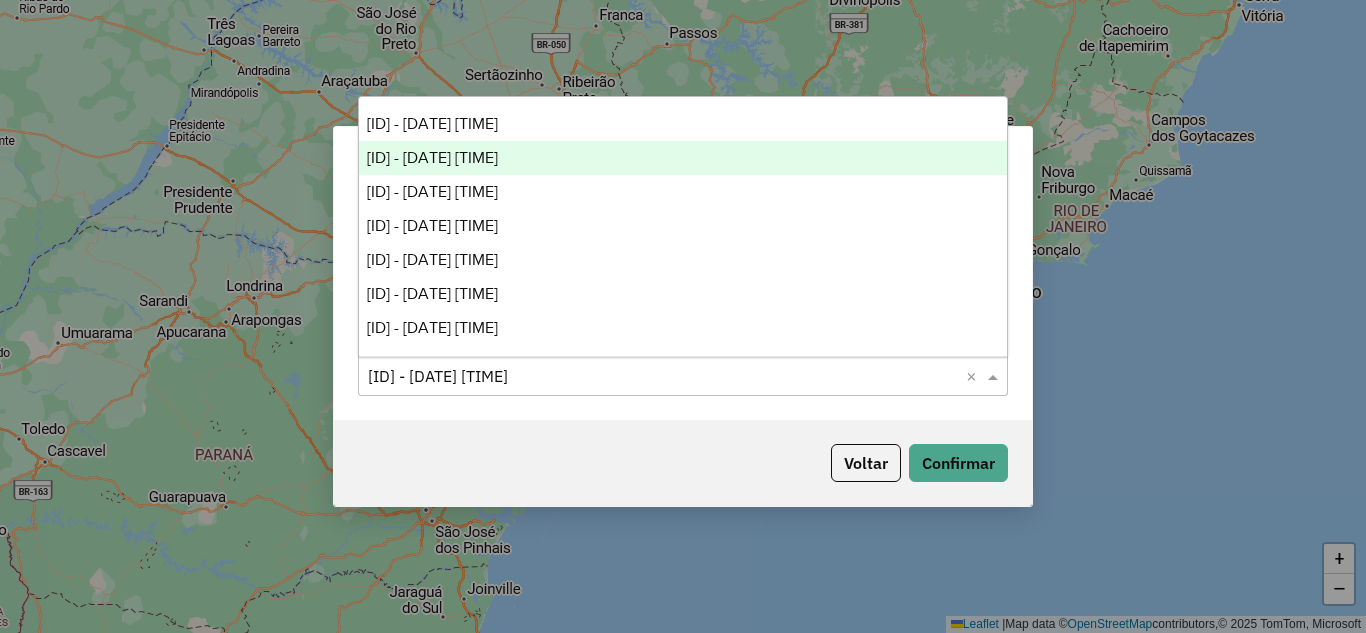 click on "1221136 - 31/07/2025 21:55" at bounding box center (432, 157) 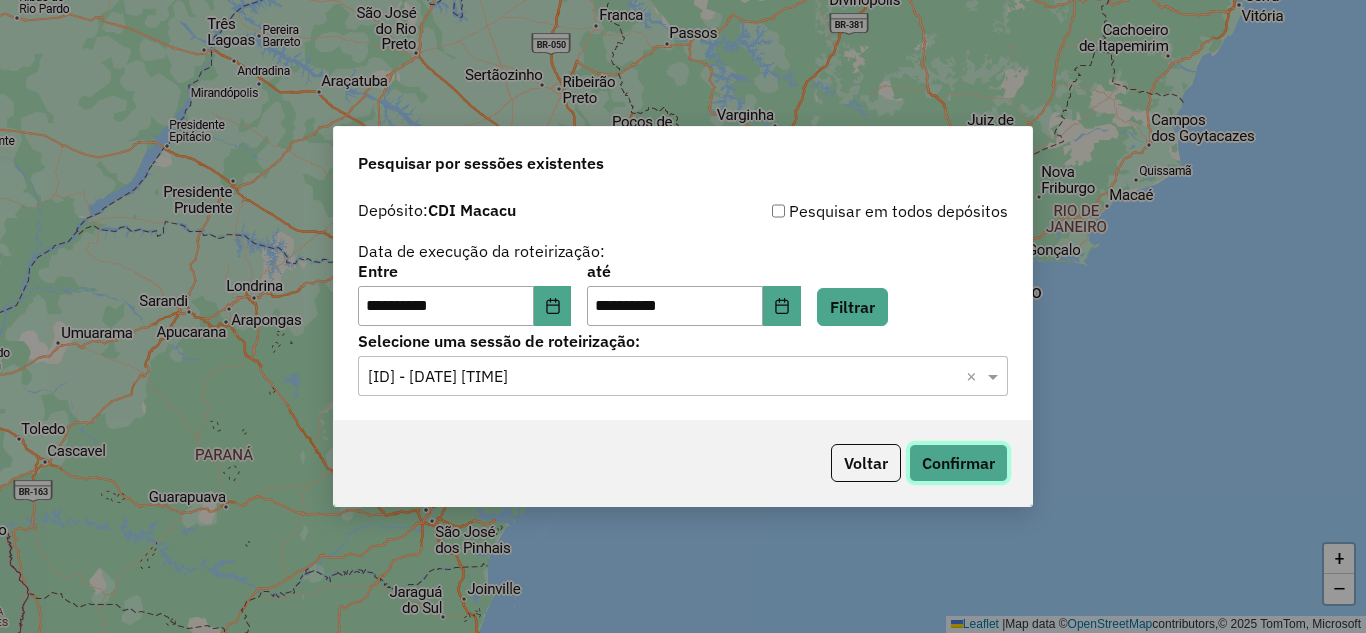 click on "Confirmar" 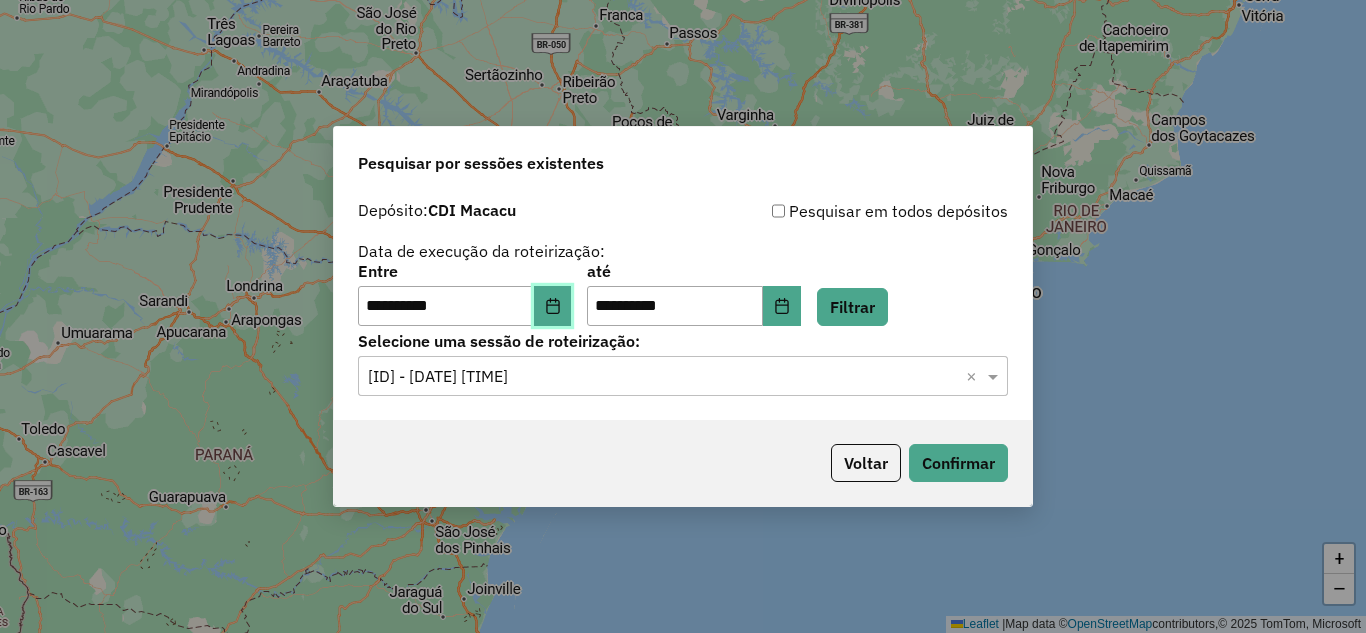 click at bounding box center [553, 306] 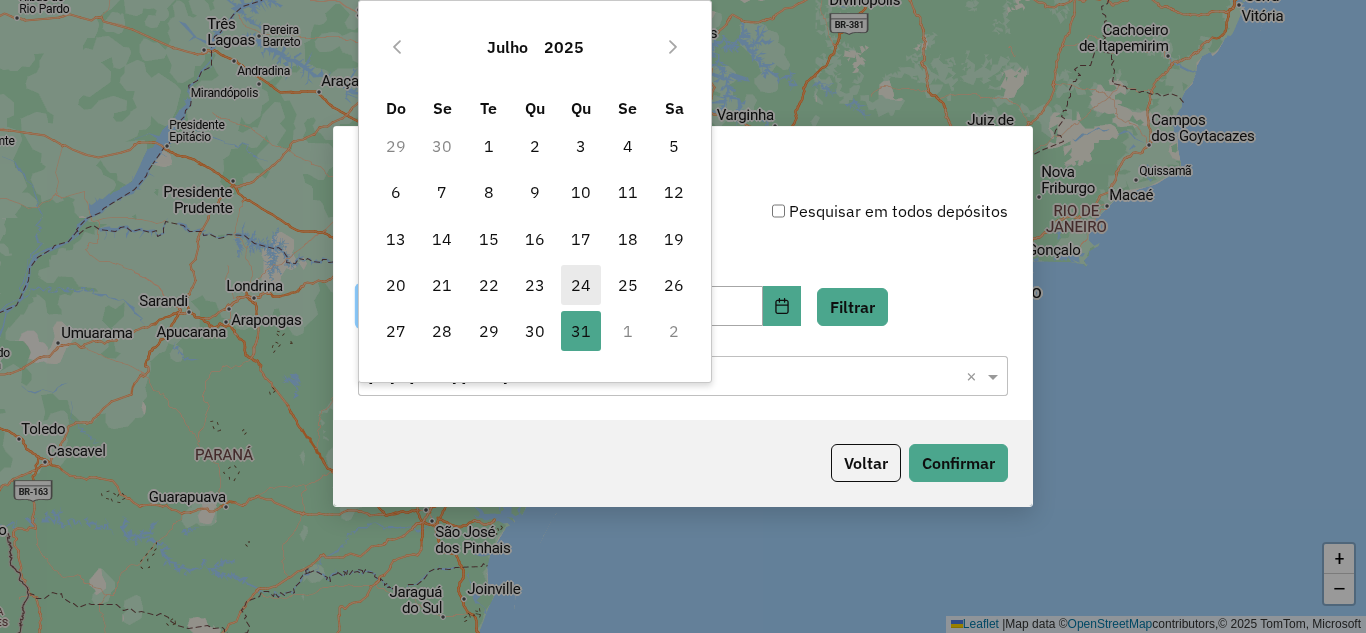 click on "24" at bounding box center (581, 285) 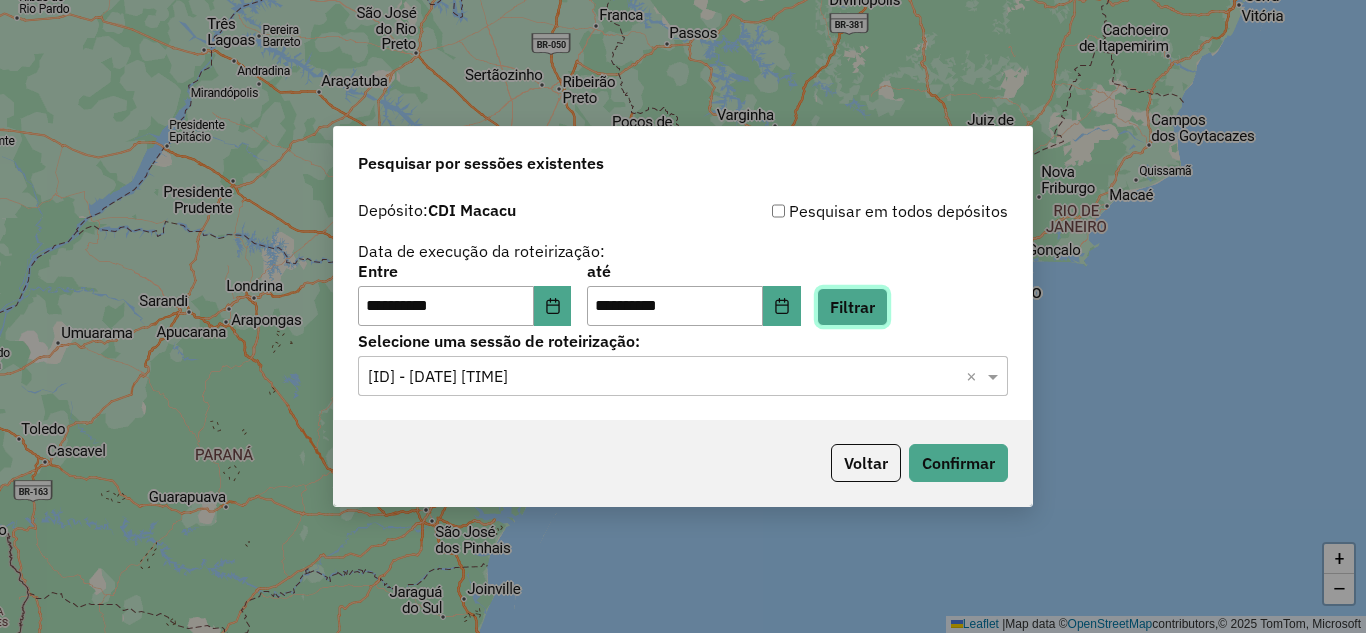 click on "Filtrar" 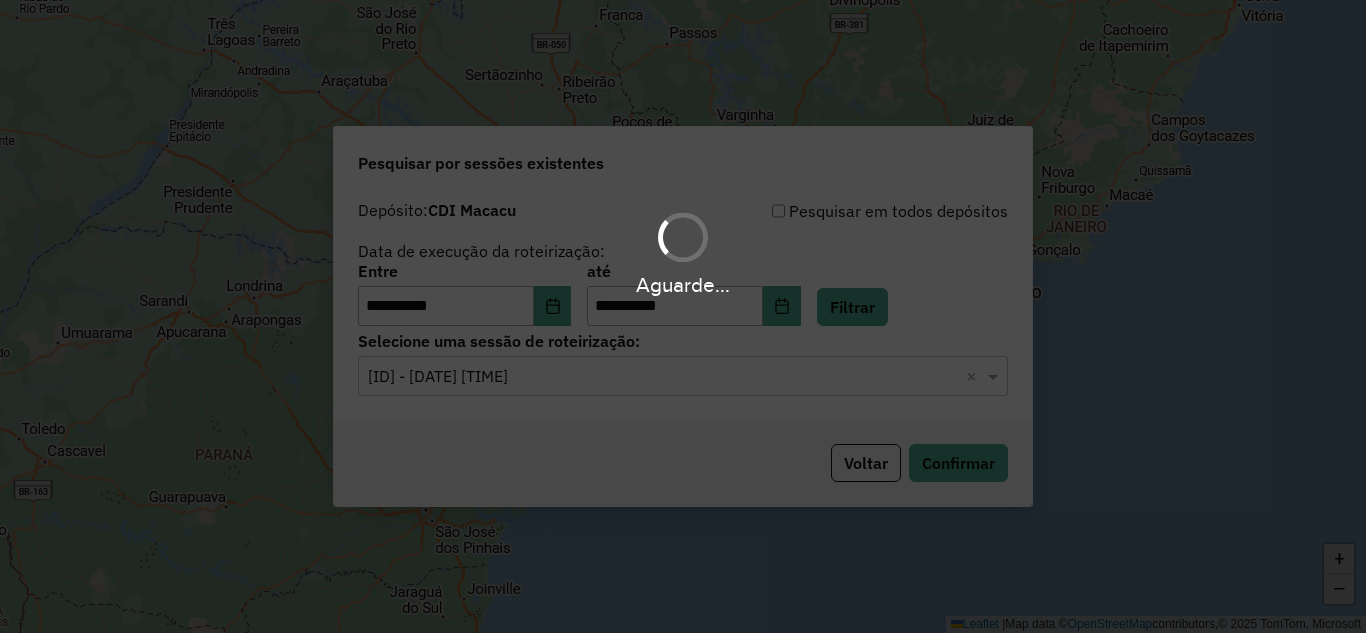 click 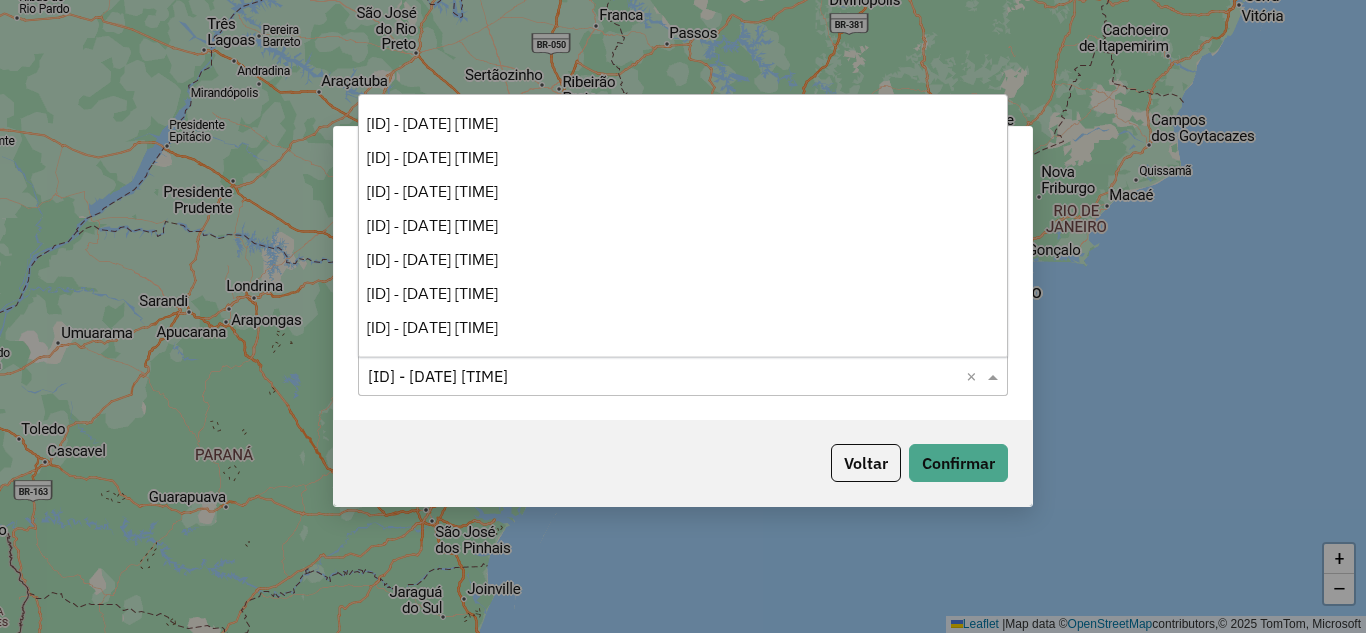 scroll, scrollTop: 0, scrollLeft: 0, axis: both 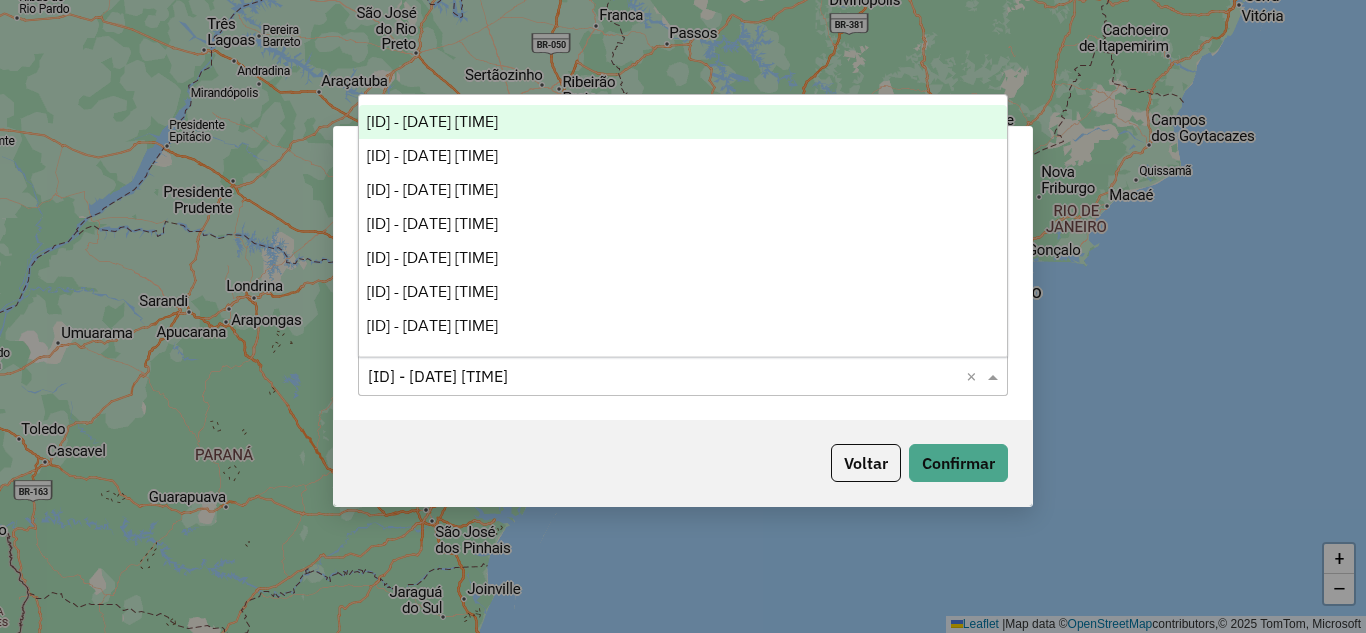 click on "1216545 - 24/07/2025 20:26" at bounding box center (432, 121) 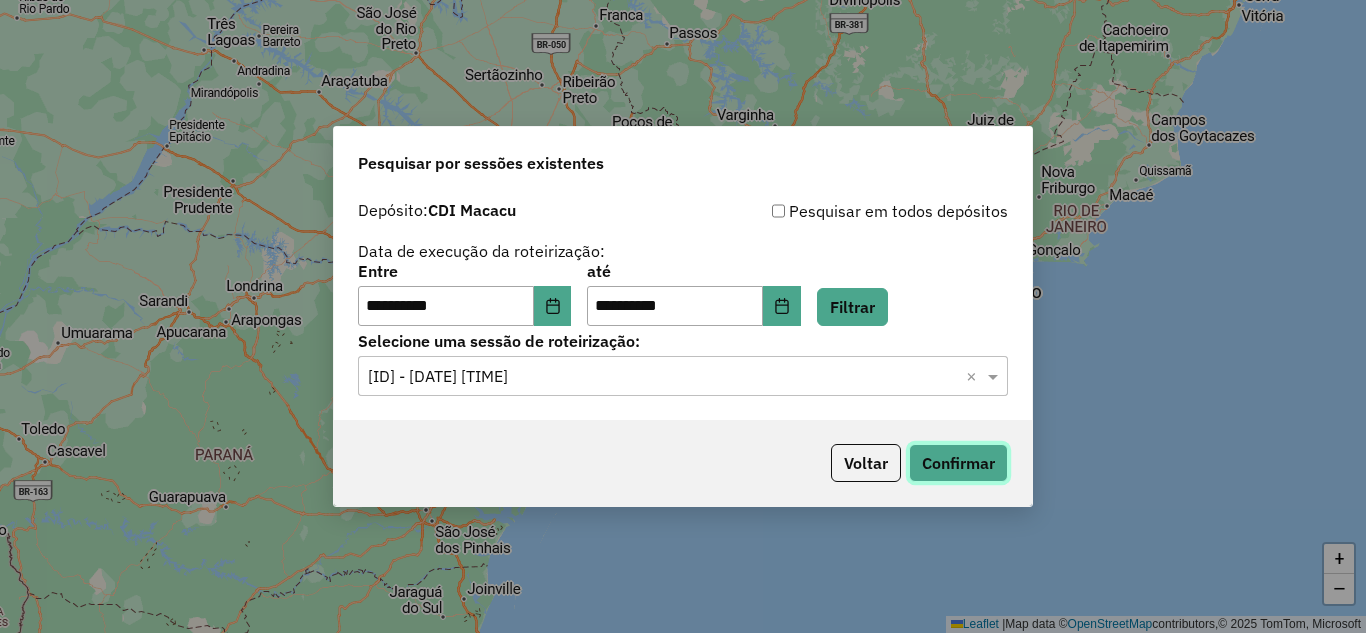 click on "Confirmar" 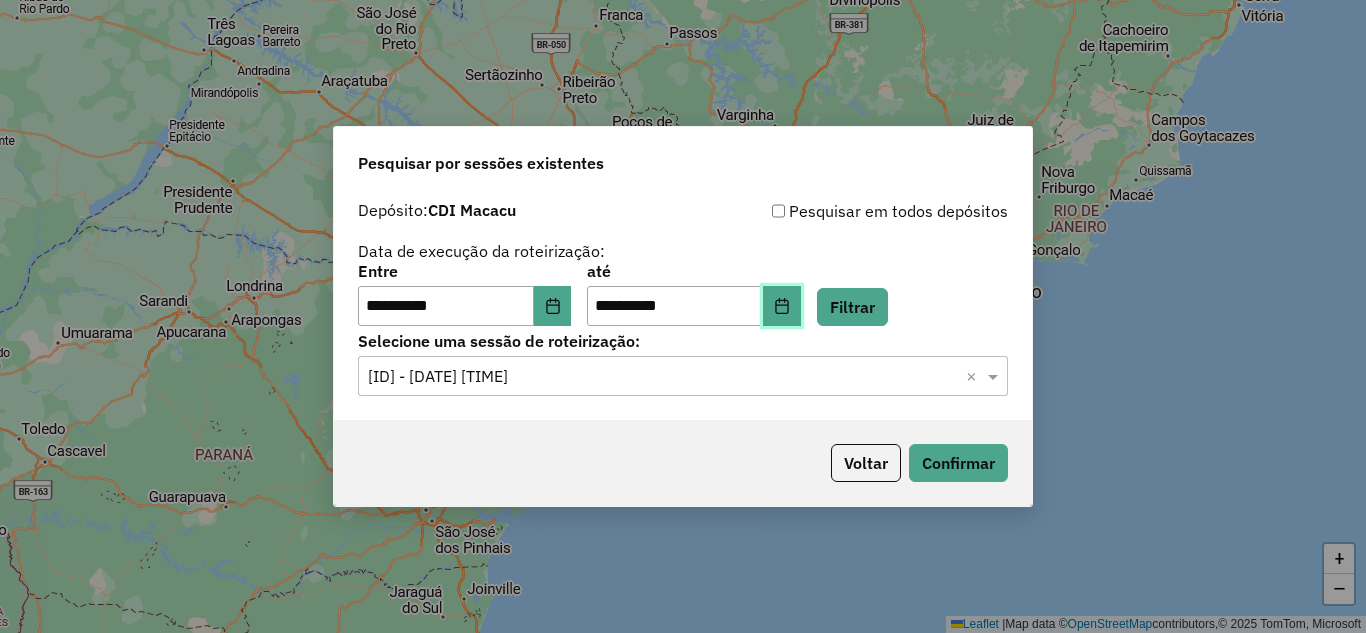 click 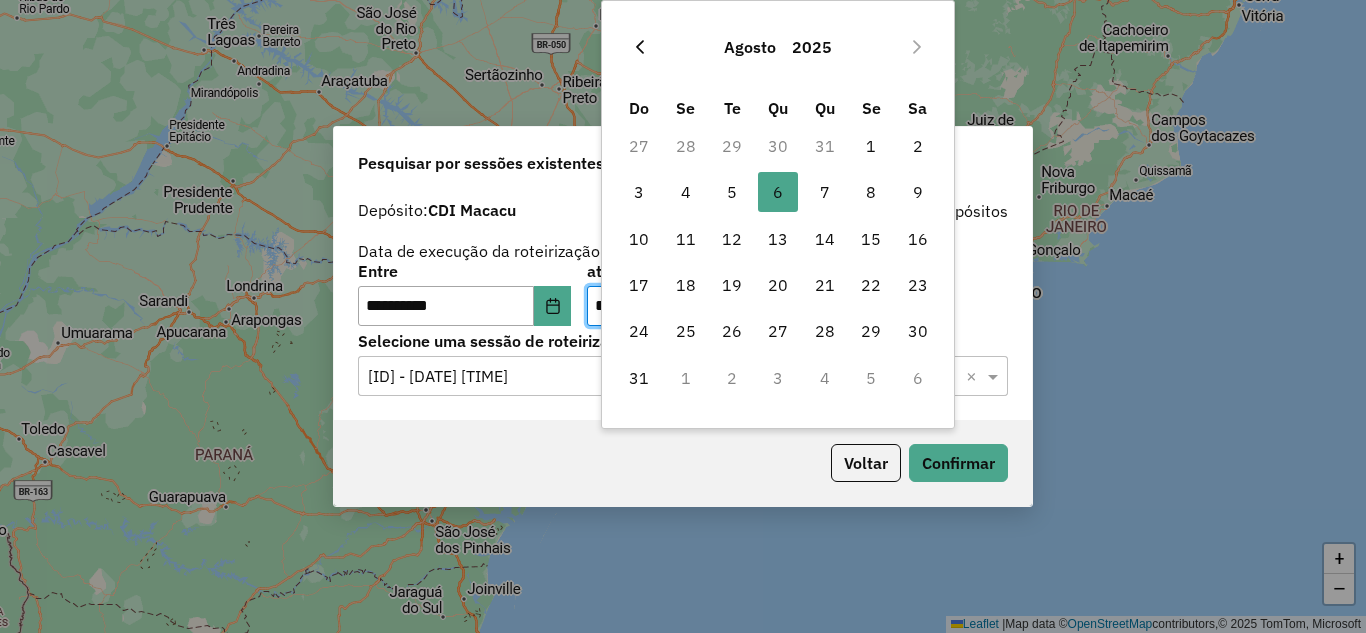 click at bounding box center (640, 47) 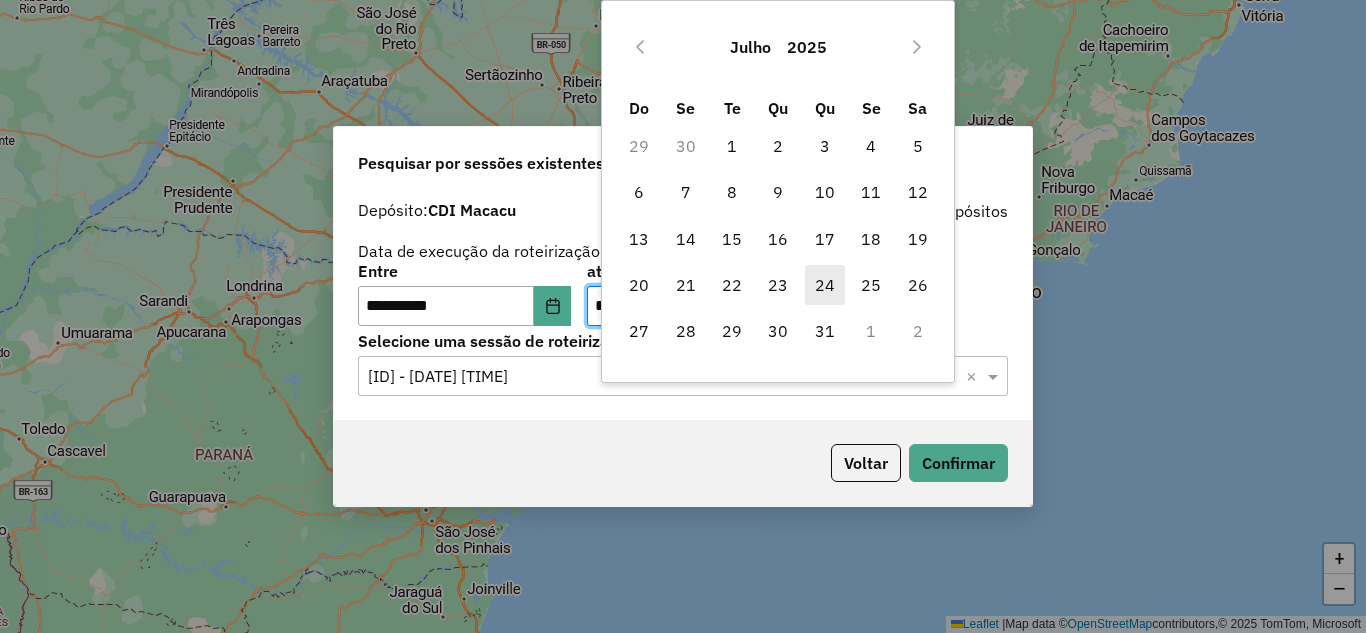 click on "24" at bounding box center [825, 285] 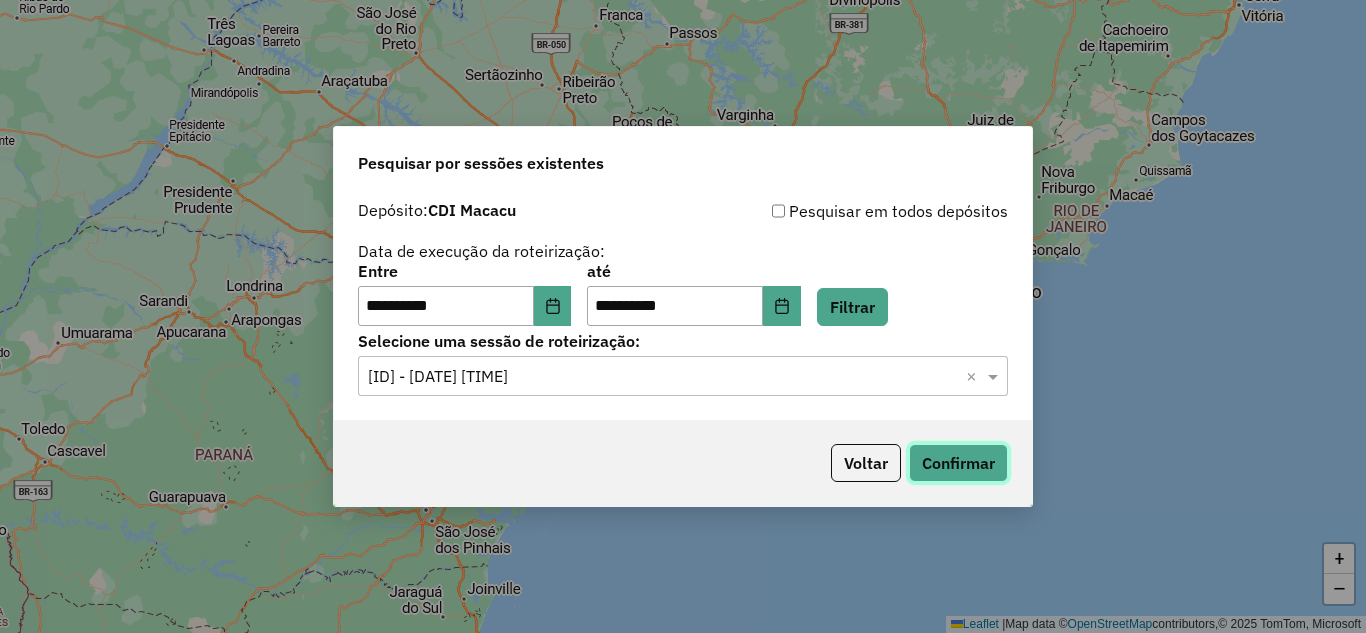 drag, startPoint x: 966, startPoint y: 469, endPoint x: 929, endPoint y: 275, distance: 197.49684 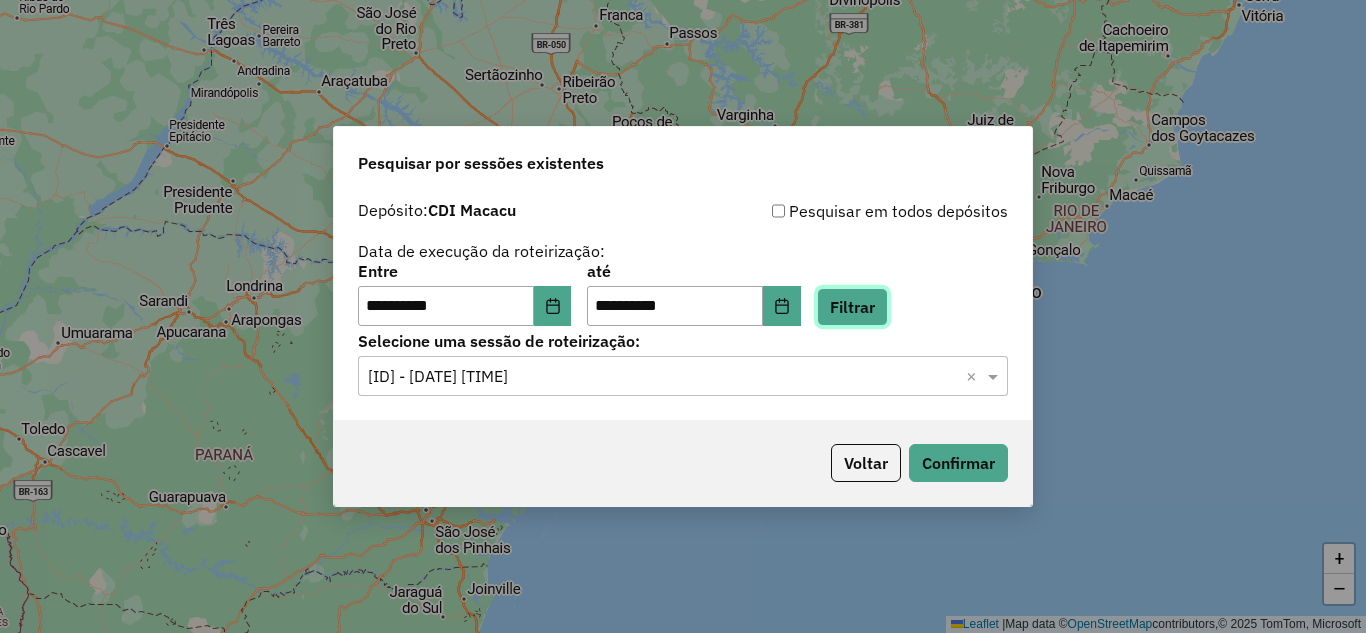 click on "Filtrar" 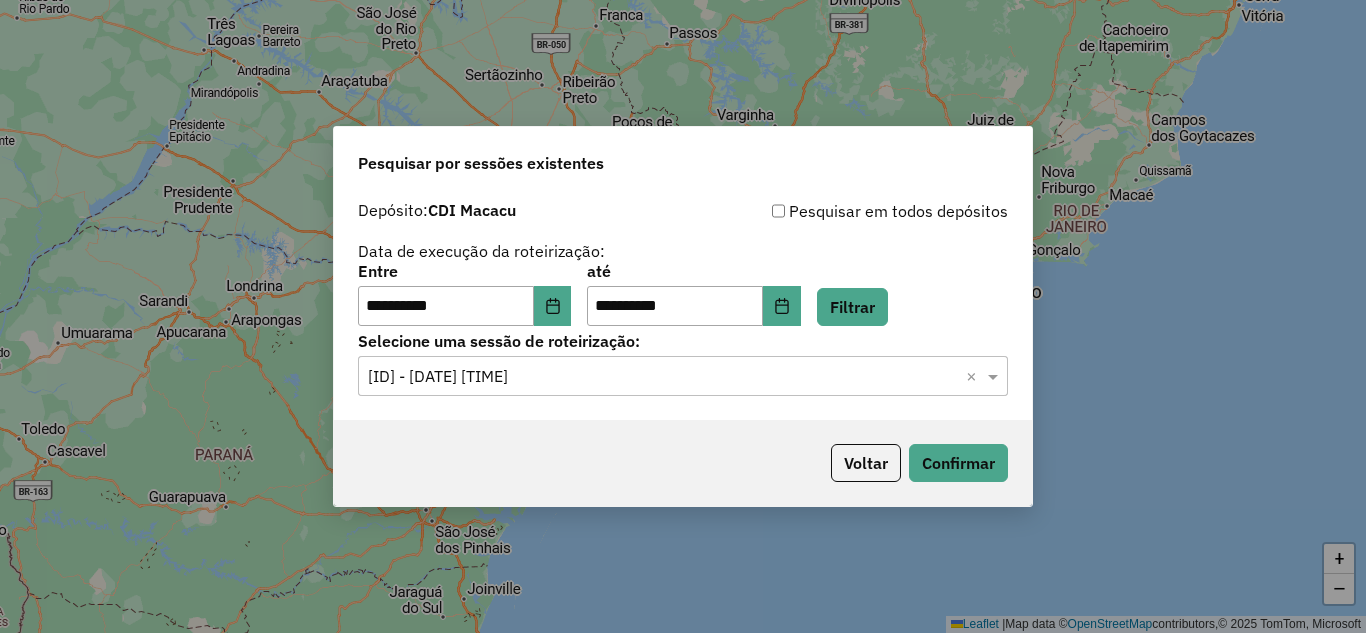 click on "**********" at bounding box center [683, 316] 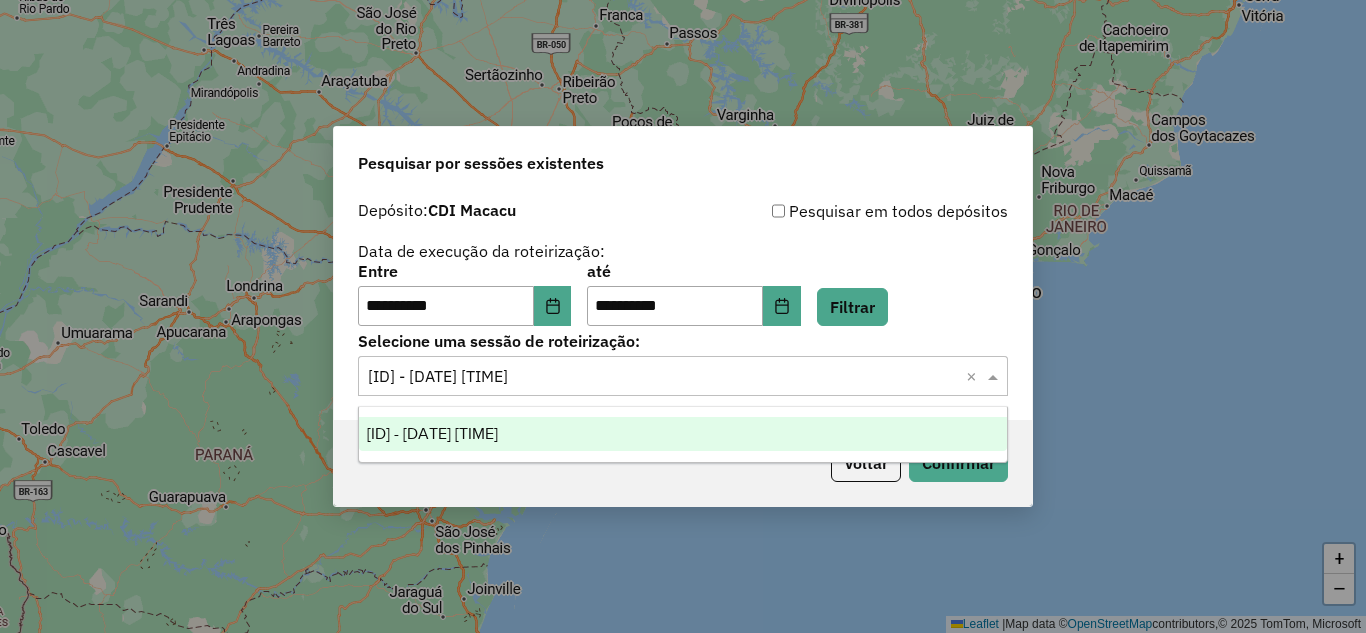 click 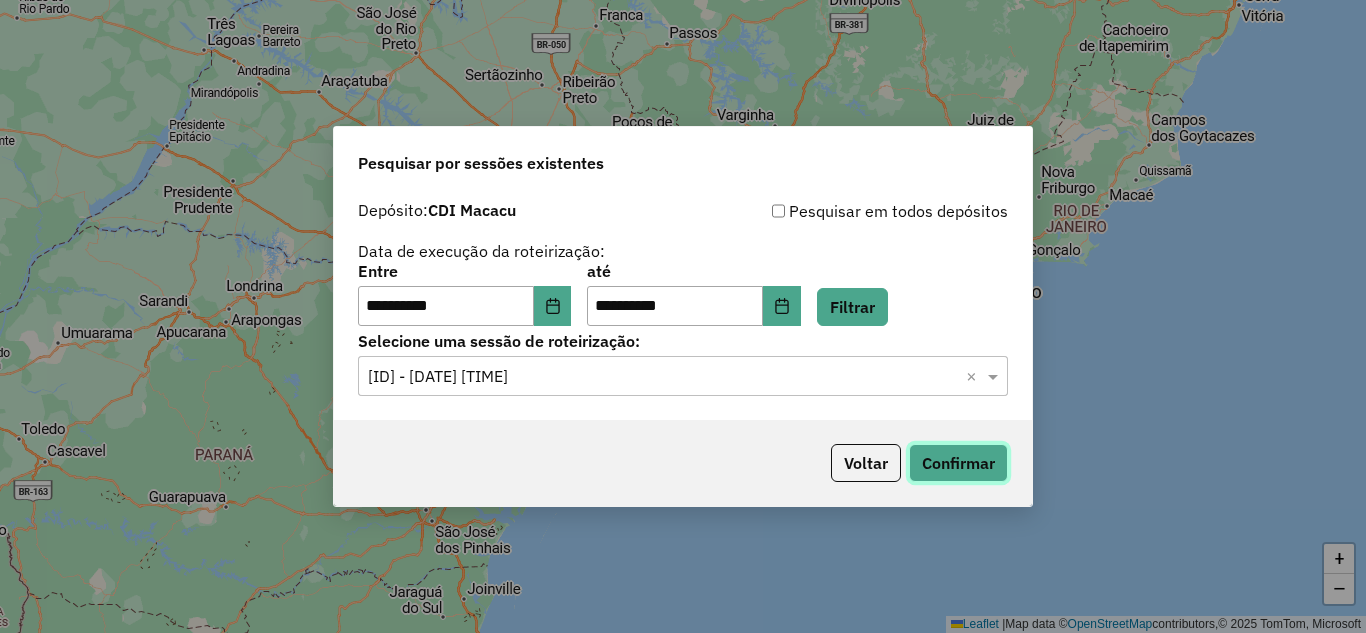 click on "Confirmar" 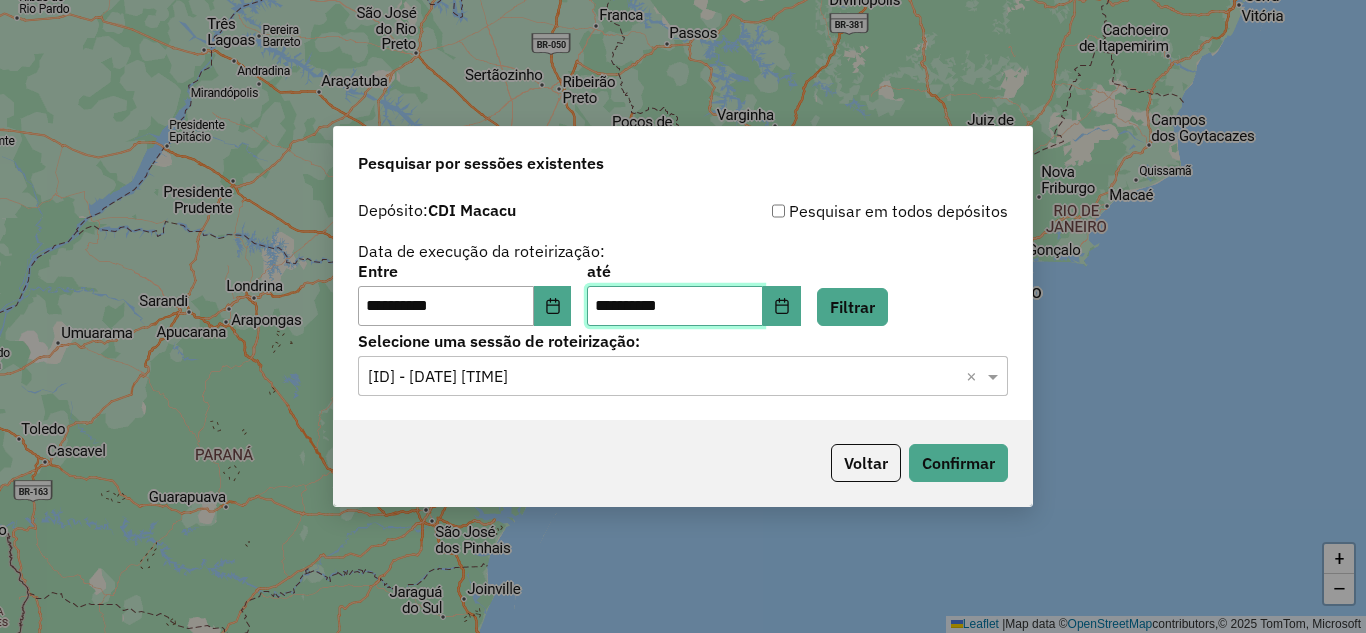 click on "**********" at bounding box center (675, 306) 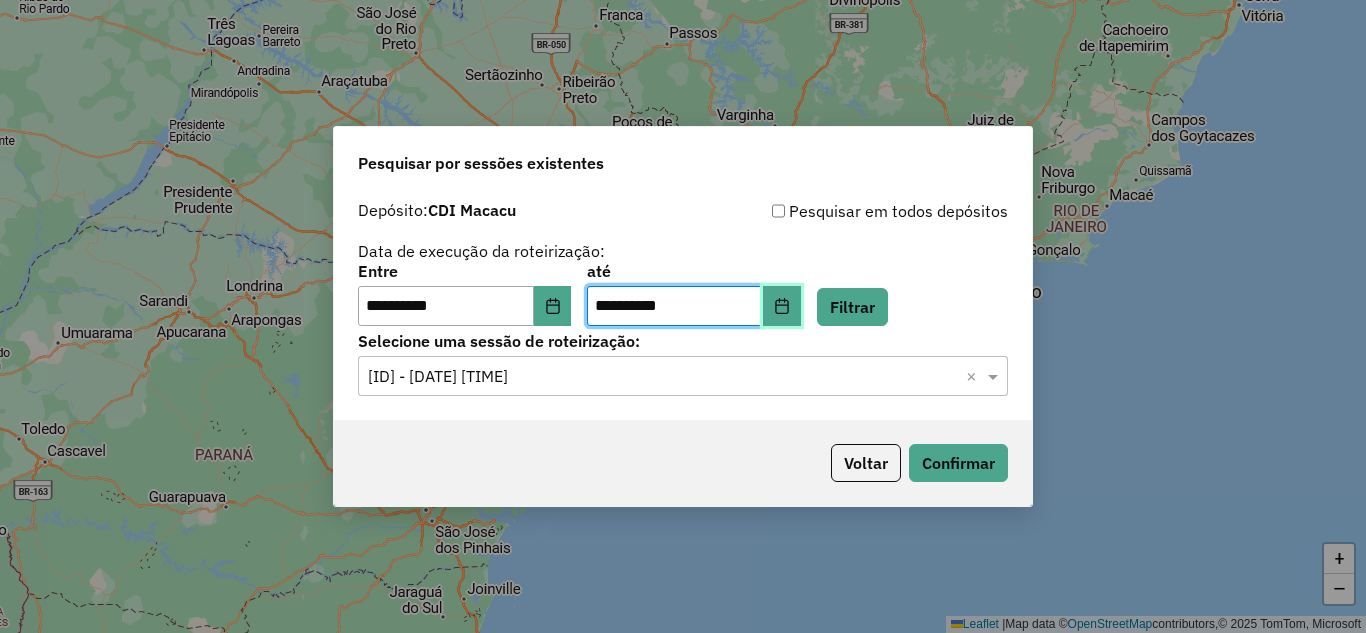 click 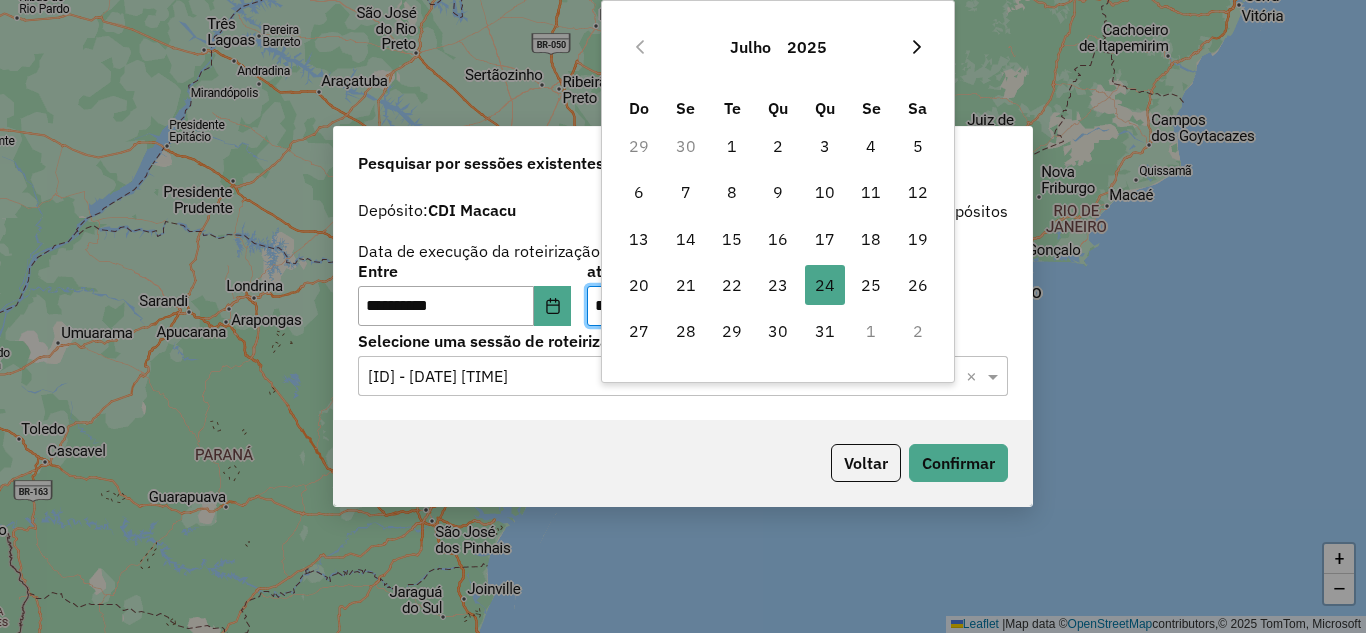 click at bounding box center (917, 47) 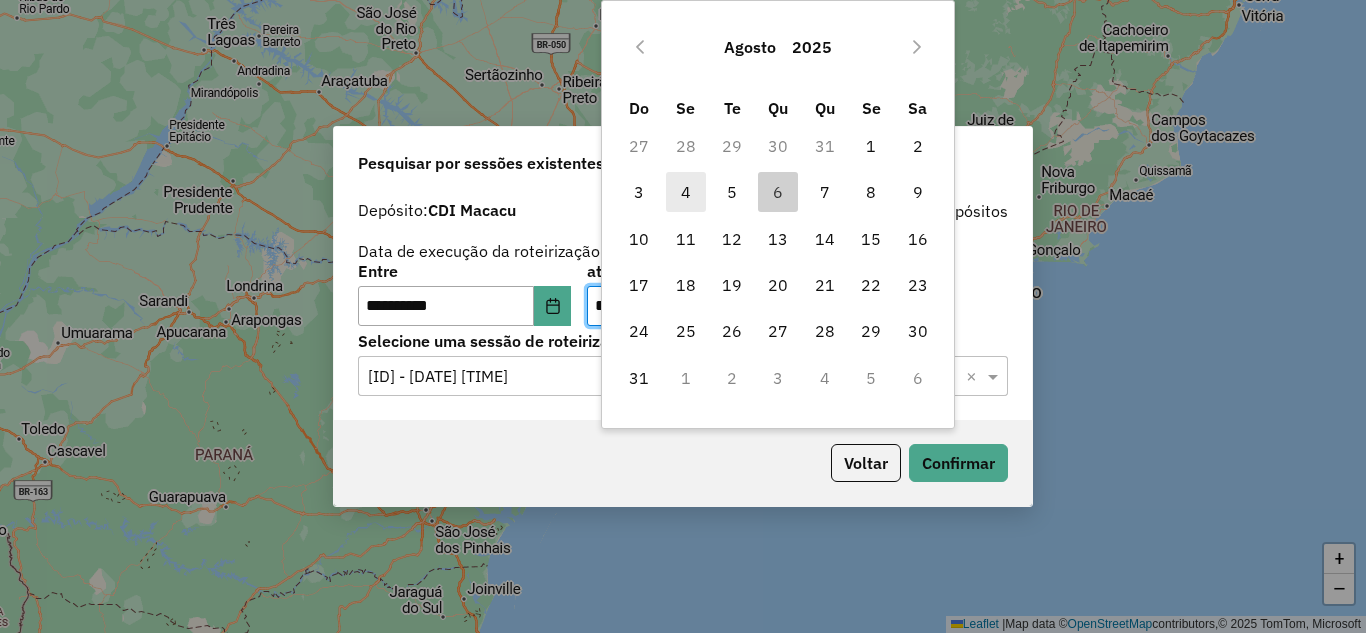 click on "4" at bounding box center (686, 192) 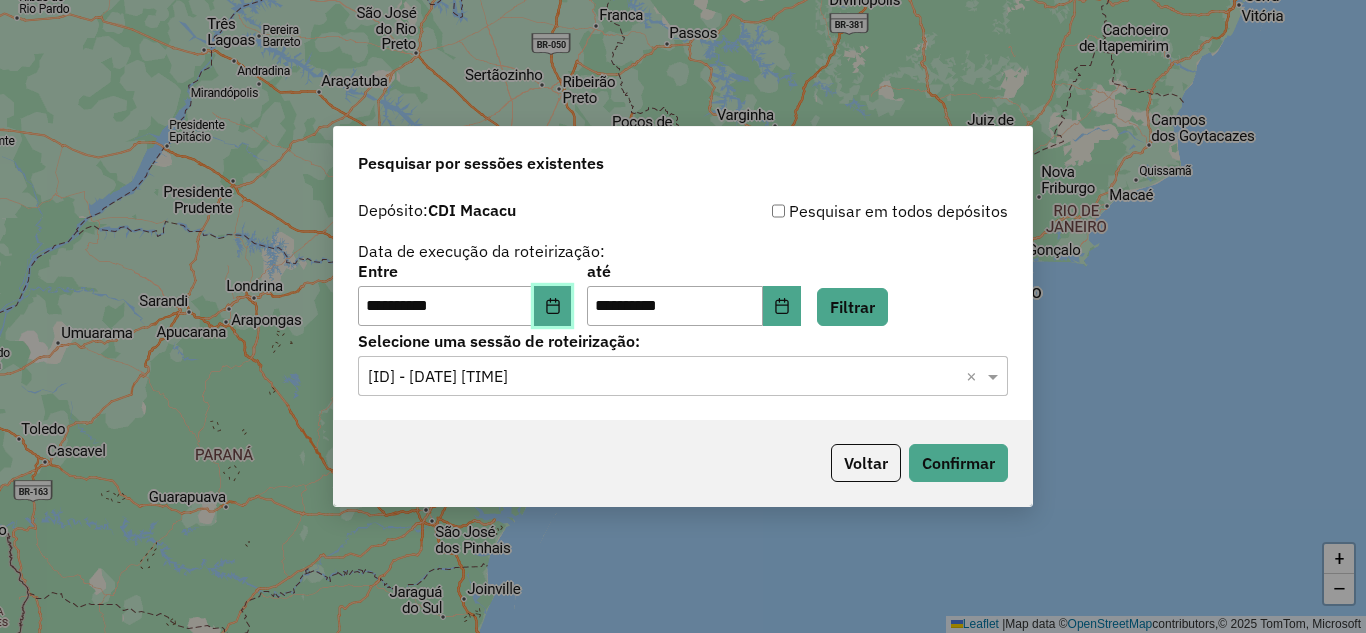 click 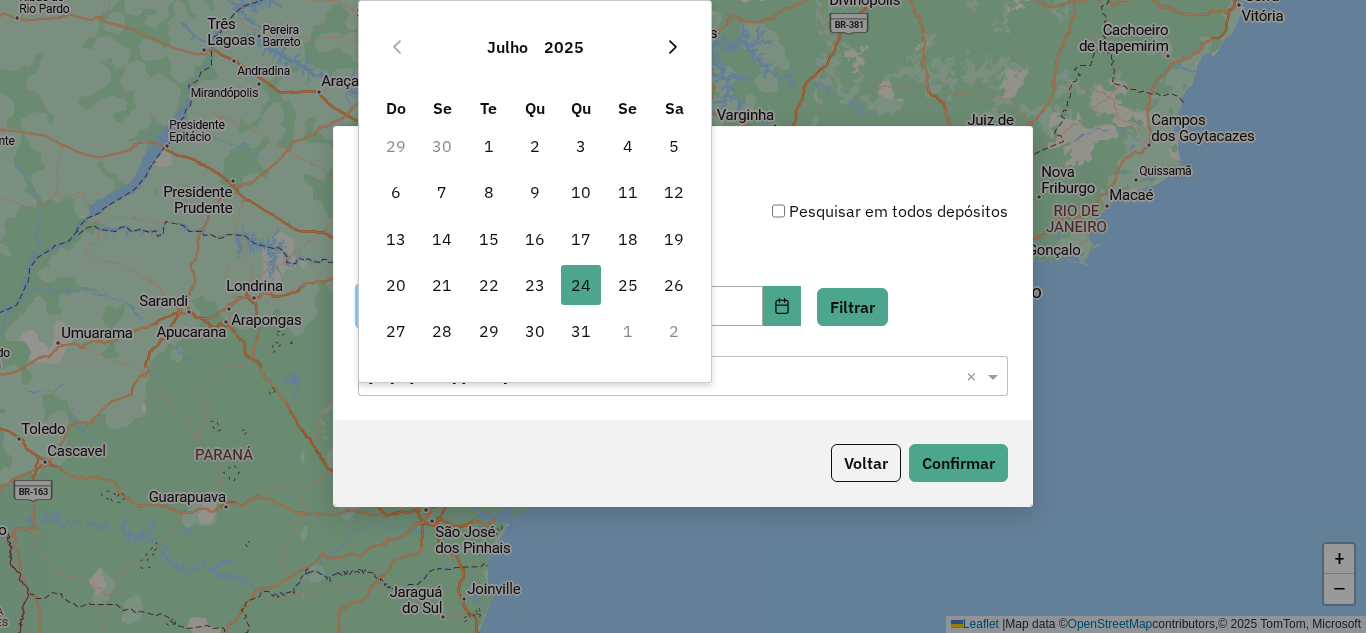 click at bounding box center (673, 47) 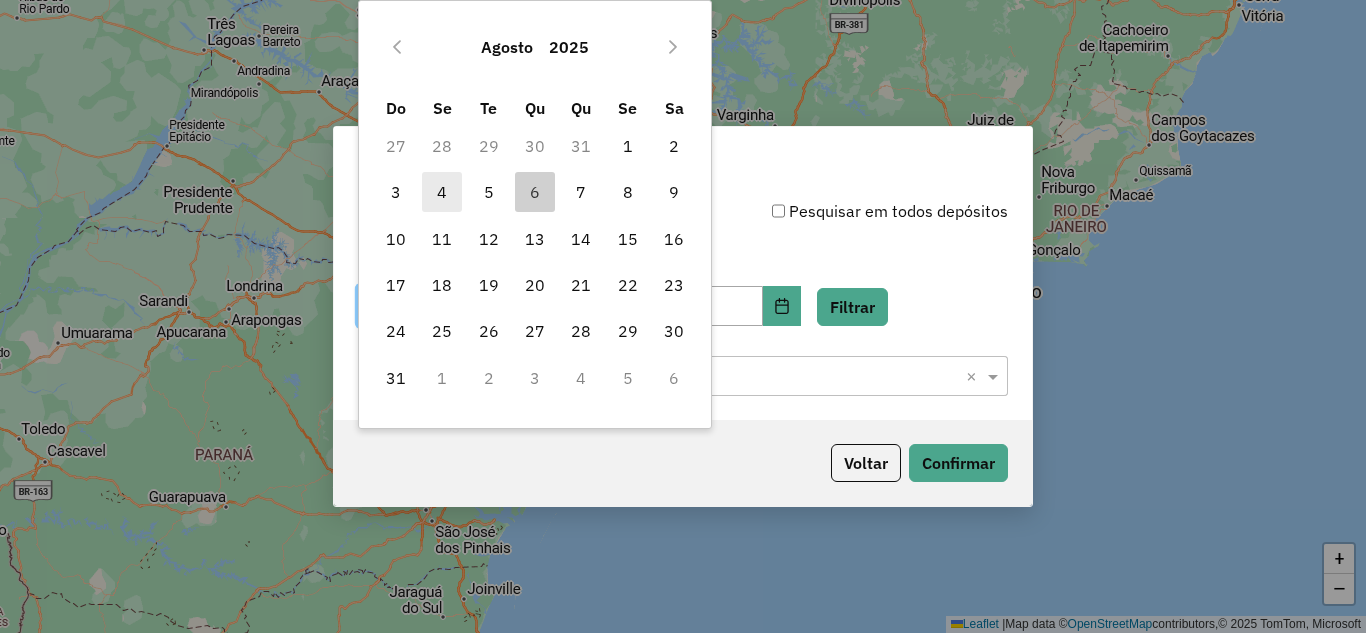 click on "4" at bounding box center (442, 192) 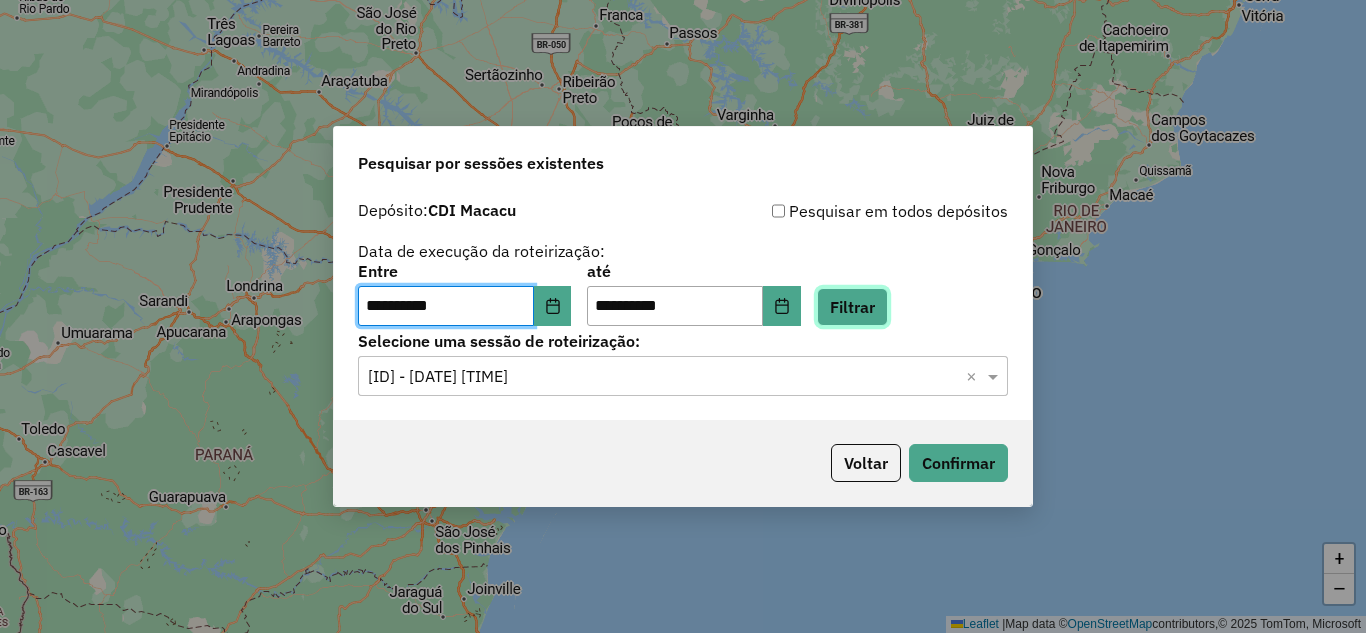 click on "Filtrar" 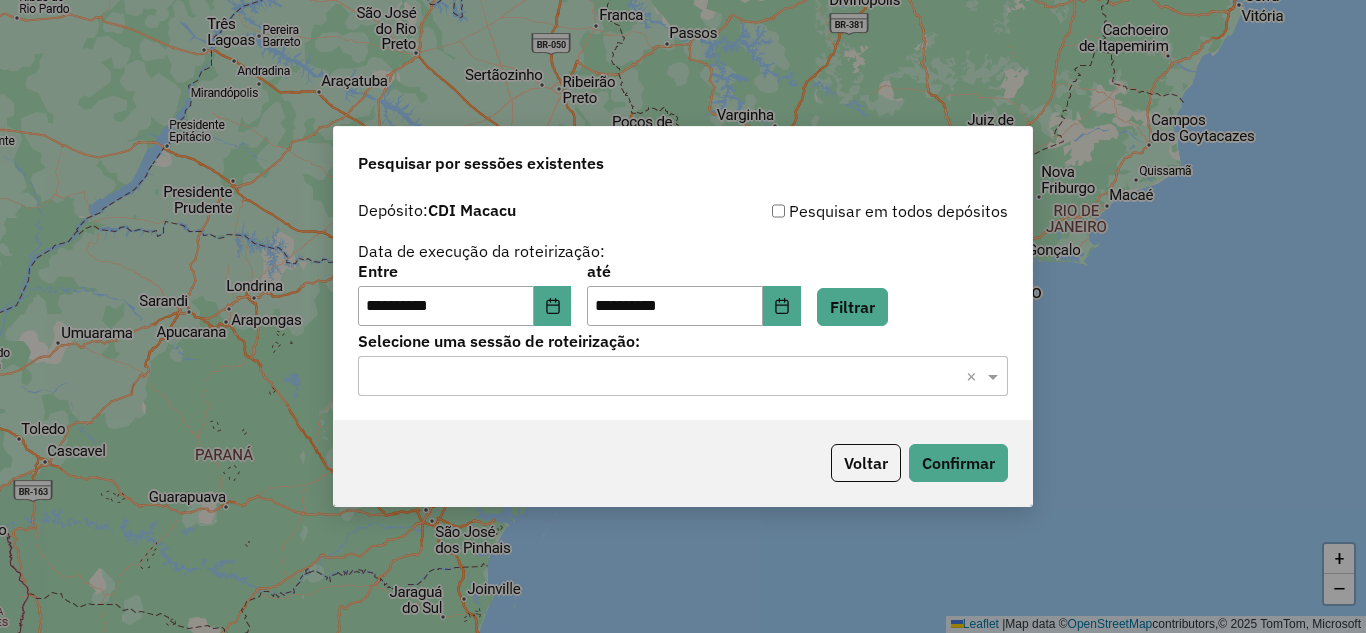 click 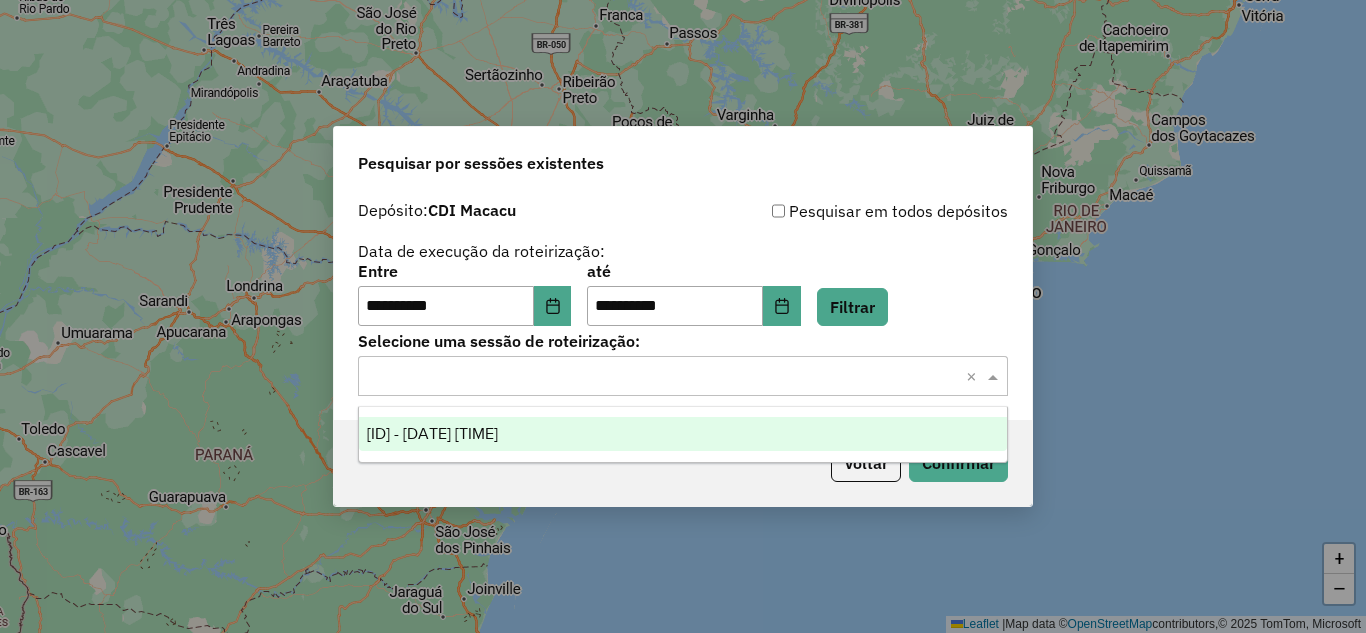 click on "1223235 - 04/08/2025 17:11" at bounding box center (432, 433) 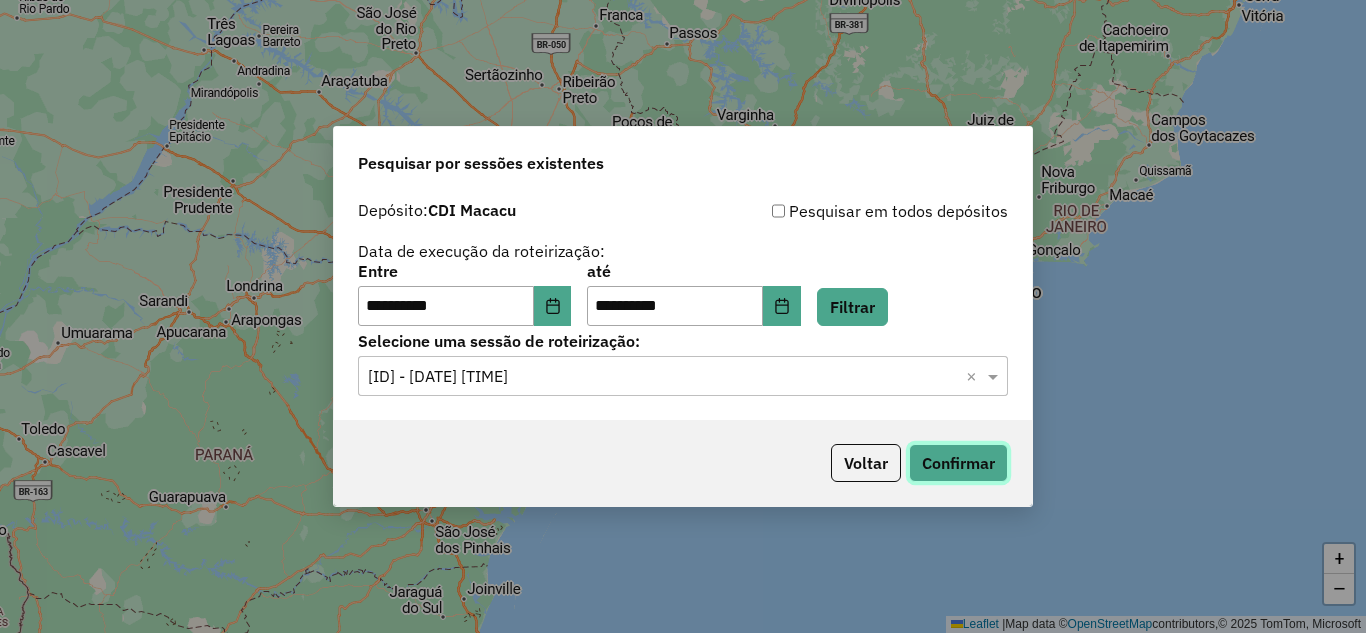 click on "Confirmar" 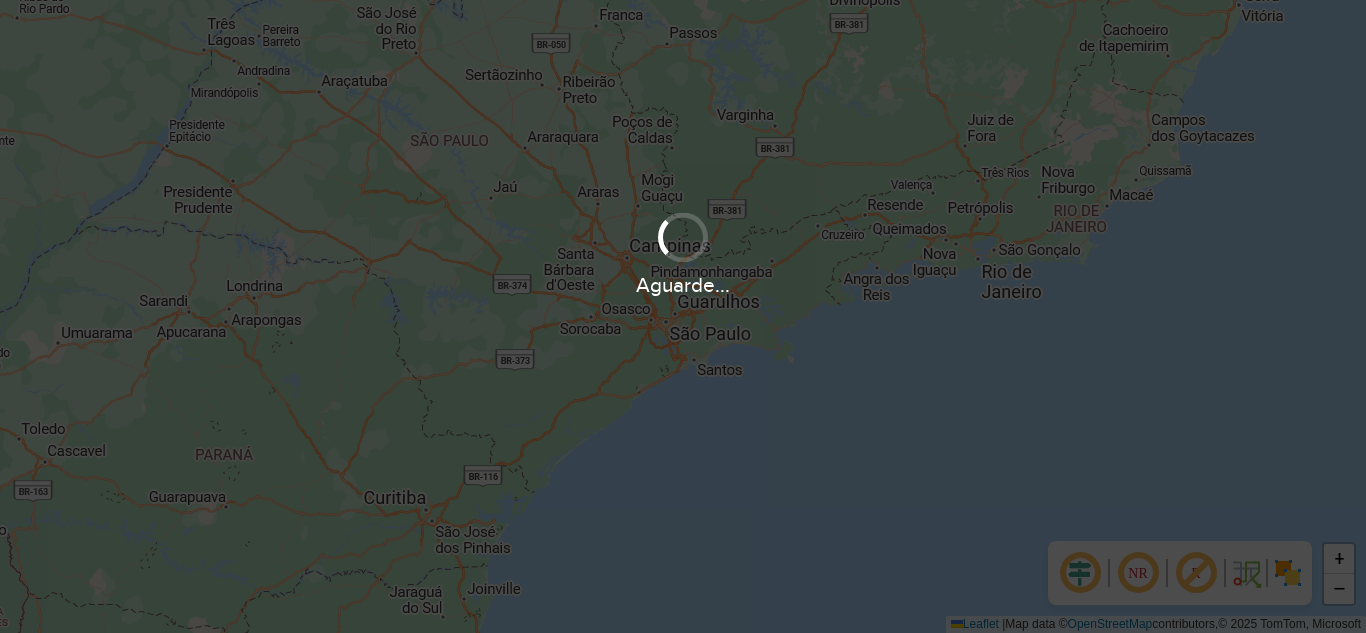 scroll, scrollTop: 0, scrollLeft: 0, axis: both 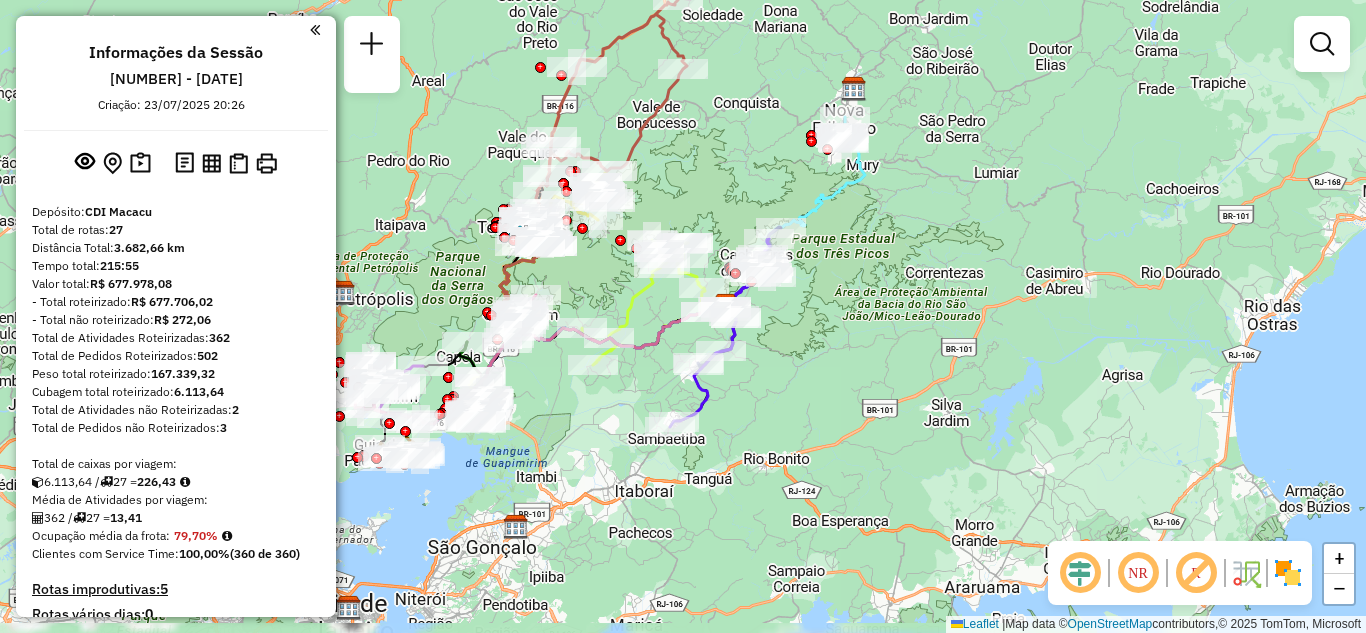 drag, startPoint x: 782, startPoint y: 390, endPoint x: 958, endPoint y: 354, distance: 179.64409 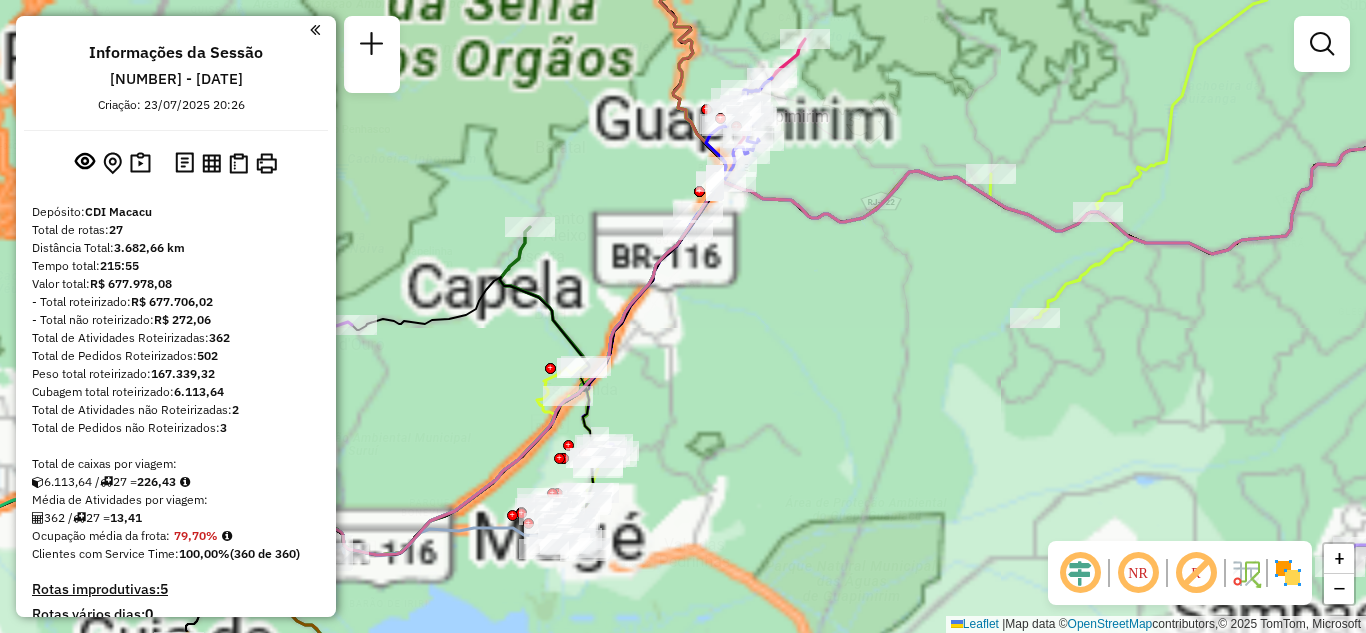 drag, startPoint x: 790, startPoint y: 391, endPoint x: 877, endPoint y: 417, distance: 90.80198 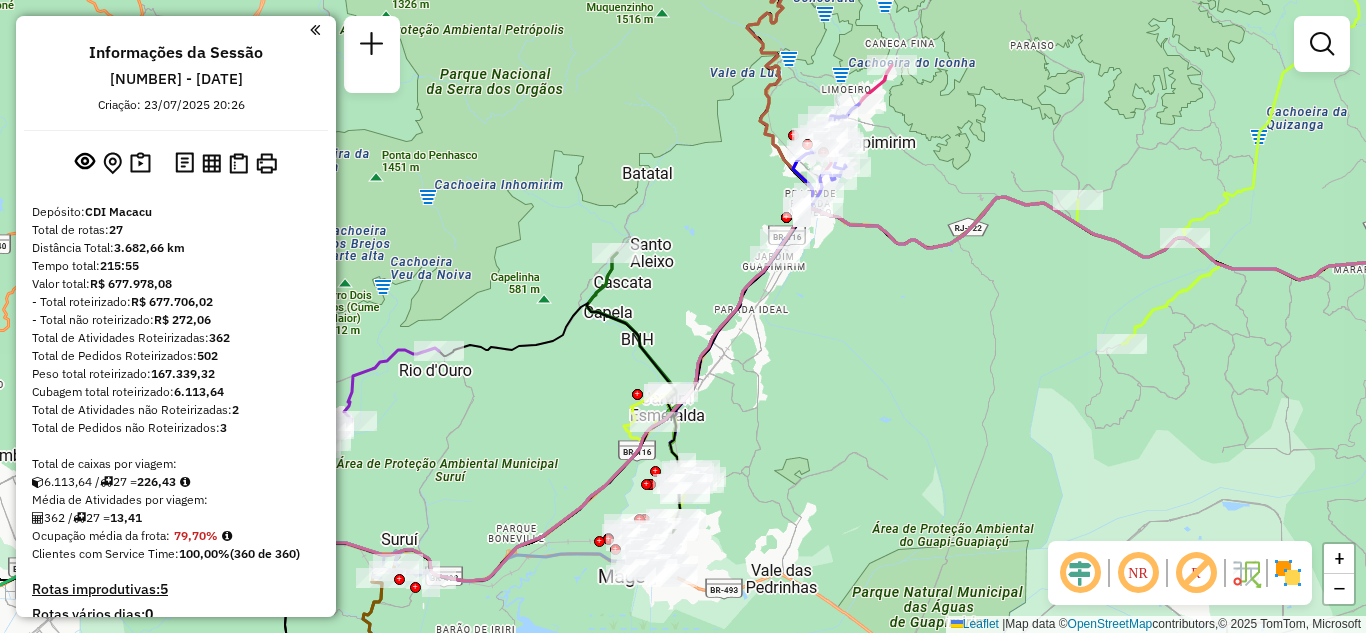 drag, startPoint x: 640, startPoint y: 307, endPoint x: 682, endPoint y: 261, distance: 62.289646 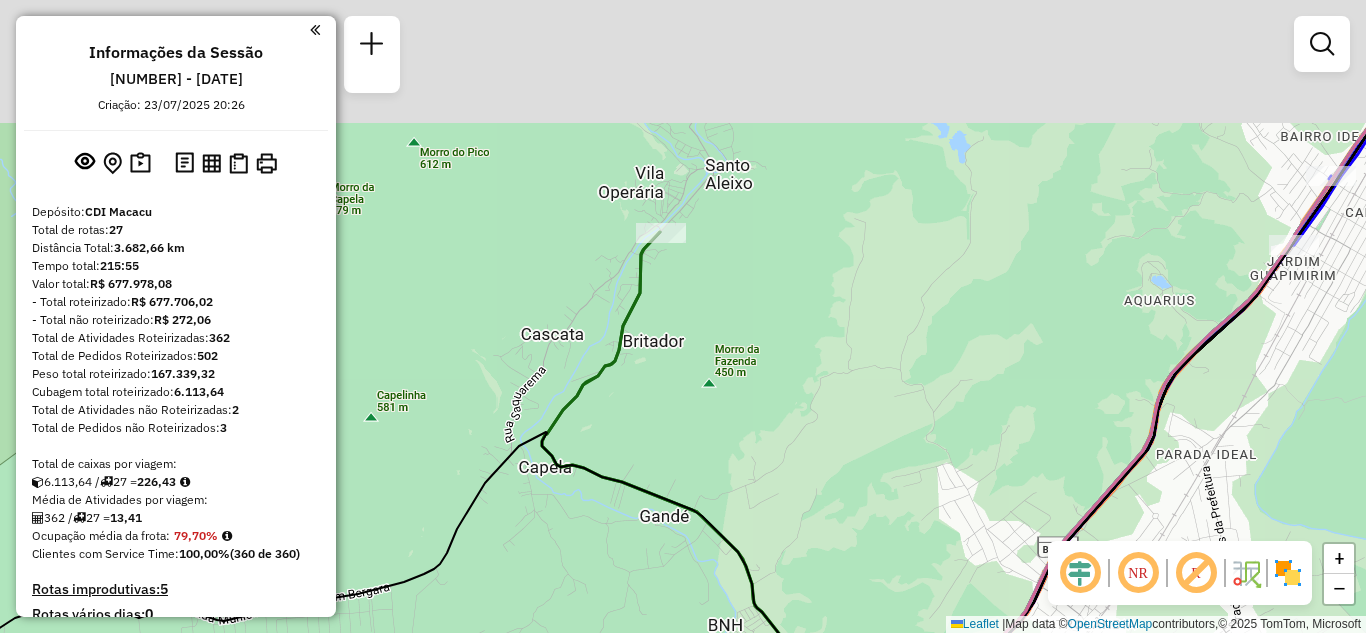 drag, startPoint x: 730, startPoint y: 293, endPoint x: 825, endPoint y: 480, distance: 209.74747 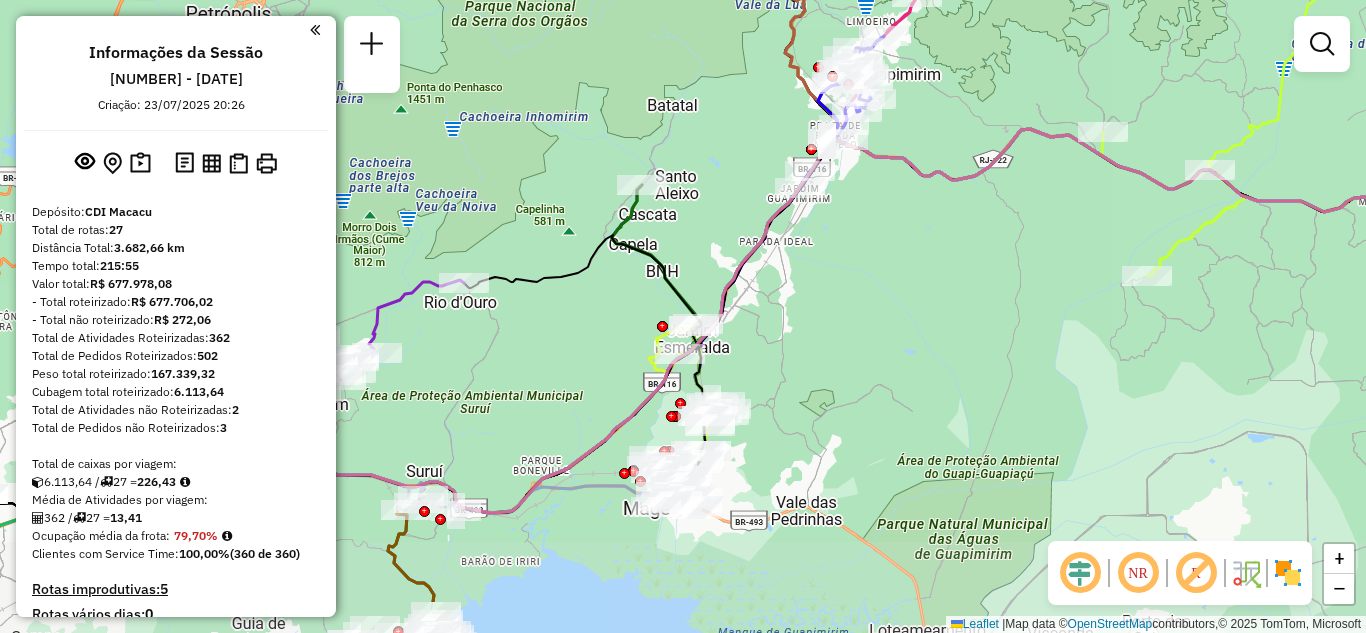 drag, startPoint x: 736, startPoint y: 342, endPoint x: 682, endPoint y: 247, distance: 109.27488 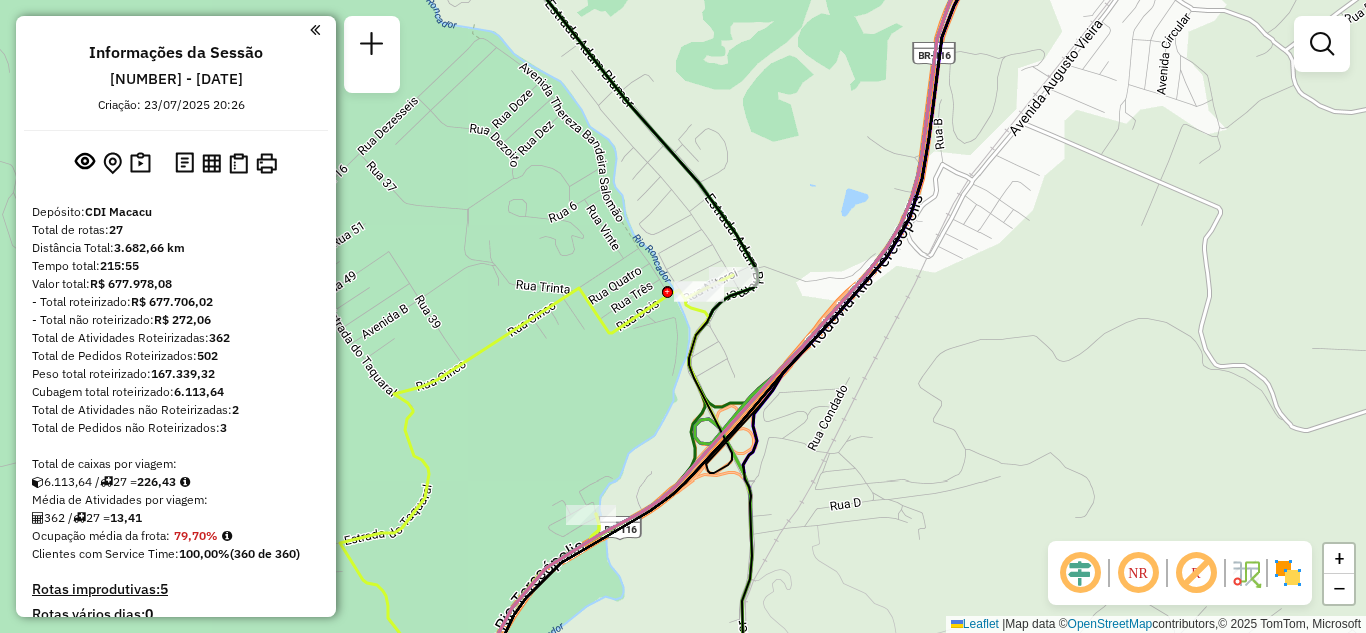 drag, startPoint x: 733, startPoint y: 404, endPoint x: 715, endPoint y: 305, distance: 100.62306 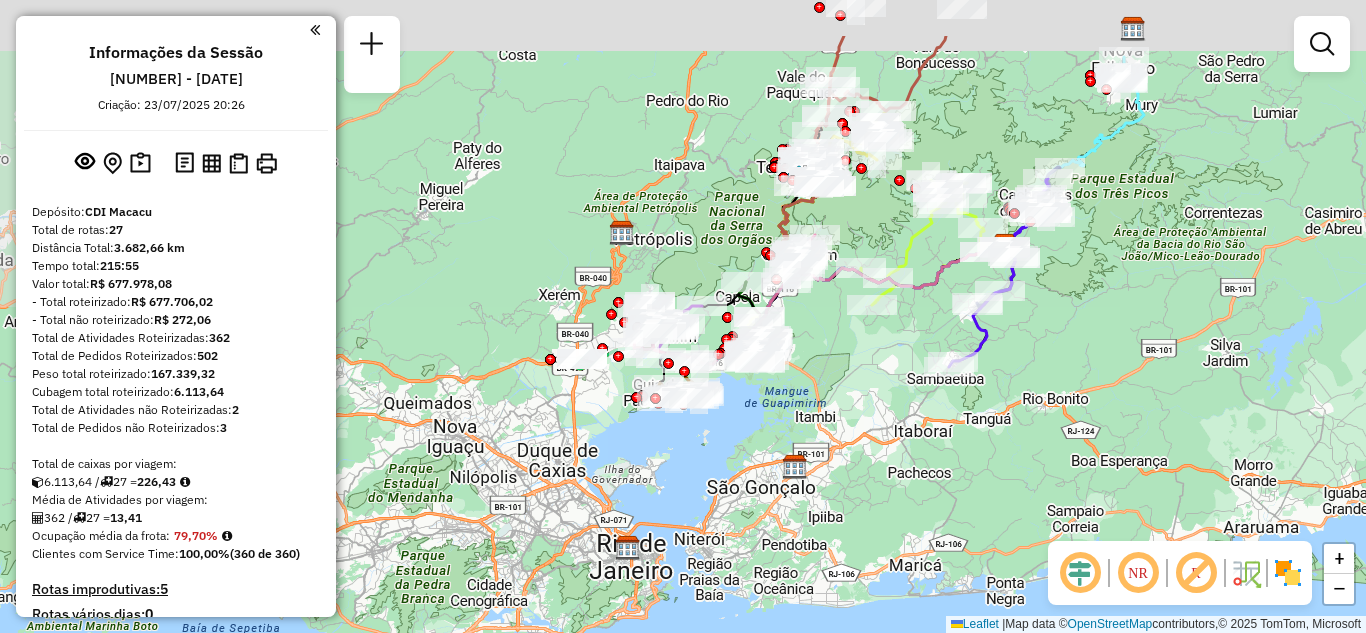 drag, startPoint x: 932, startPoint y: 209, endPoint x: 878, endPoint y: 383, distance: 182.18672 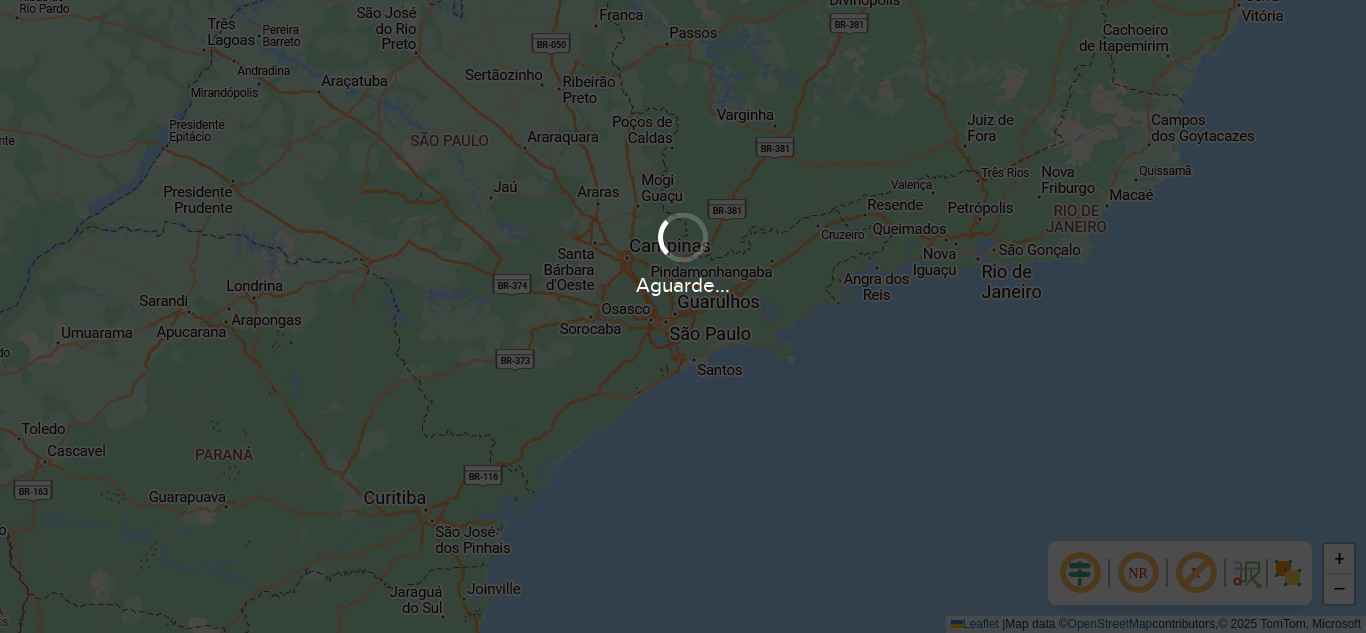 scroll, scrollTop: 0, scrollLeft: 0, axis: both 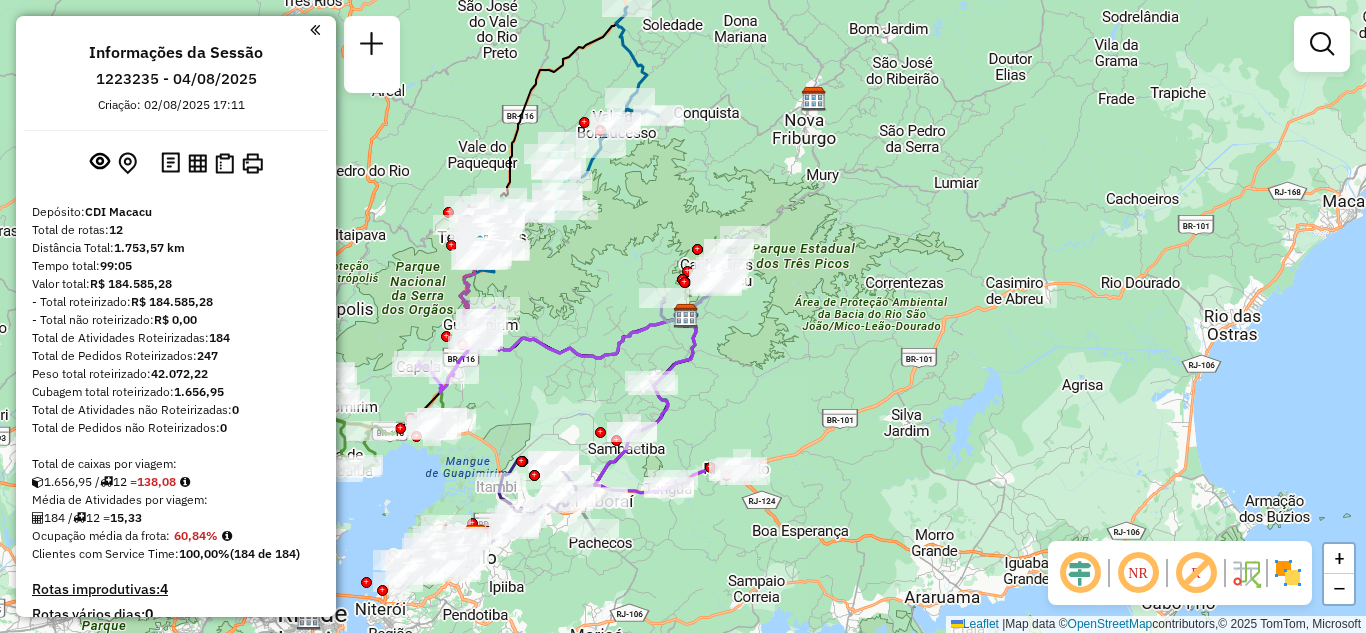 drag, startPoint x: 675, startPoint y: 227, endPoint x: 710, endPoint y: 255, distance: 44.82187 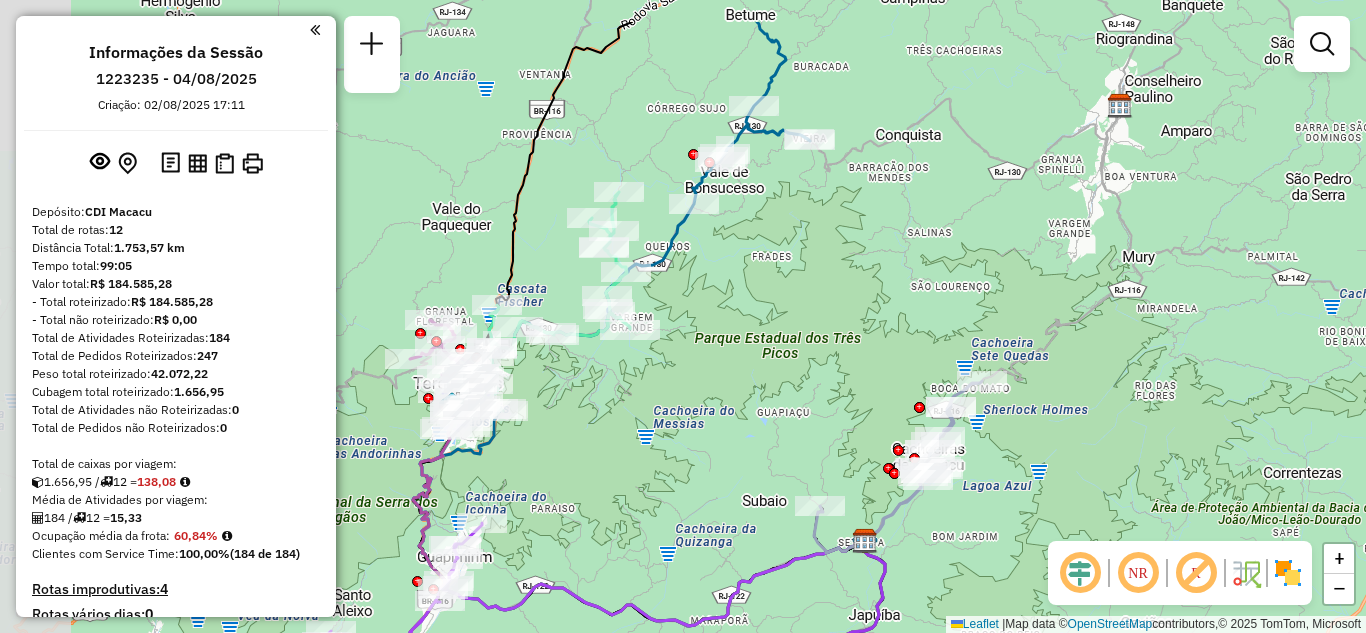 drag, startPoint x: 633, startPoint y: 267, endPoint x: 717, endPoint y: 353, distance: 120.21647 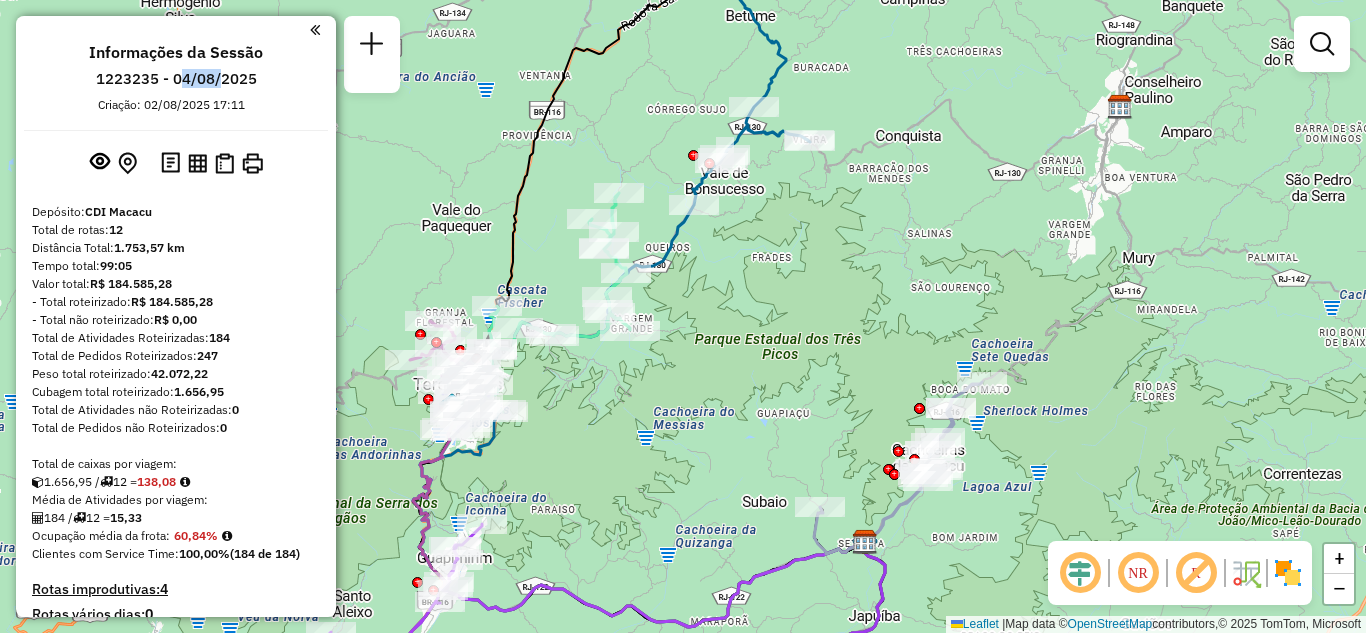 drag, startPoint x: 180, startPoint y: 73, endPoint x: 219, endPoint y: 73, distance: 39 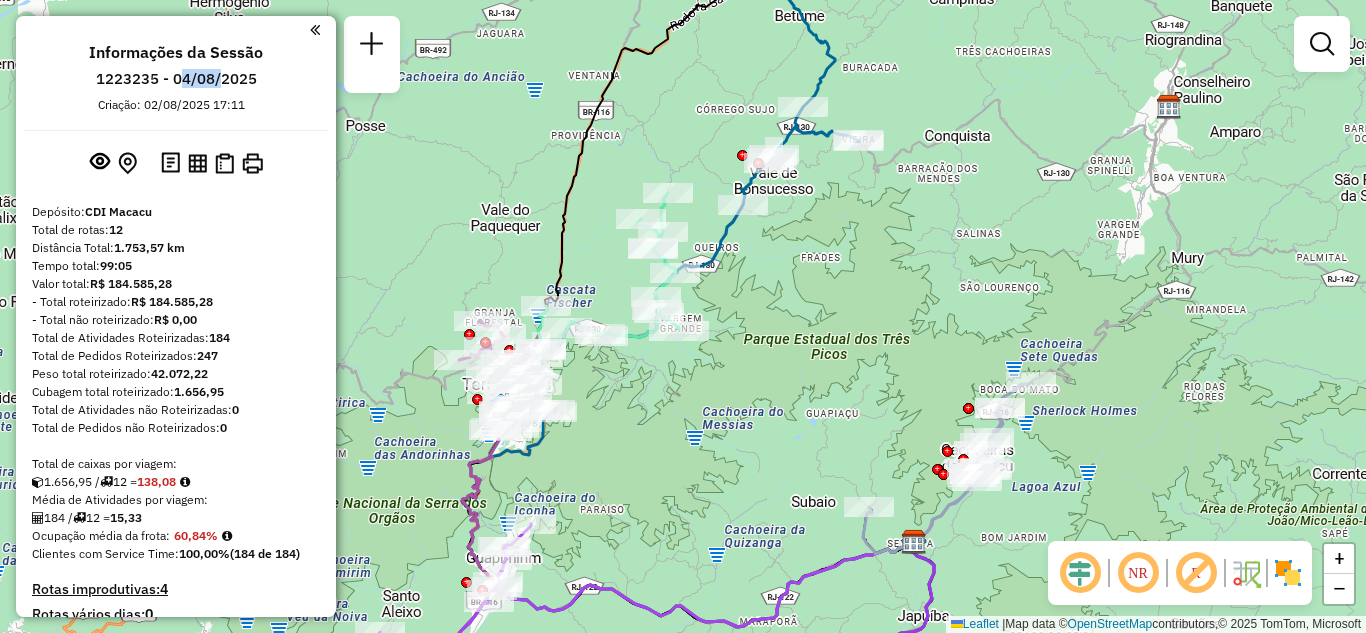 drag, startPoint x: 725, startPoint y: 296, endPoint x: 774, endPoint y: 296, distance: 49 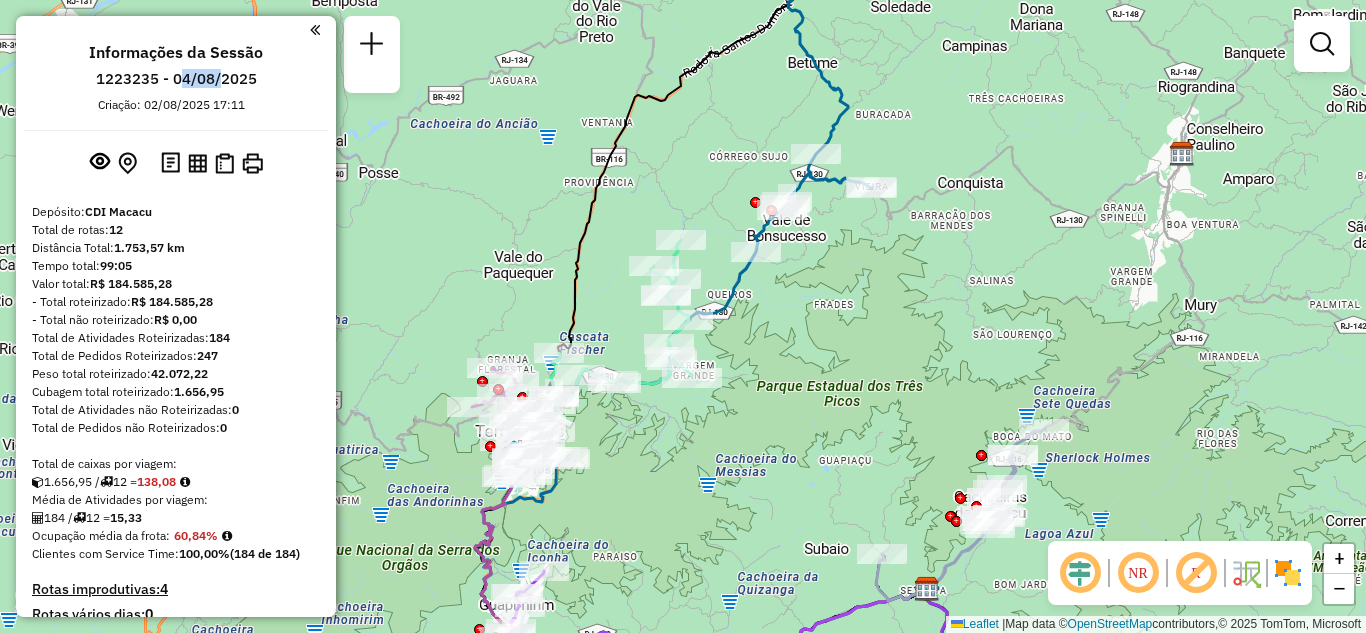drag, startPoint x: 728, startPoint y: 318, endPoint x: 739, endPoint y: 363, distance: 46.32494 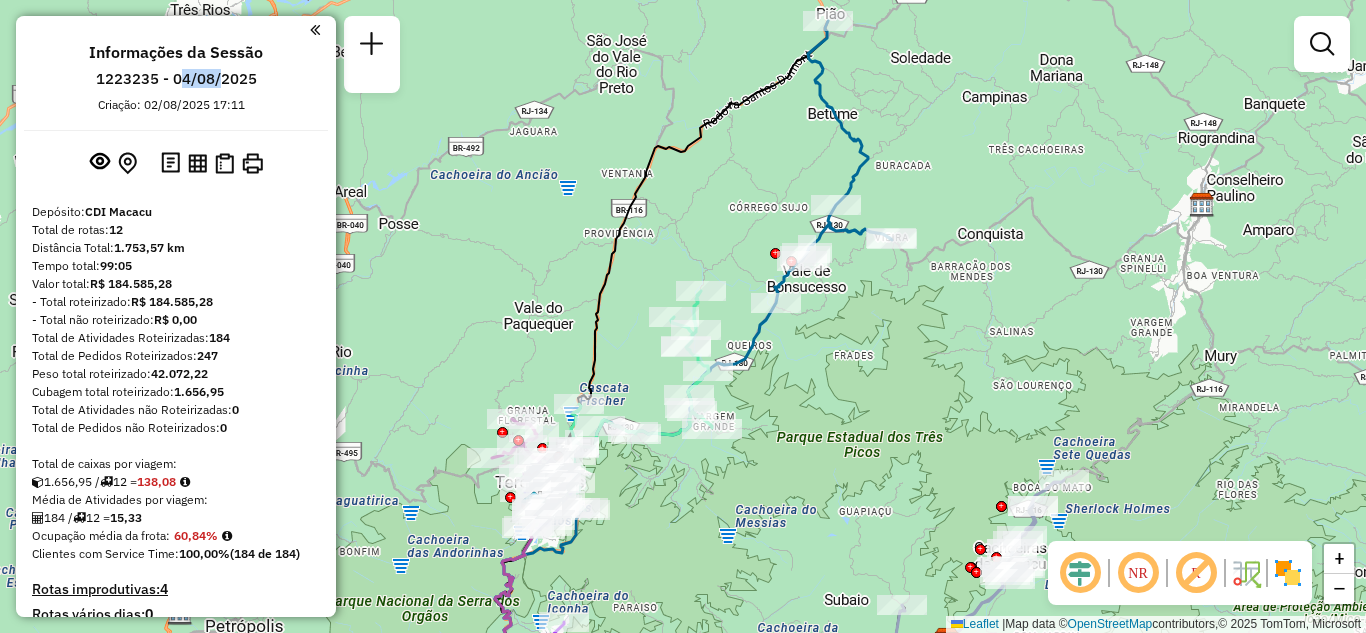 drag, startPoint x: 815, startPoint y: 349, endPoint x: 839, endPoint y: 406, distance: 61.846584 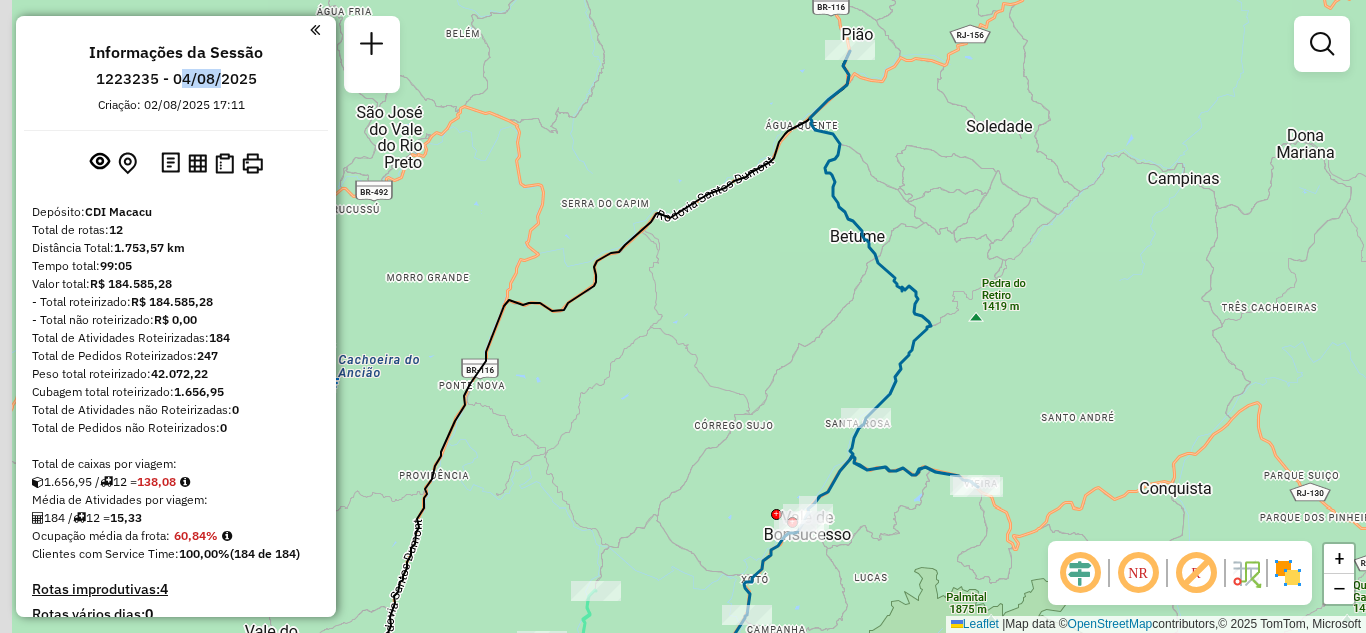 drag, startPoint x: 864, startPoint y: 84, endPoint x: 866, endPoint y: 122, distance: 38.052597 